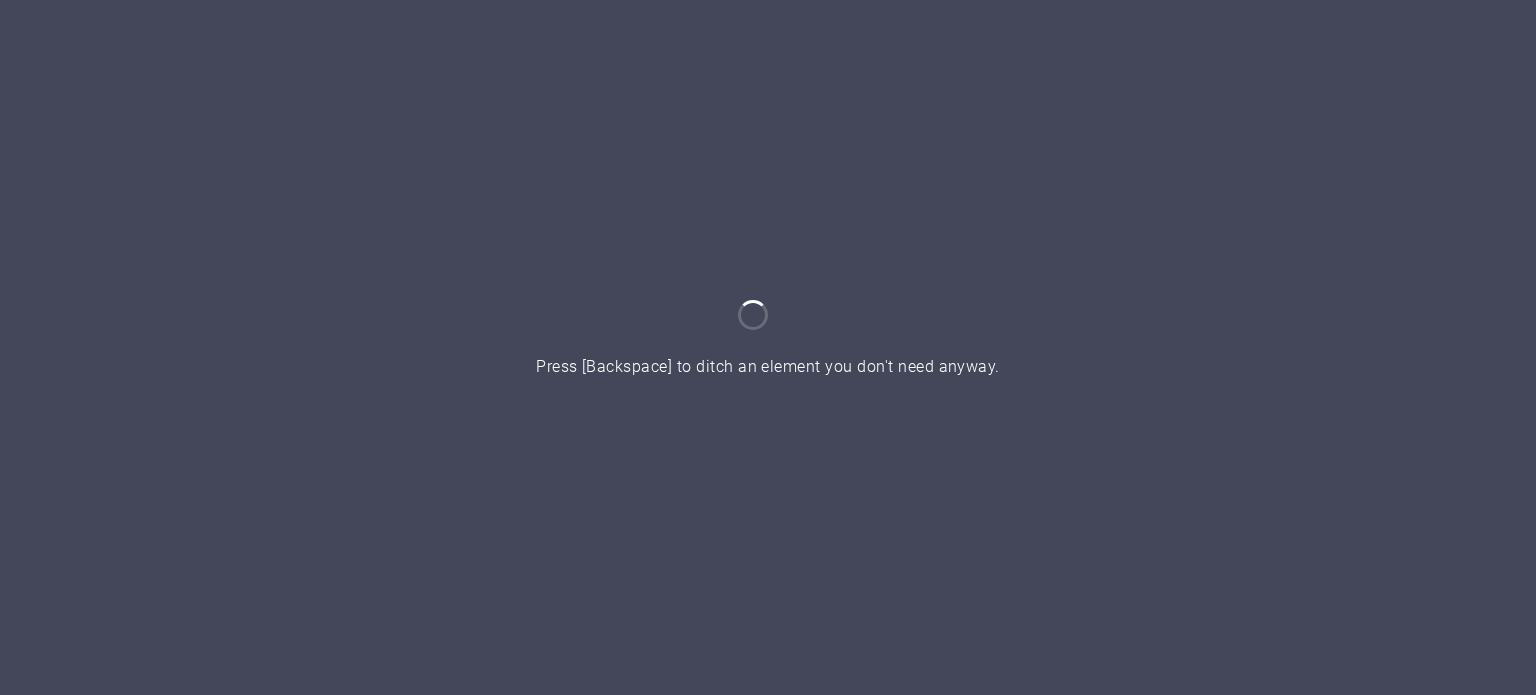 scroll, scrollTop: 0, scrollLeft: 0, axis: both 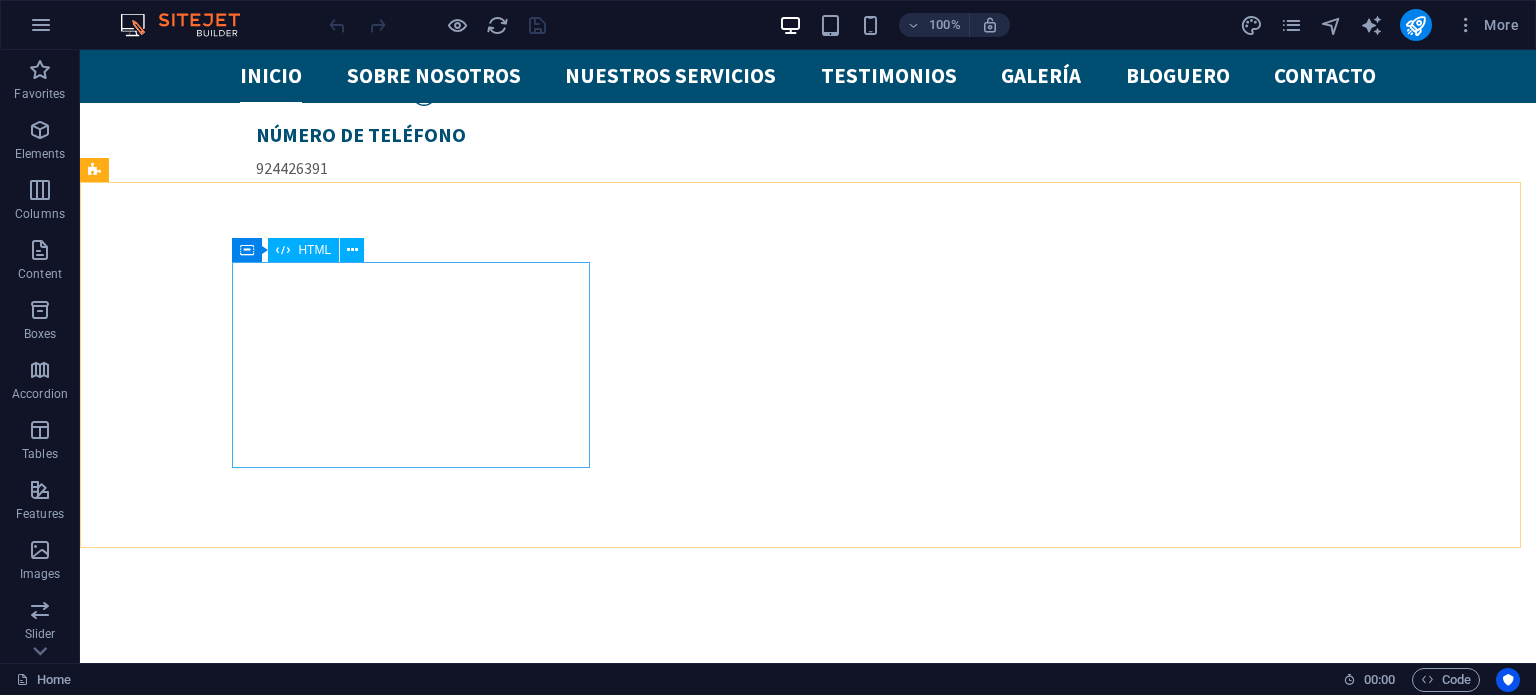click on "HTML" at bounding box center (314, 250) 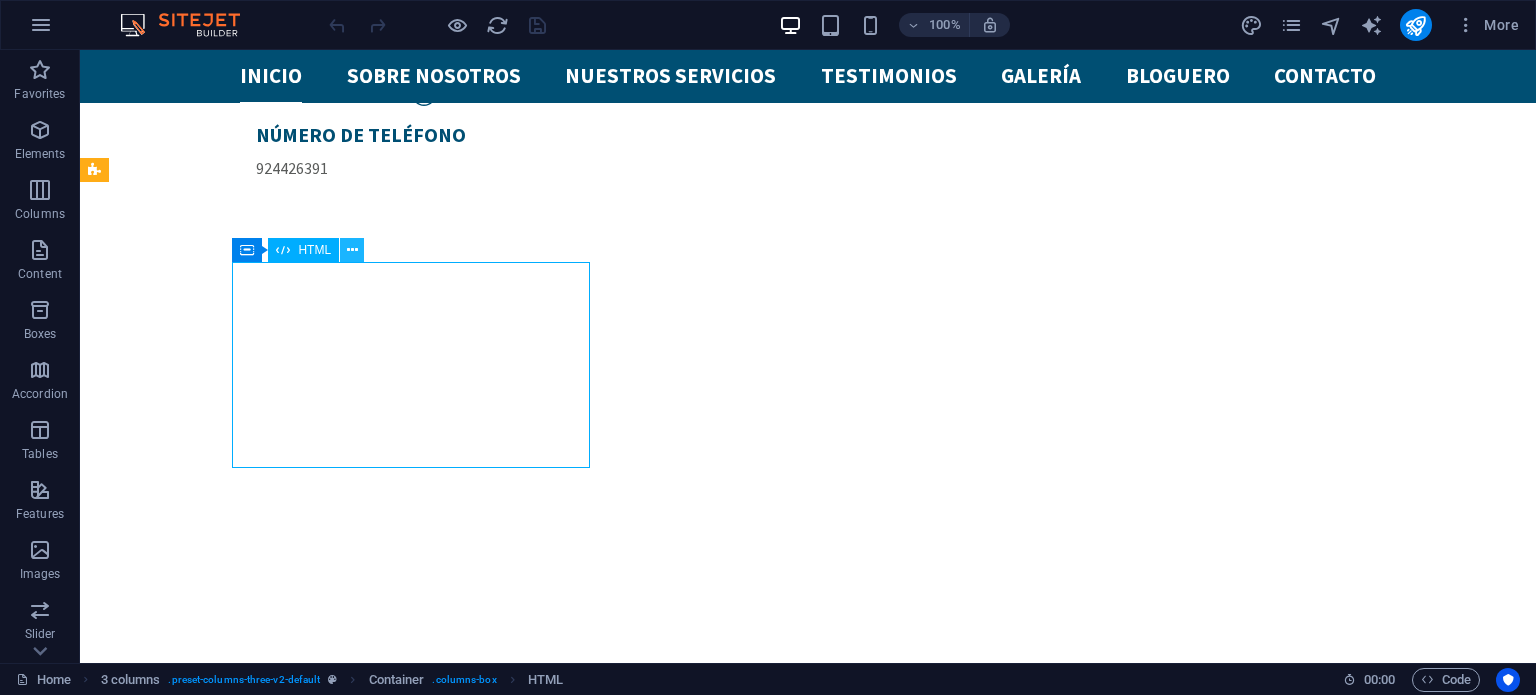 click at bounding box center [352, 250] 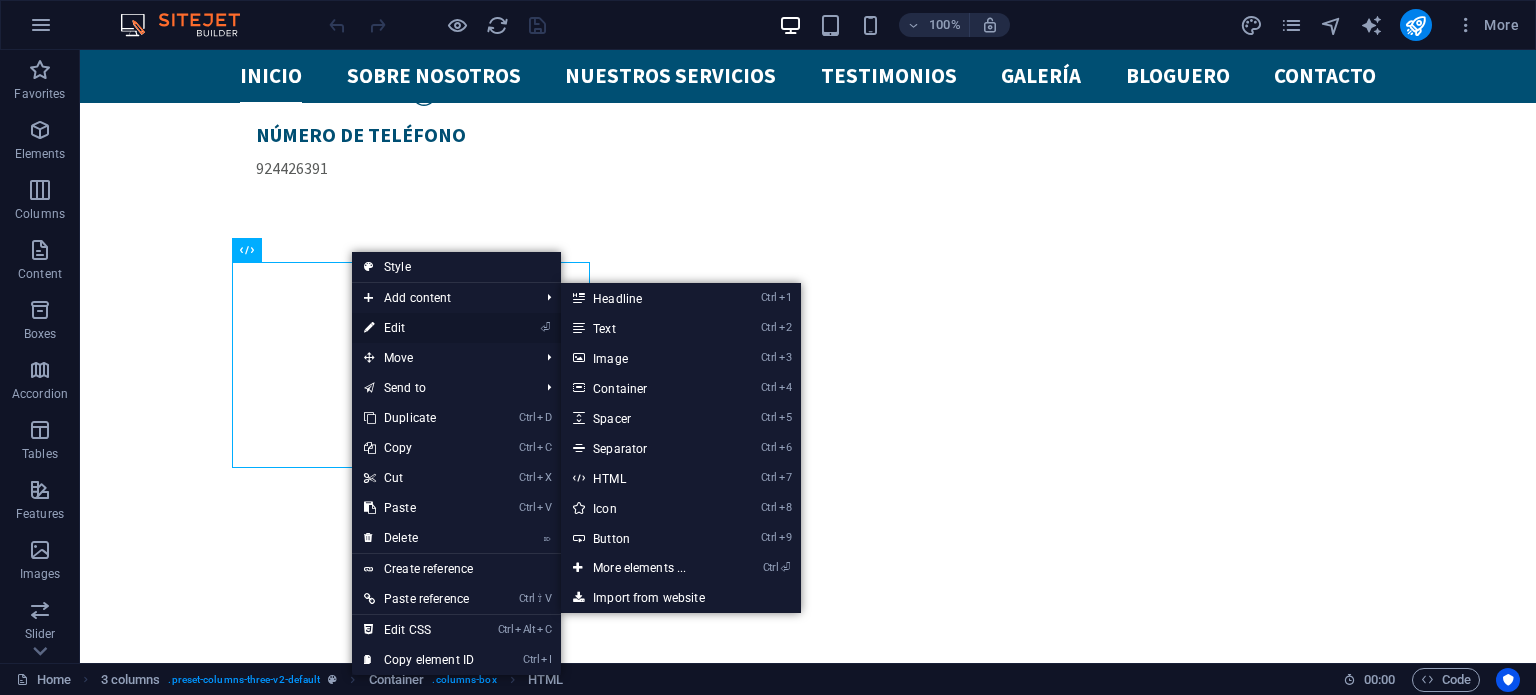 click on "⏎  Edit" at bounding box center (419, 328) 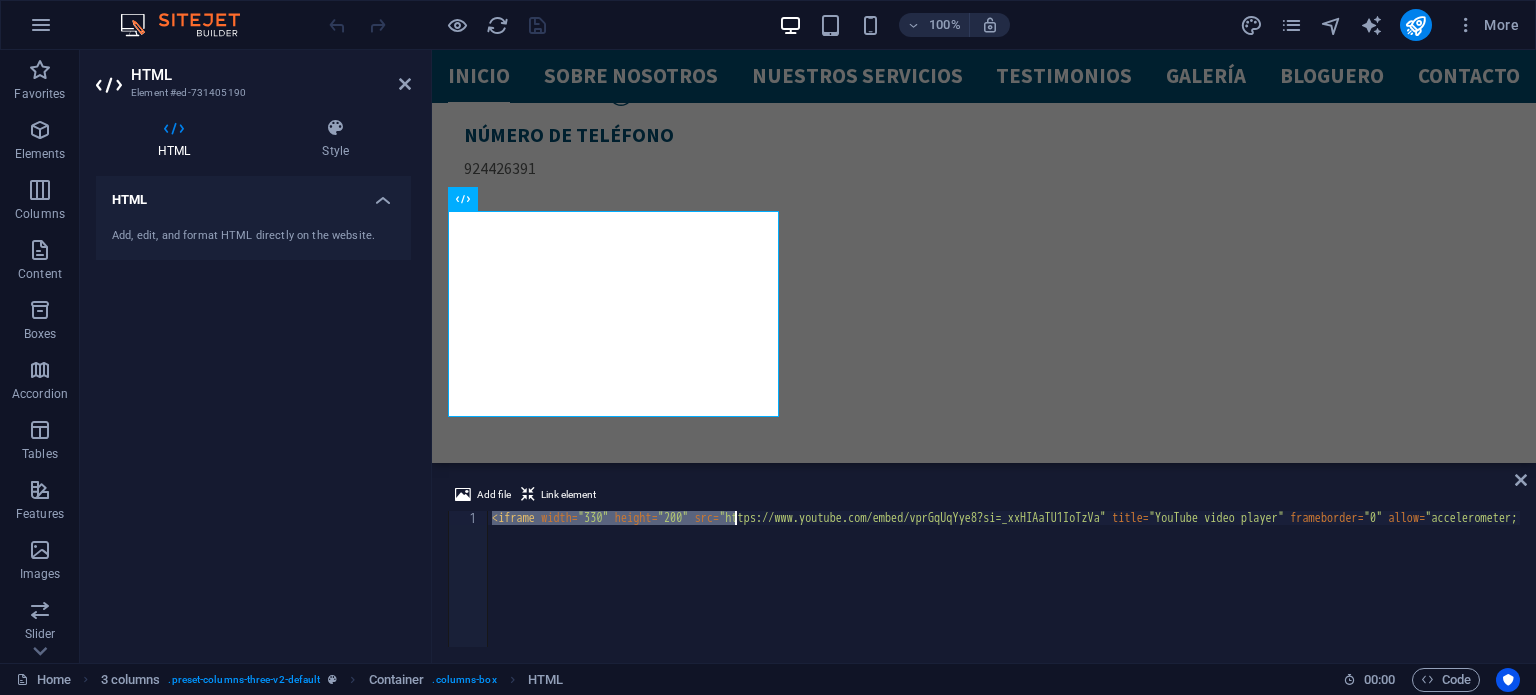 scroll, scrollTop: 0, scrollLeft: 1205, axis: horizontal 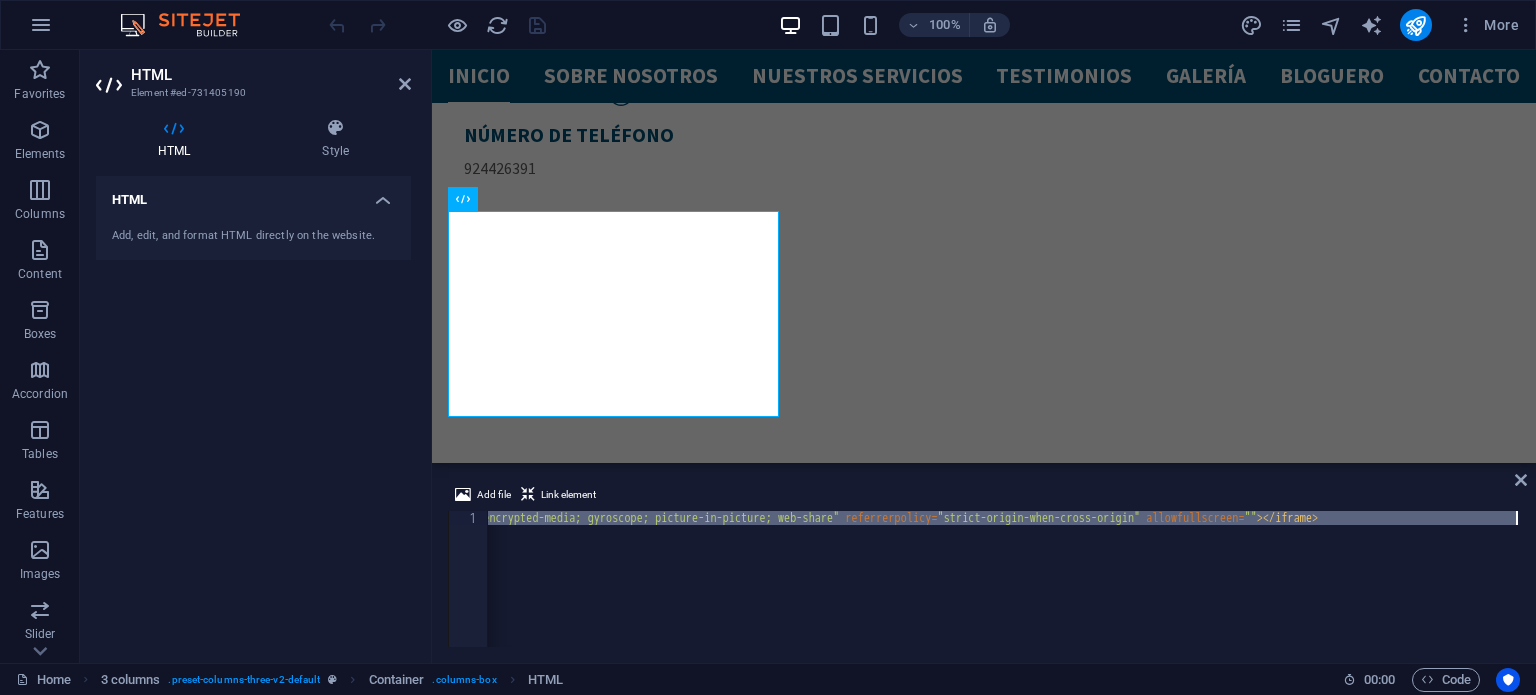 drag, startPoint x: 489, startPoint y: 519, endPoint x: 1535, endPoint y: 527, distance: 1046.0306 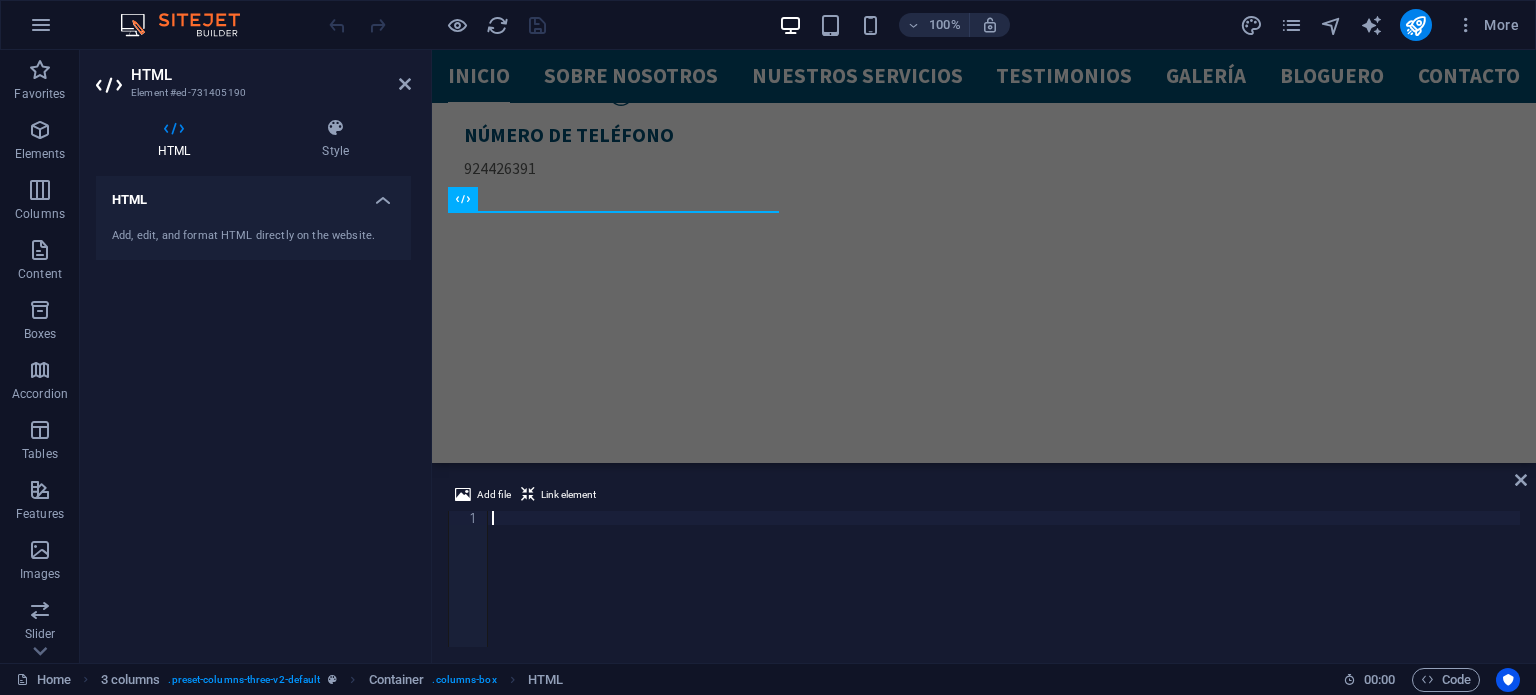 scroll, scrollTop: 0, scrollLeft: 1185, axis: horizontal 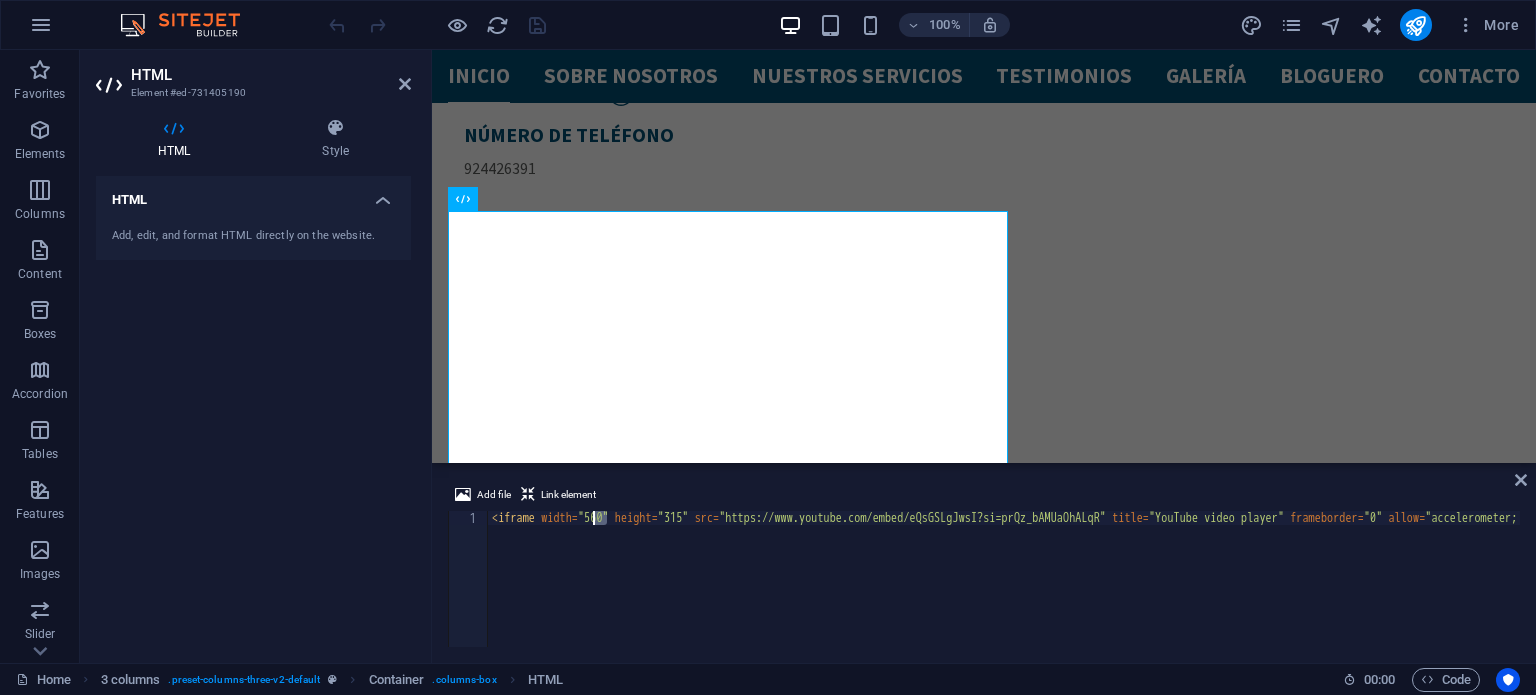 drag, startPoint x: 606, startPoint y: 525, endPoint x: 592, endPoint y: 523, distance: 14.142136 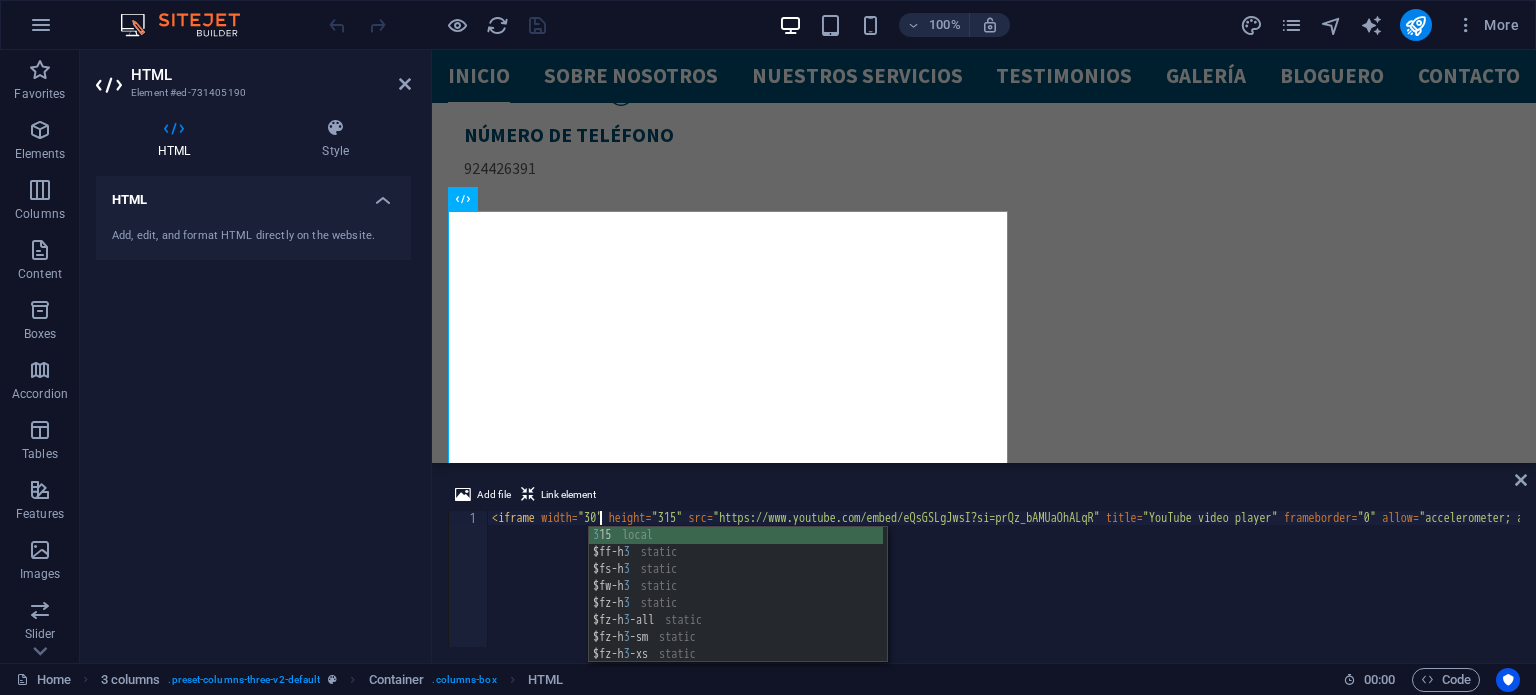 scroll, scrollTop: 0, scrollLeft: 9, axis: horizontal 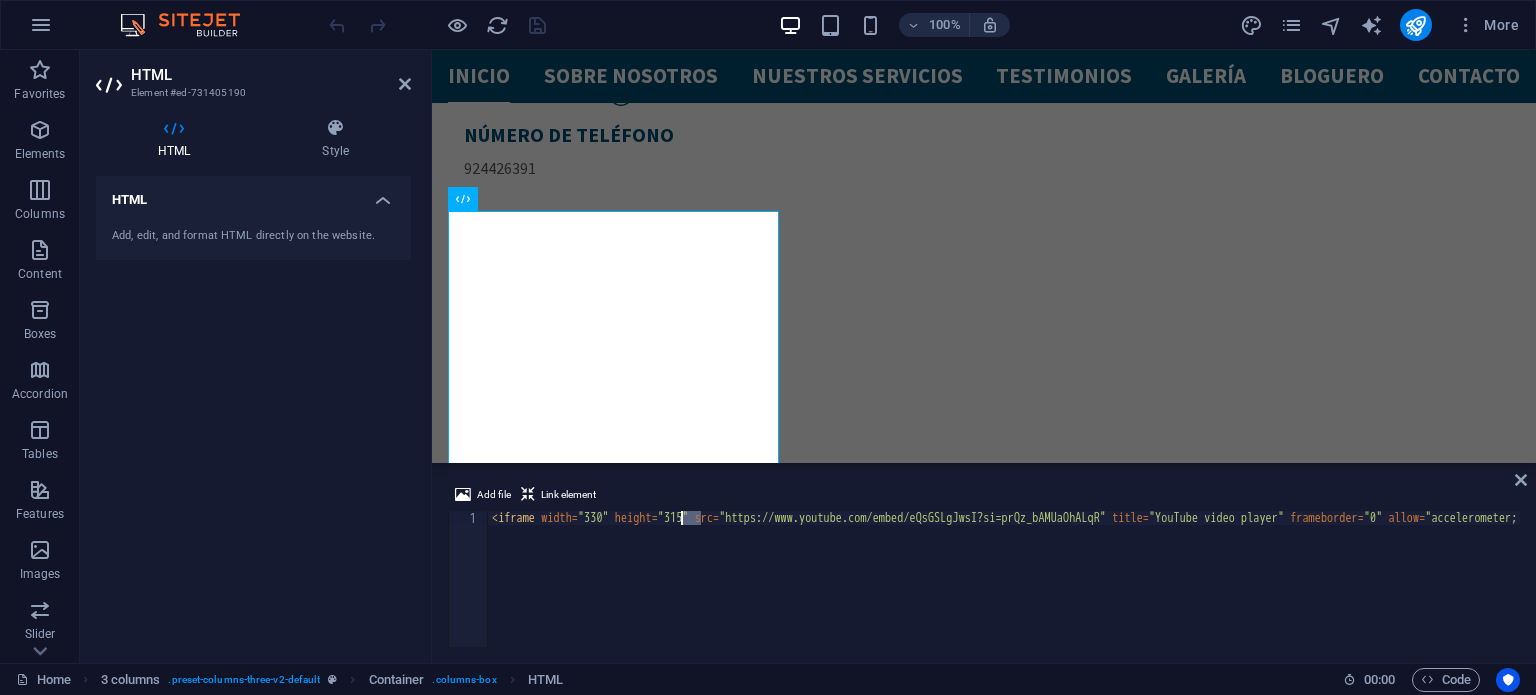 drag, startPoint x: 698, startPoint y: 515, endPoint x: 680, endPoint y: 516, distance: 18.027756 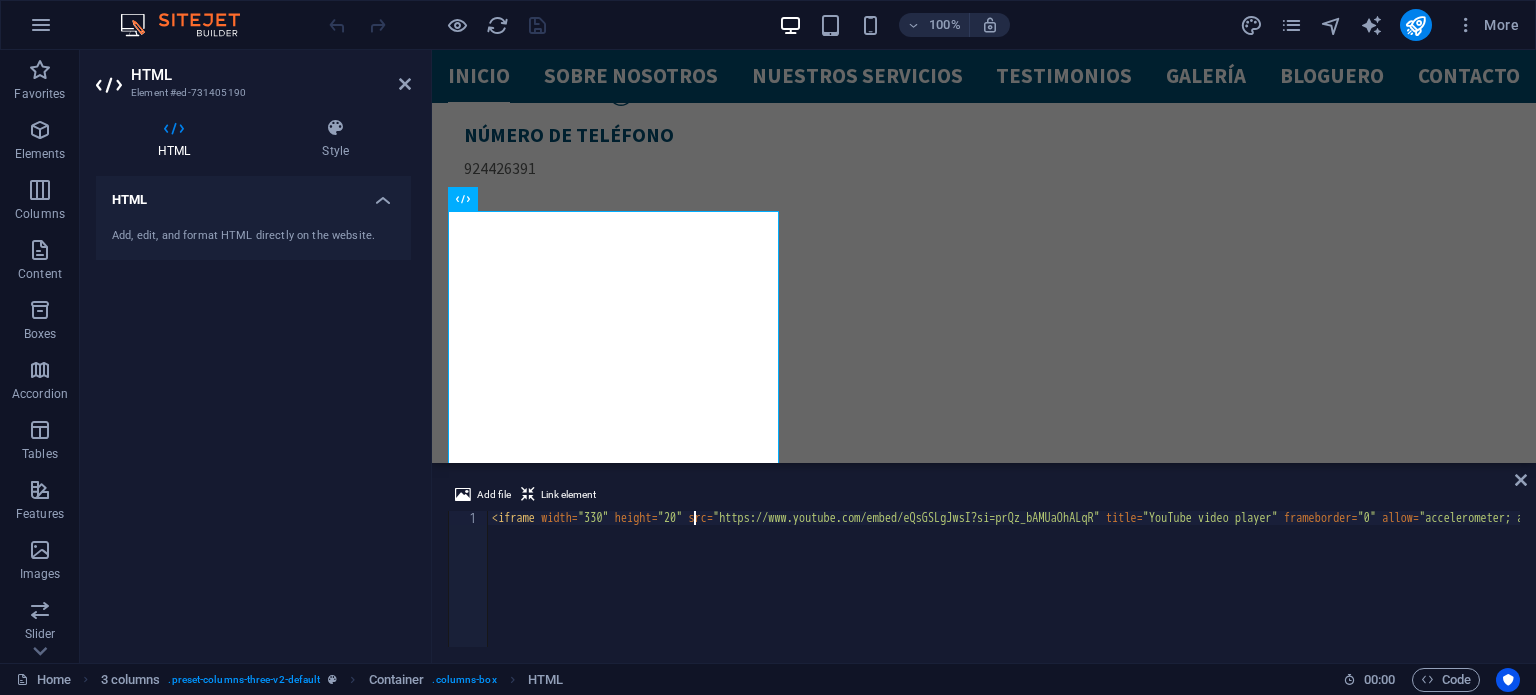 scroll, scrollTop: 0, scrollLeft: 16, axis: horizontal 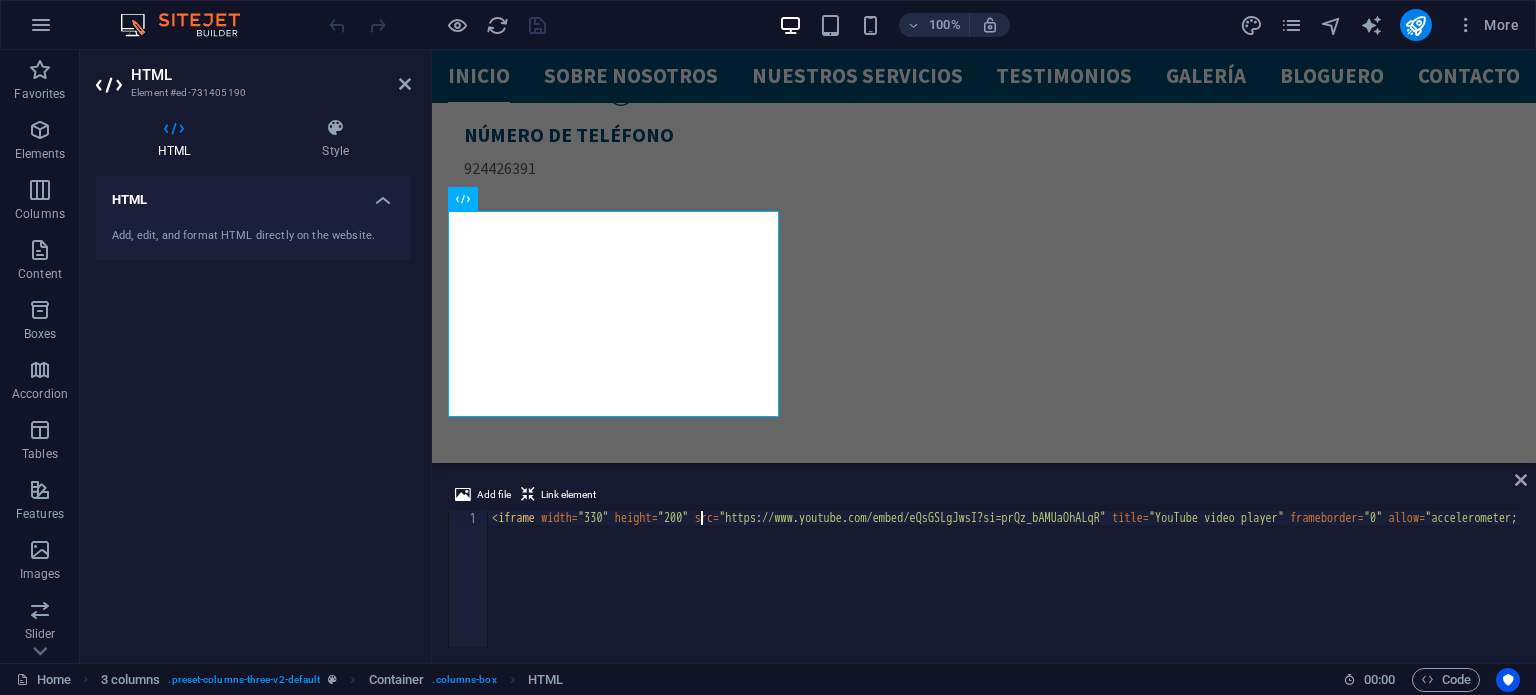 click on "< iframe   width = "330"   height = "200"   src = "https://www.youtube.com/embed/eQsGSLgJwsI?si=prQz_bAMUaOhALqR"   title = "YouTube video player"   frameborder = "0"   allow = "accelerometer; autoplay; clipboard-write; encrypted-media; gyroscope; picture-in-picture; web-share"   referrerpolicy = "strict-origin-when-cross-origin"   allowfullscreen > </ iframe >" at bounding box center [1597, 591] 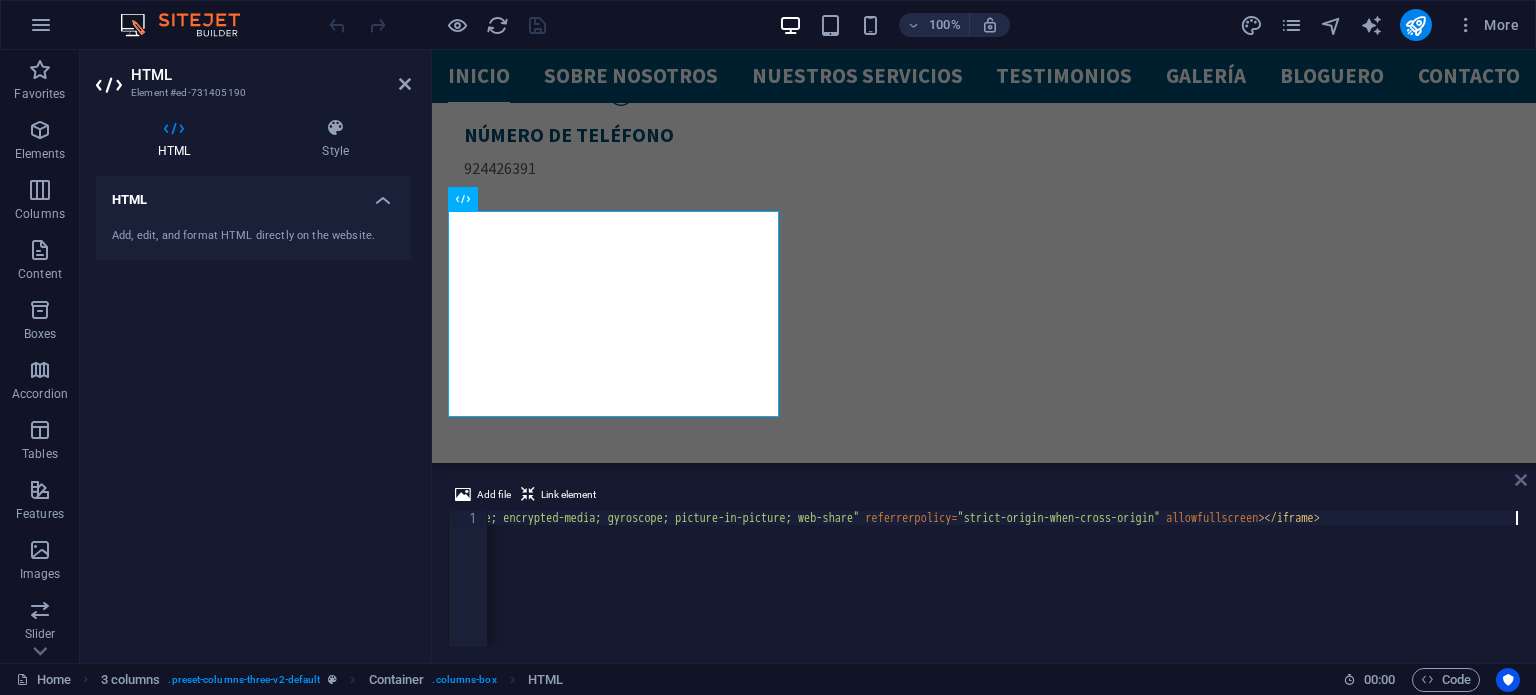 type on "<iframe width="330" height="200" src="https://www.youtube.com/embed/eQsGSLgJwsI?si=prQz_bAMUaOhALqR" title="YouTube video player" frameborder="0" allow="accelerometer; autoplay; clipboard-write; encrypted-media; gyroscope; picture-in-picture; web-share" referrerpolicy="strict-origin-when-cross-origin" allowfullscreen></iframe>" 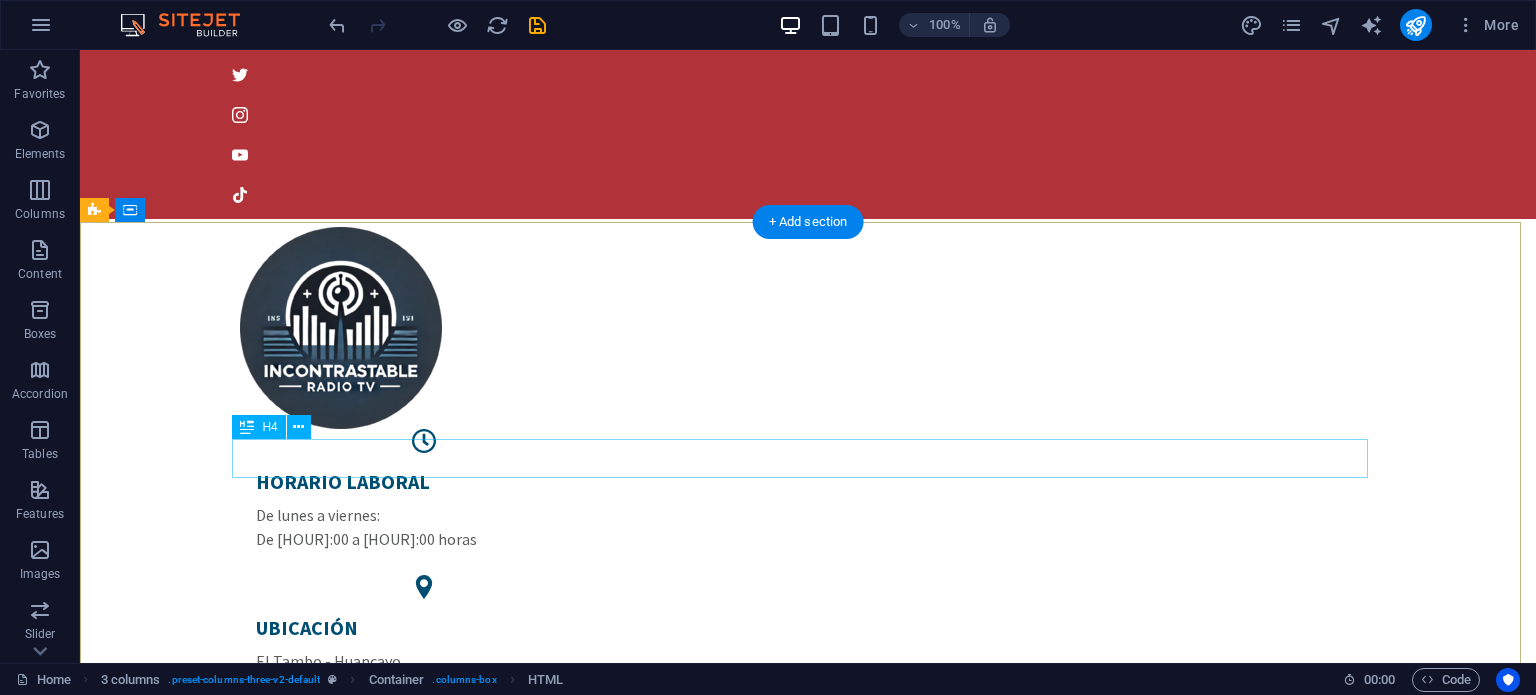 scroll, scrollTop: 0, scrollLeft: 0, axis: both 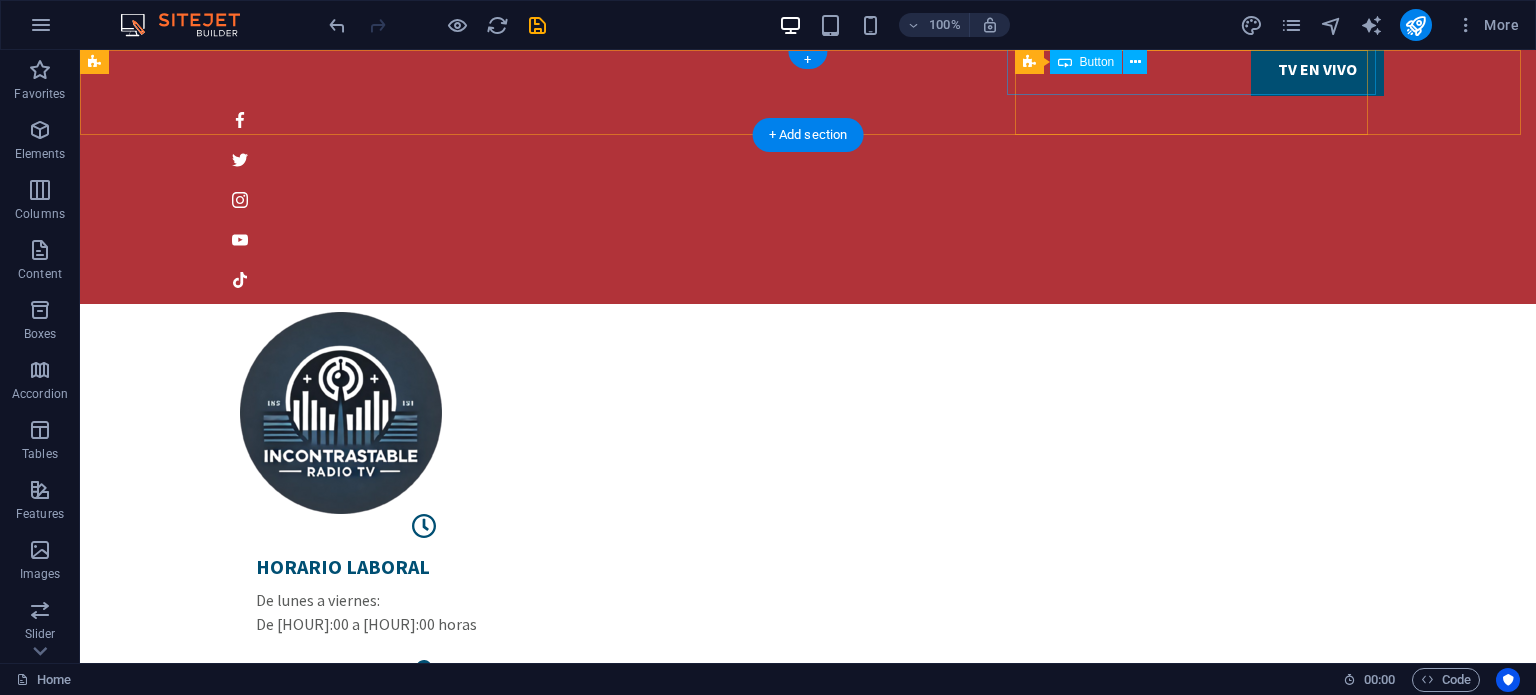 click on "TV EN VIVO" at bounding box center [800, 69] 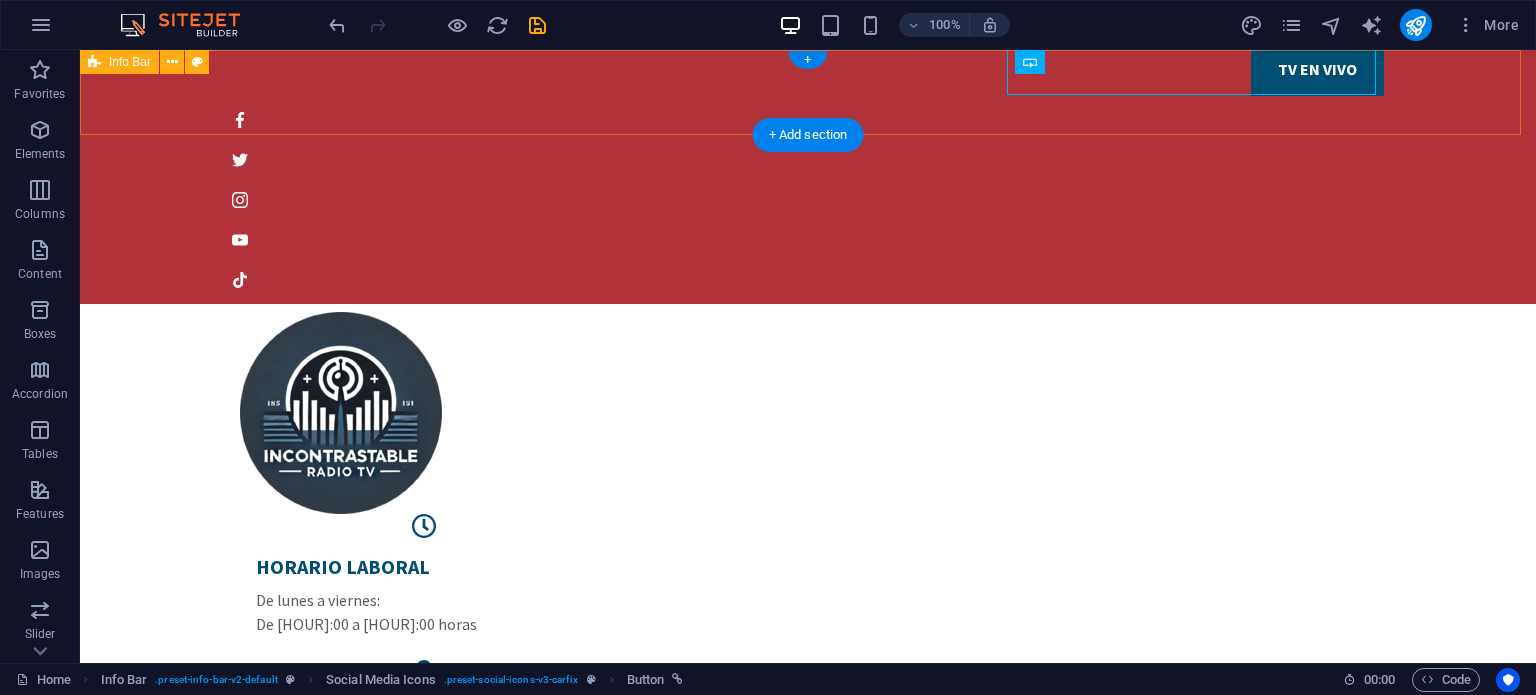 click on "TV EN VIVO" at bounding box center [808, 173] 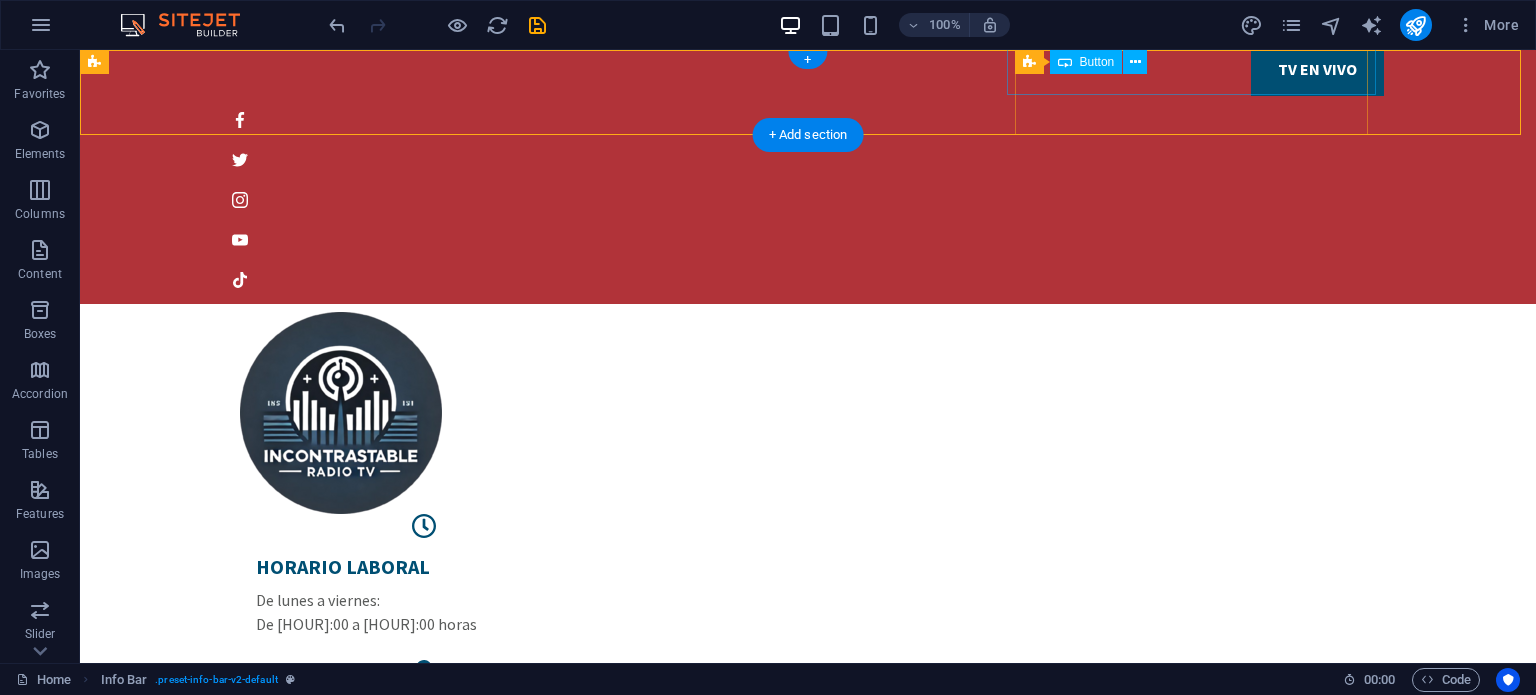 click on "TV EN VIVO" at bounding box center [800, 69] 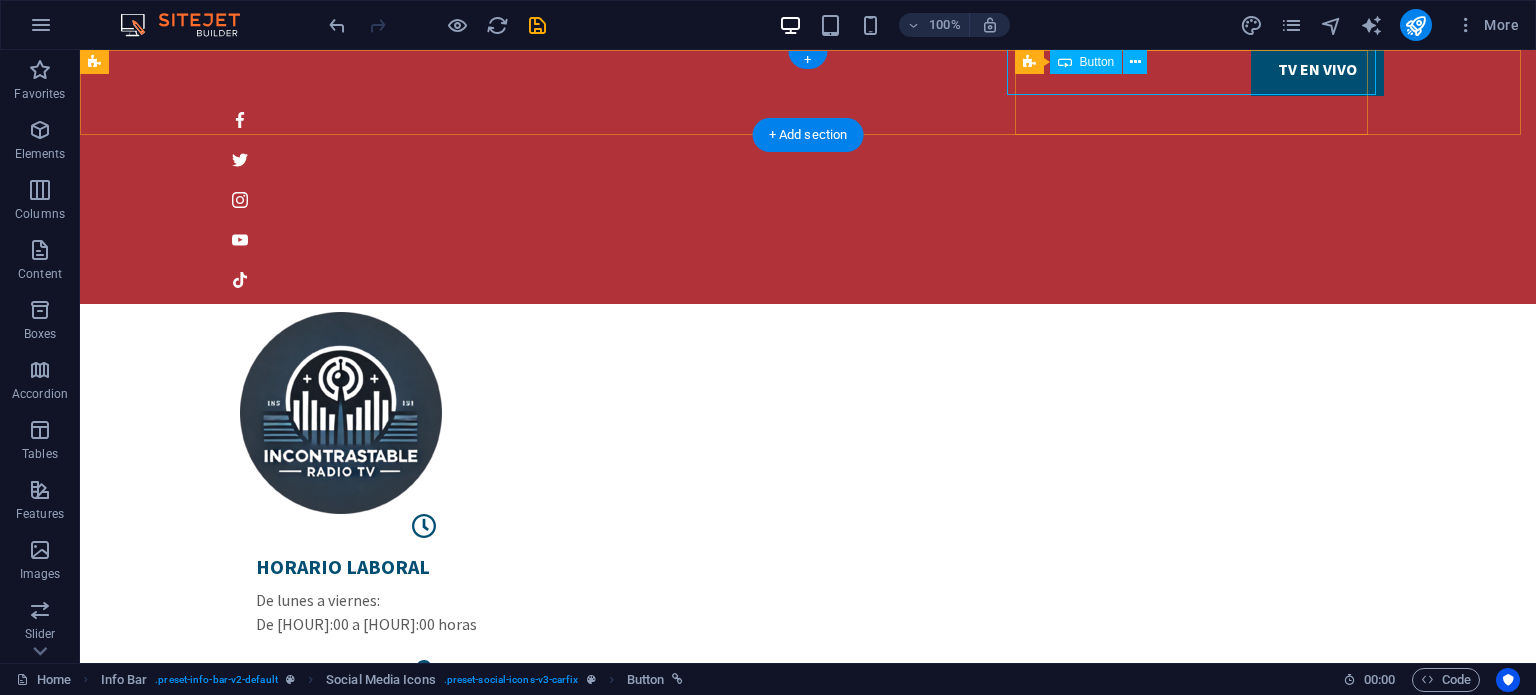 click on "TV EN VIVO" at bounding box center (800, 69) 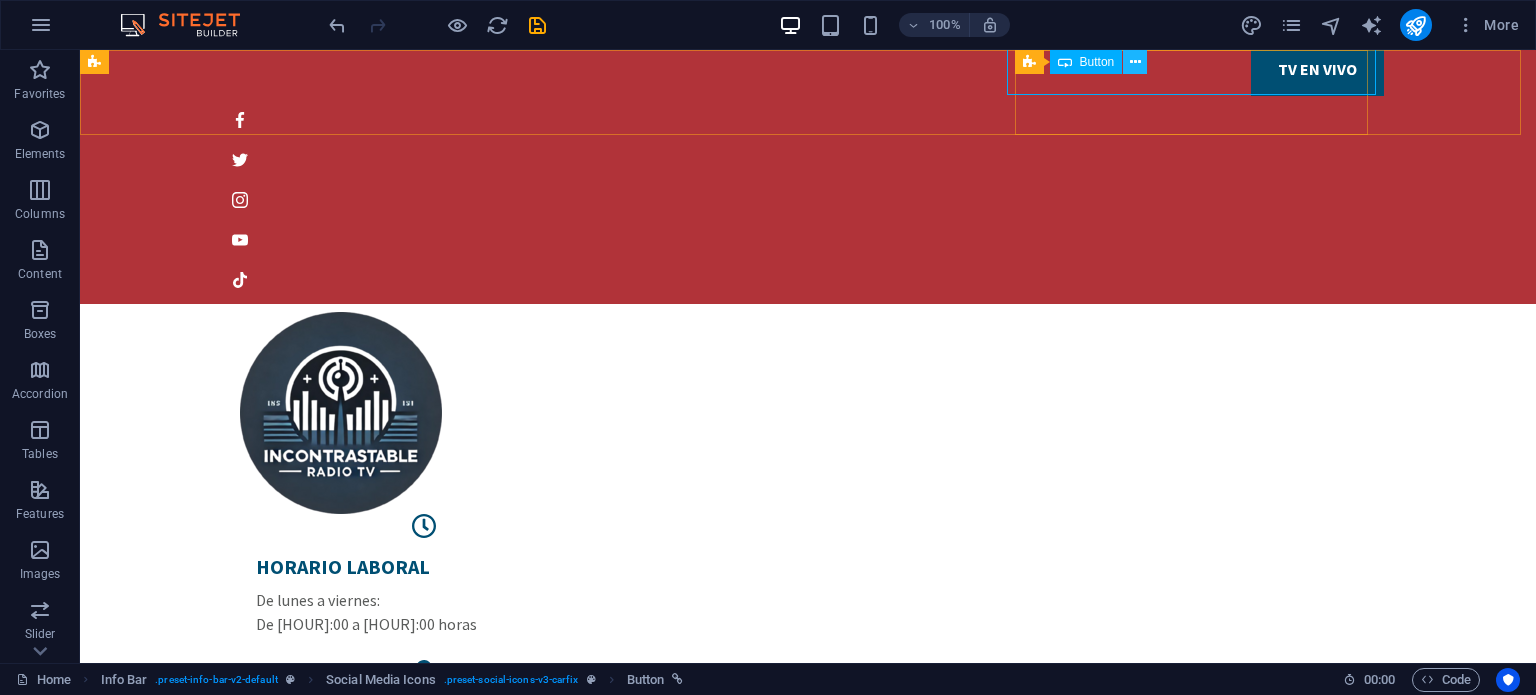click at bounding box center [1135, 62] 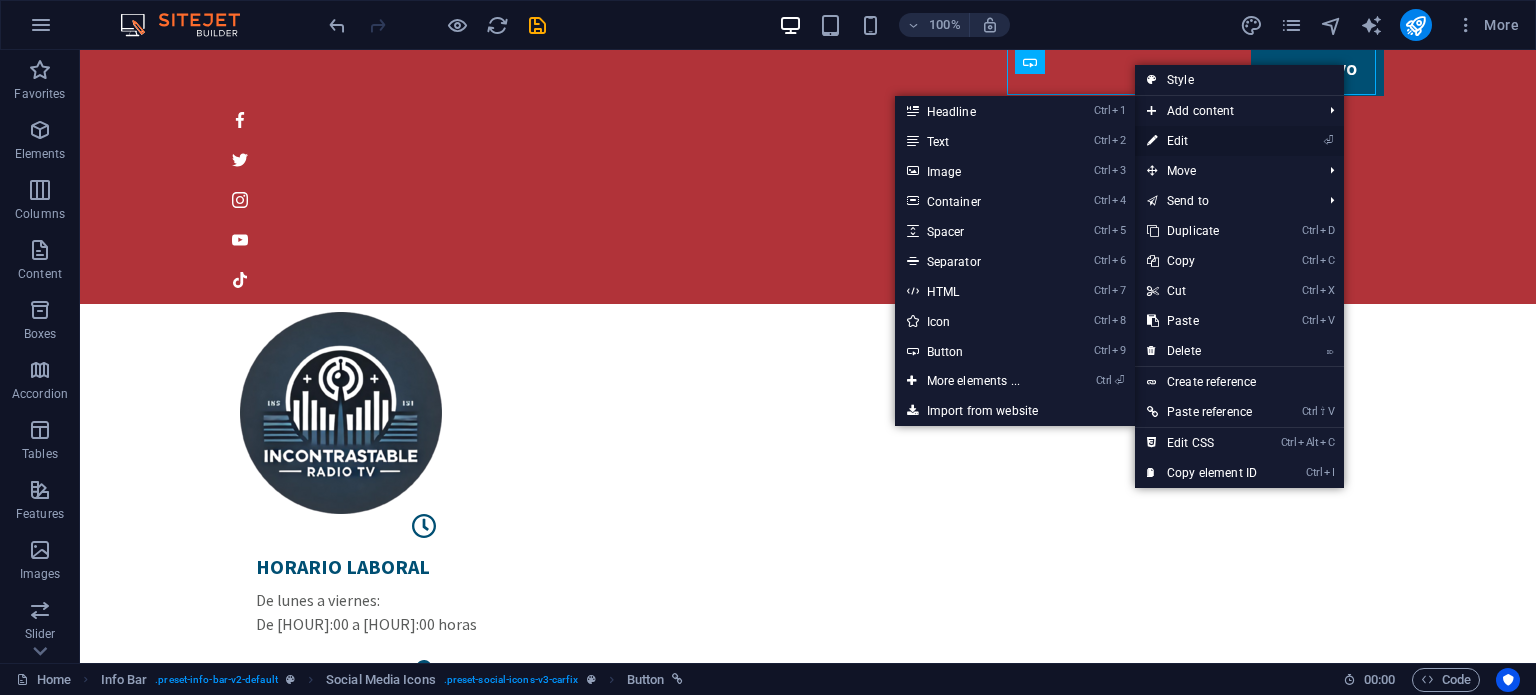 click on "⏎  Edit" at bounding box center [1202, 141] 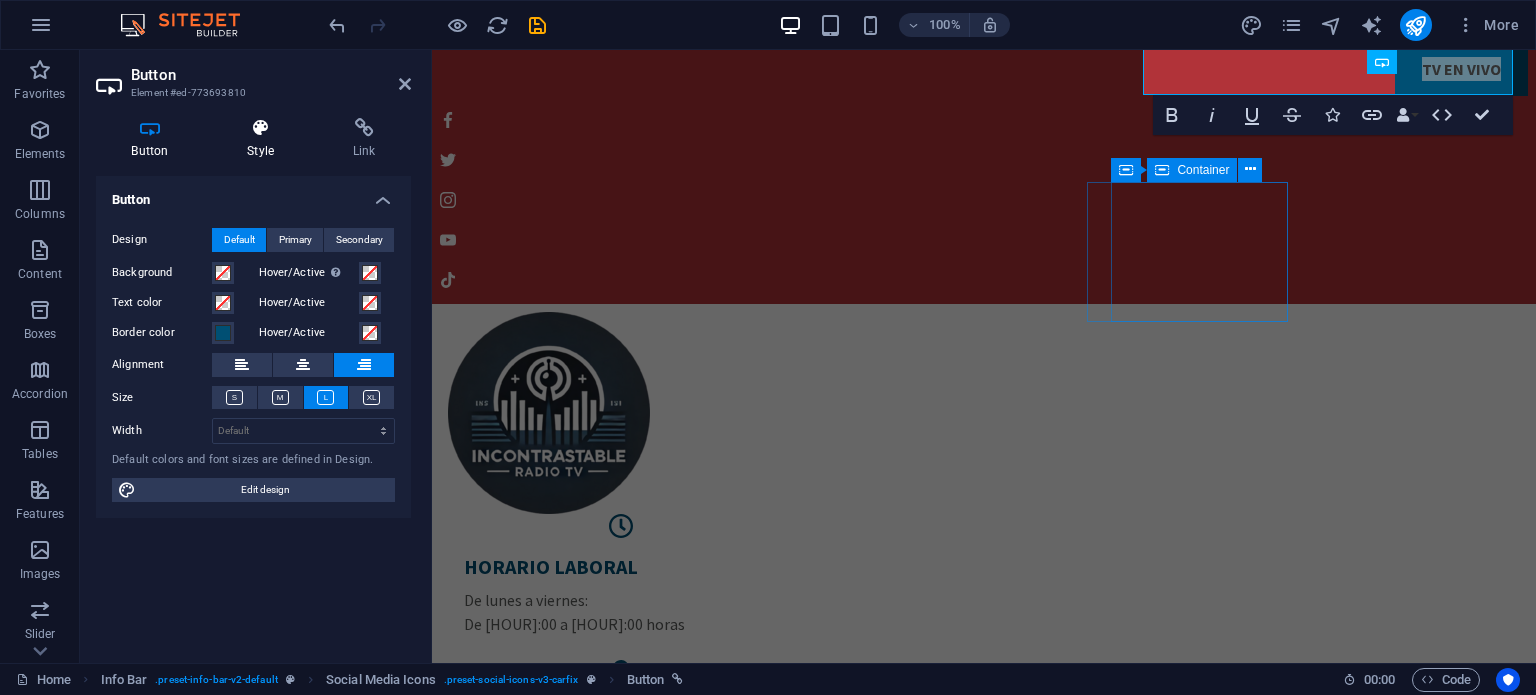 click on "Style" at bounding box center (265, 139) 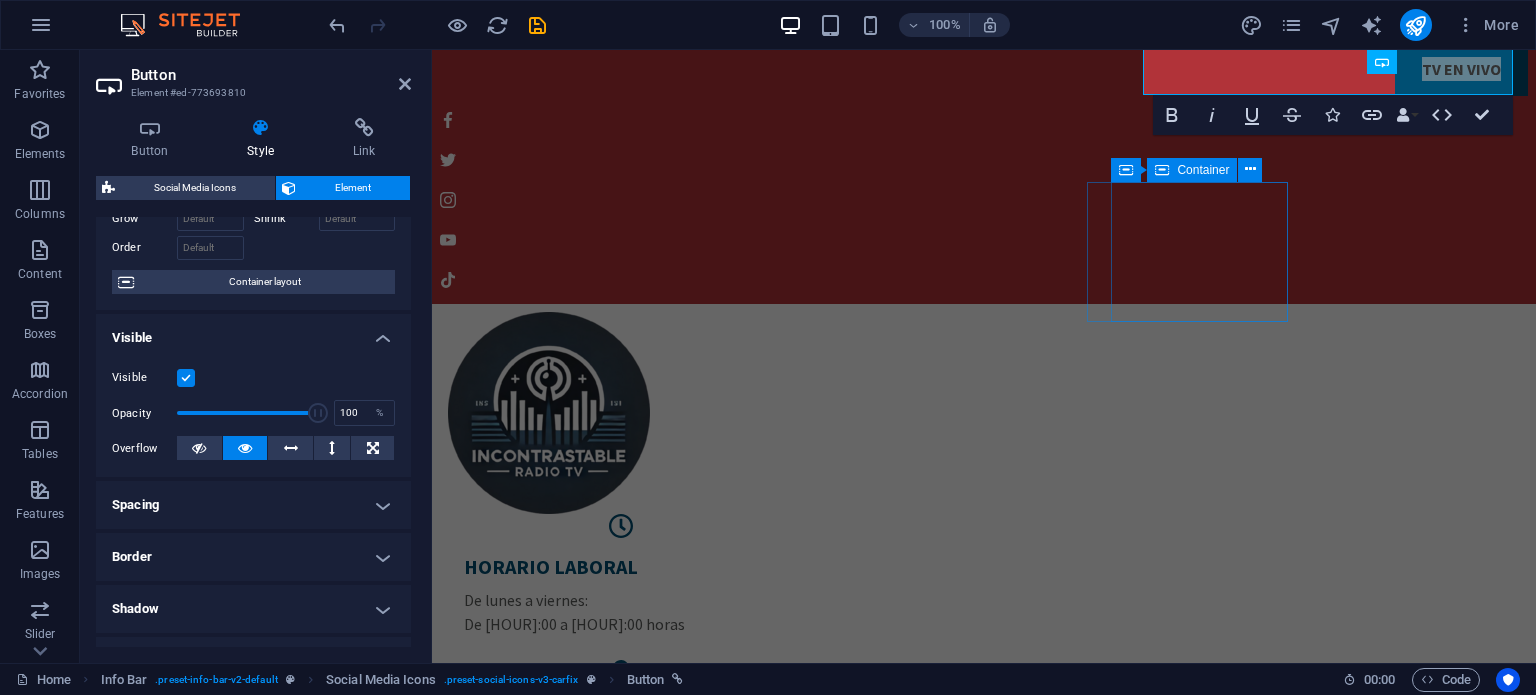 scroll, scrollTop: 200, scrollLeft: 0, axis: vertical 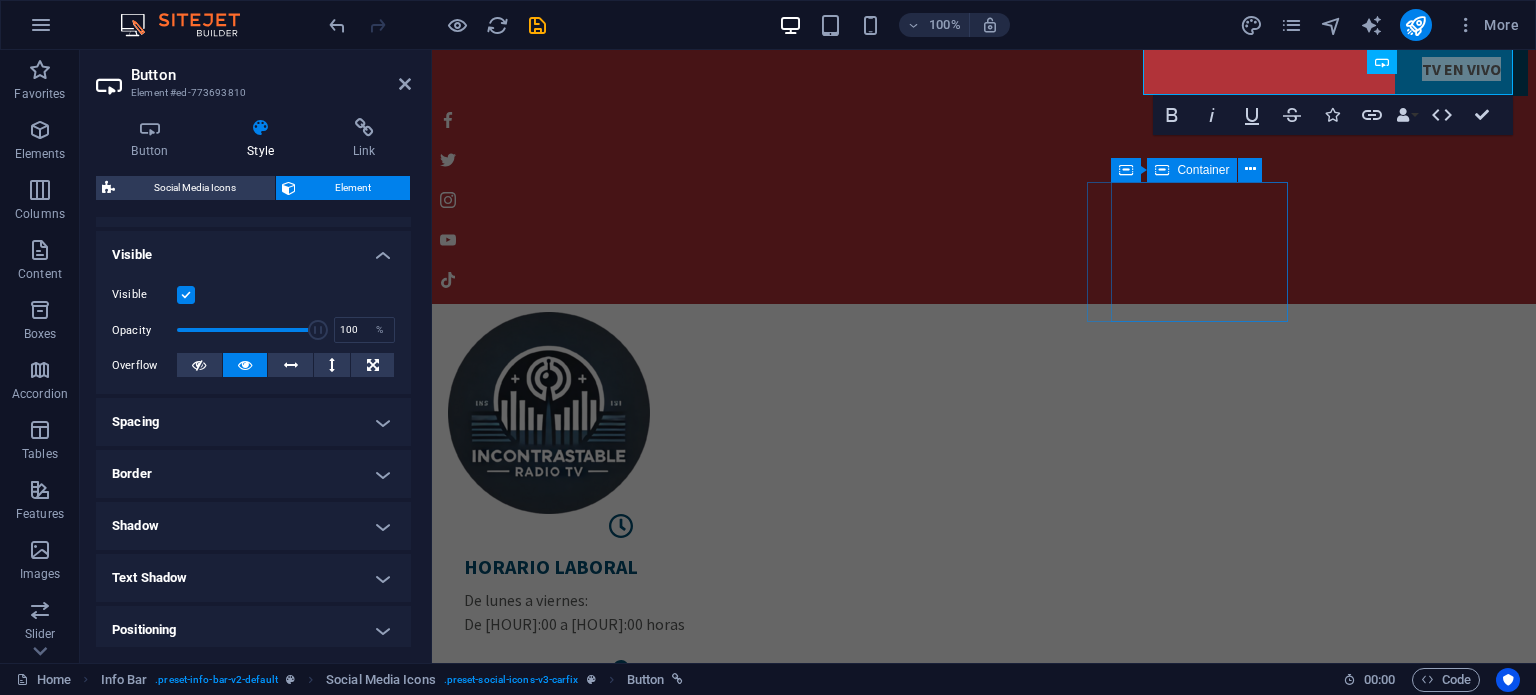 click on "Spacing" at bounding box center (253, 422) 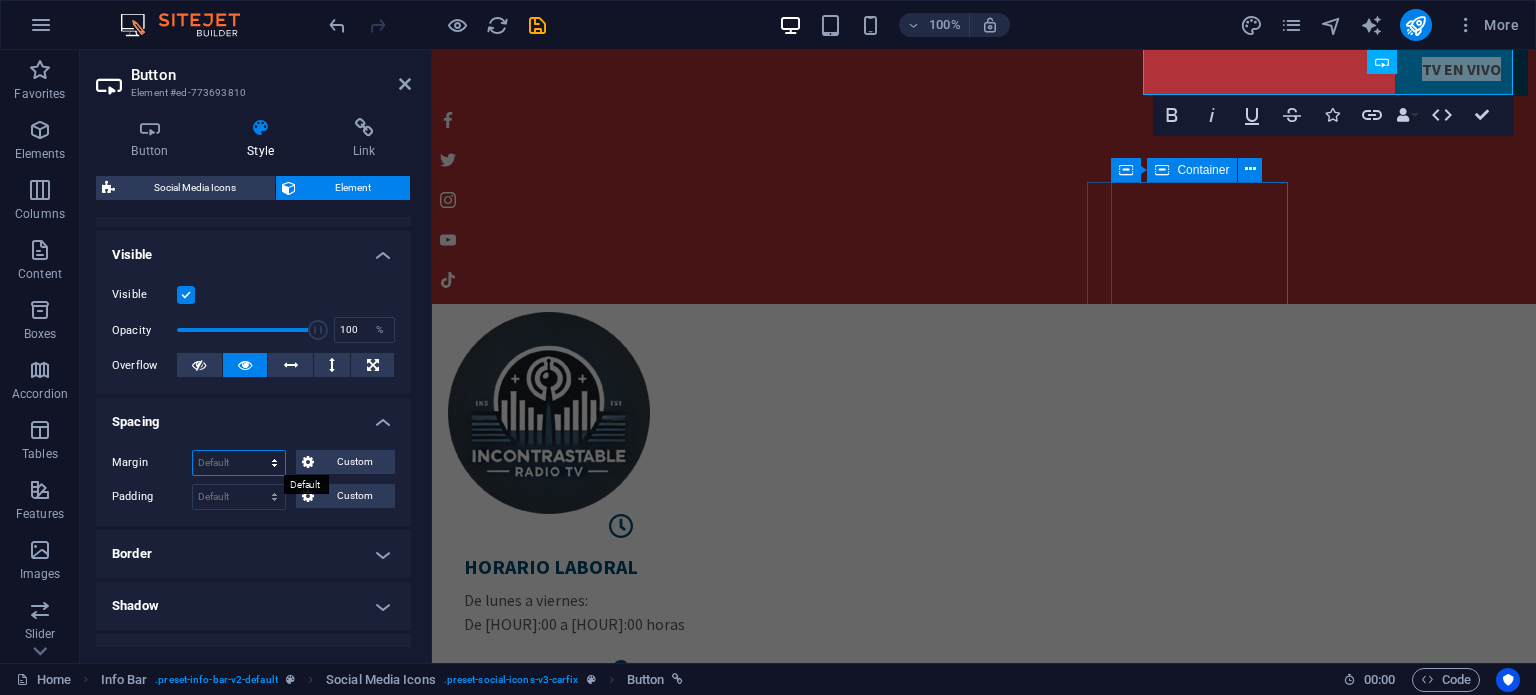 click on "Default auto px % rem vw vh Custom" at bounding box center [239, 463] 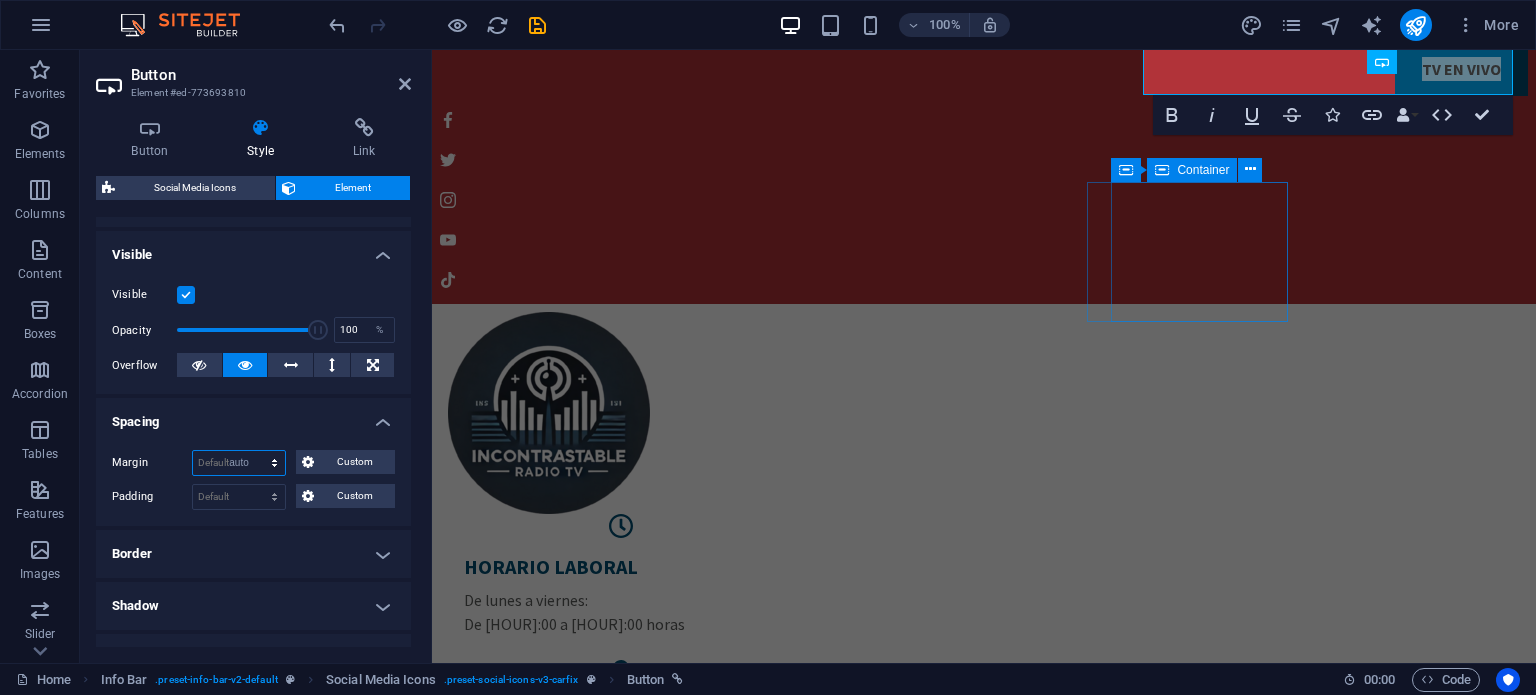click on "Default auto px % rem vw vh Custom" at bounding box center [239, 463] 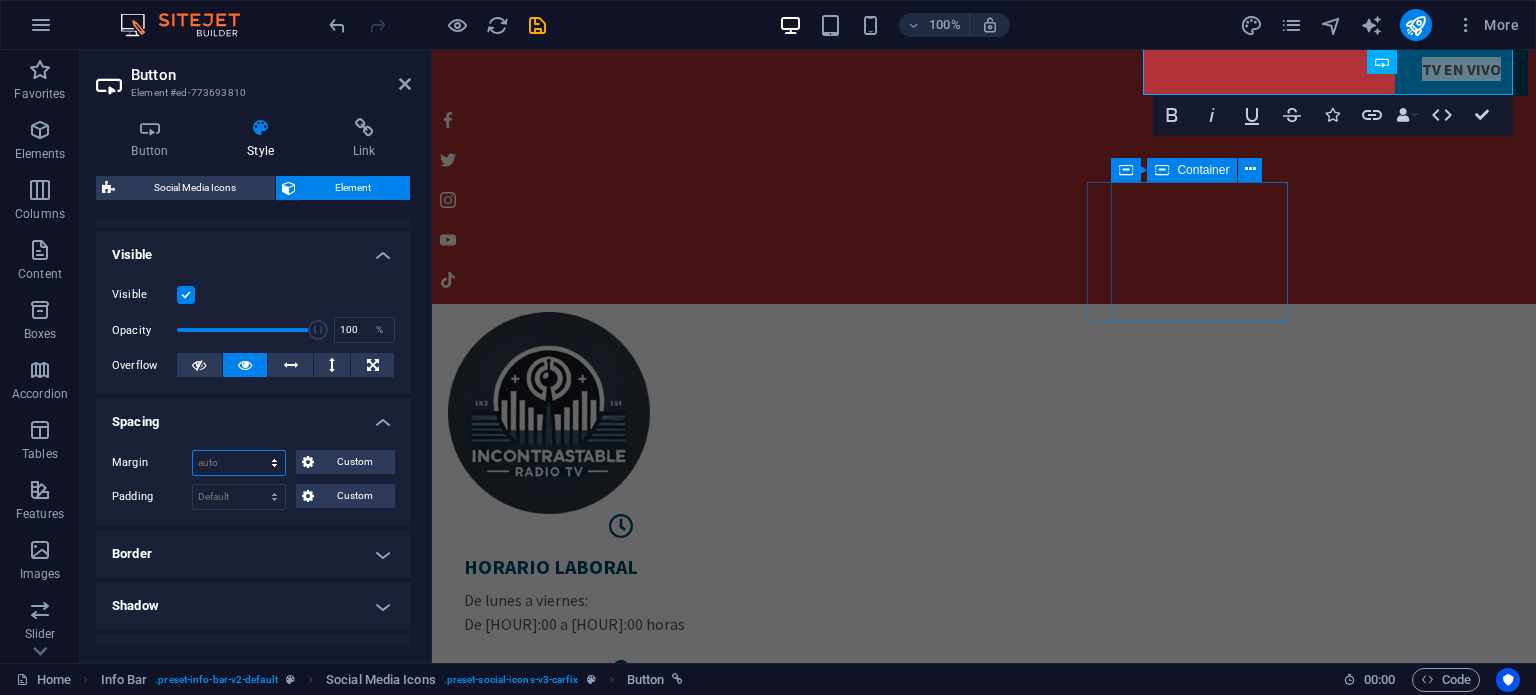 click on "Default auto px % rem vw vh Custom" at bounding box center [239, 463] 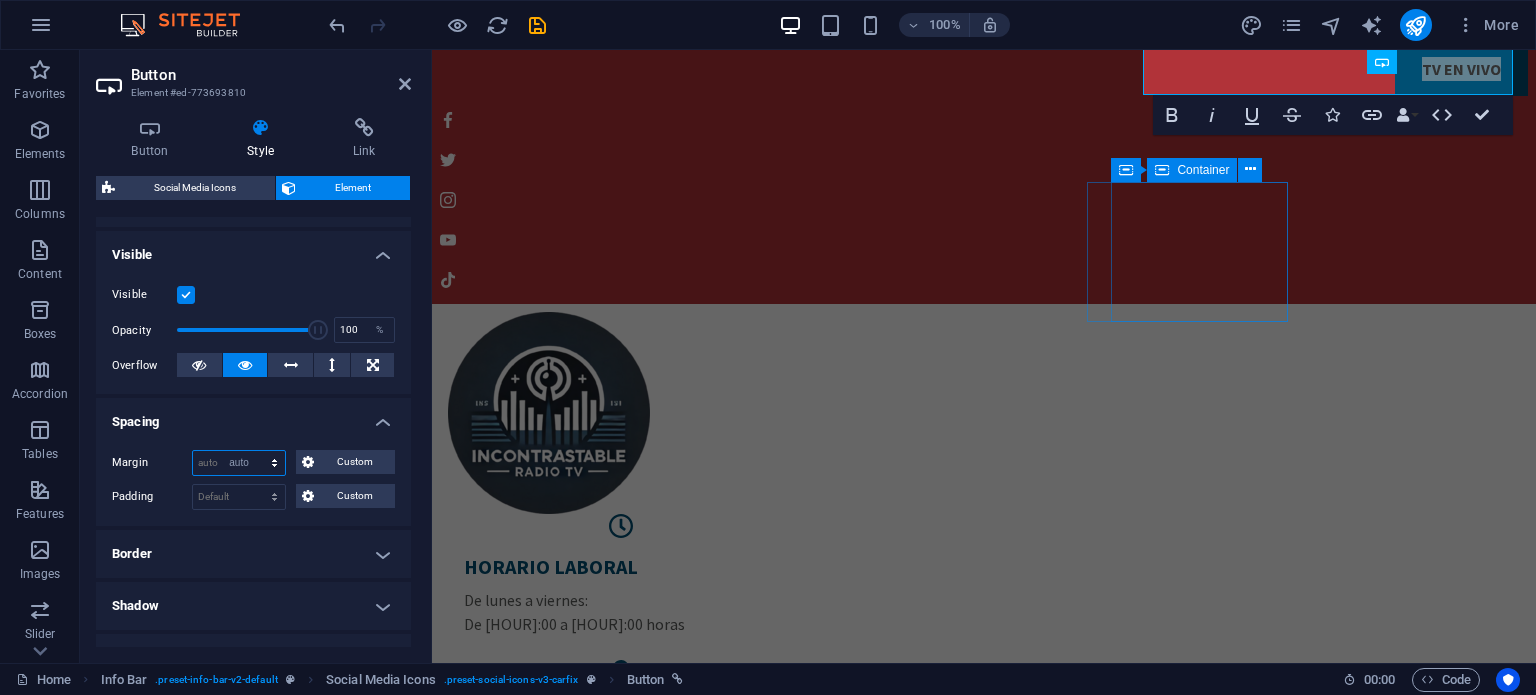 click on "Default auto px % rem vw vh Custom" at bounding box center [239, 463] 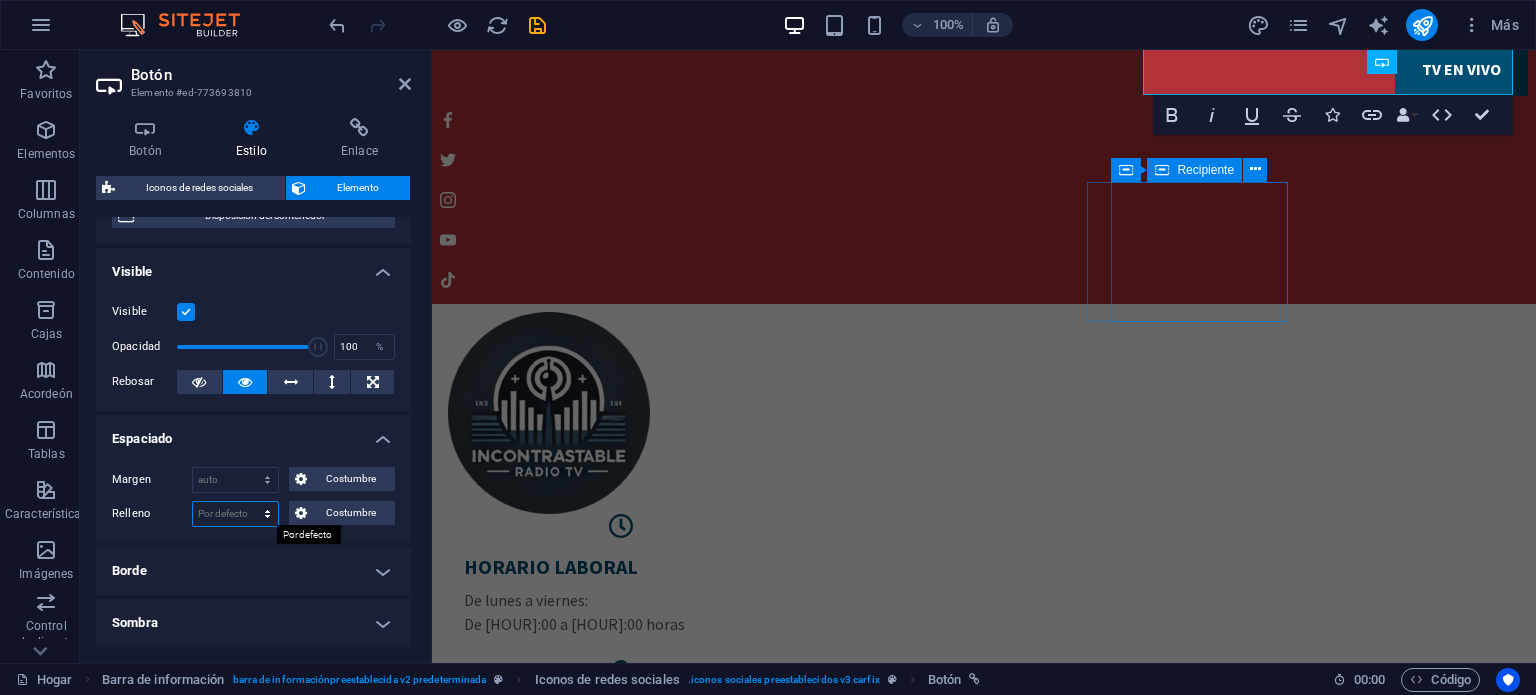 click on "Por defecto píxeles movimiento rápido del ojo % vh Volkswagen Custom" at bounding box center (235, 514) 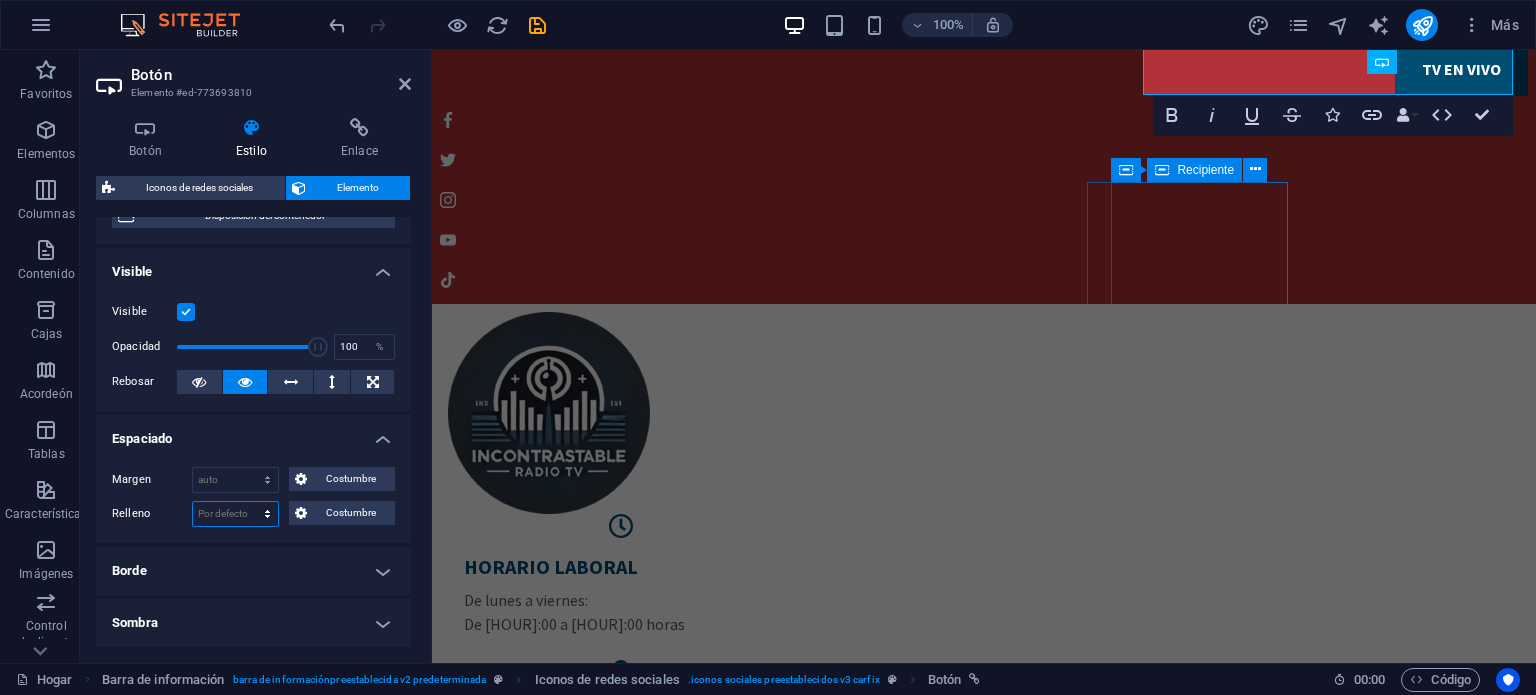 select on "rem" 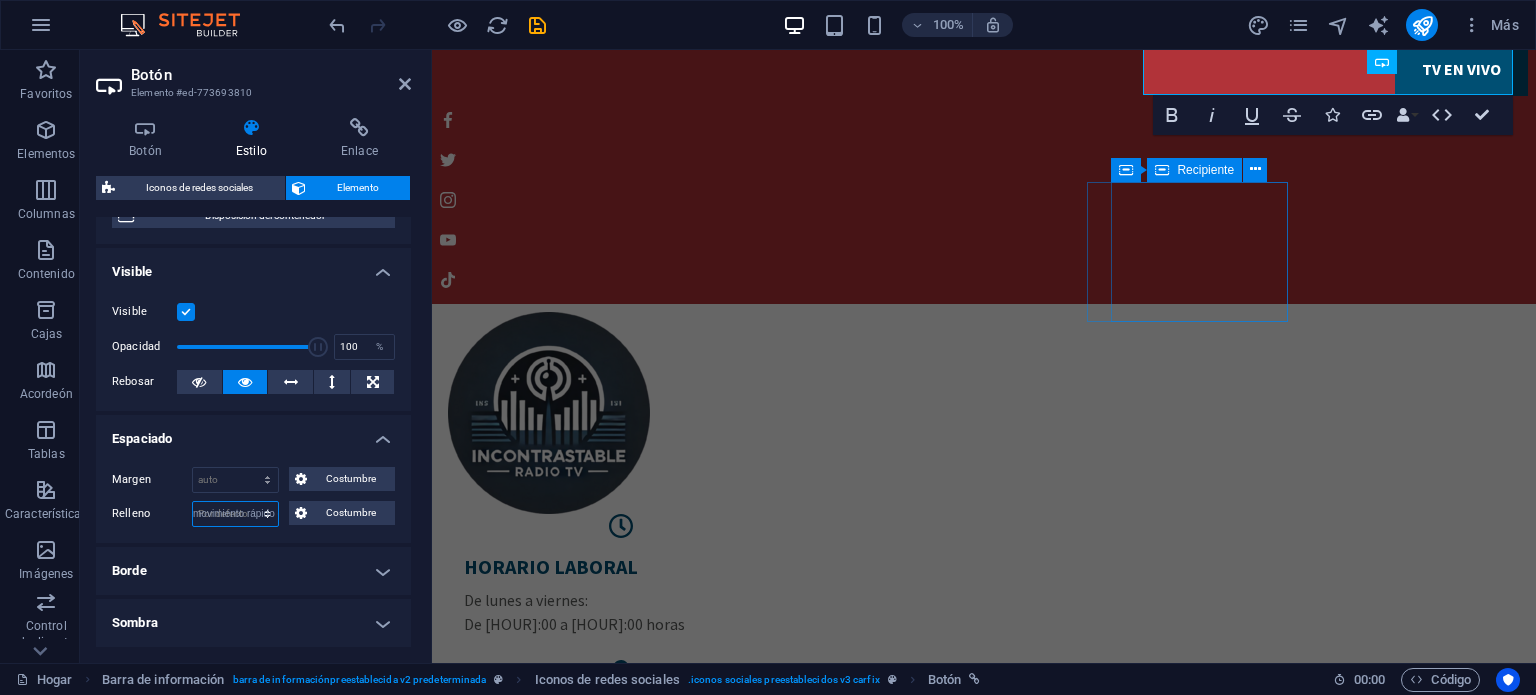 click on "Por defecto píxeles movimiento rápido del ojo % vh Volkswagen Custom" at bounding box center [235, 514] 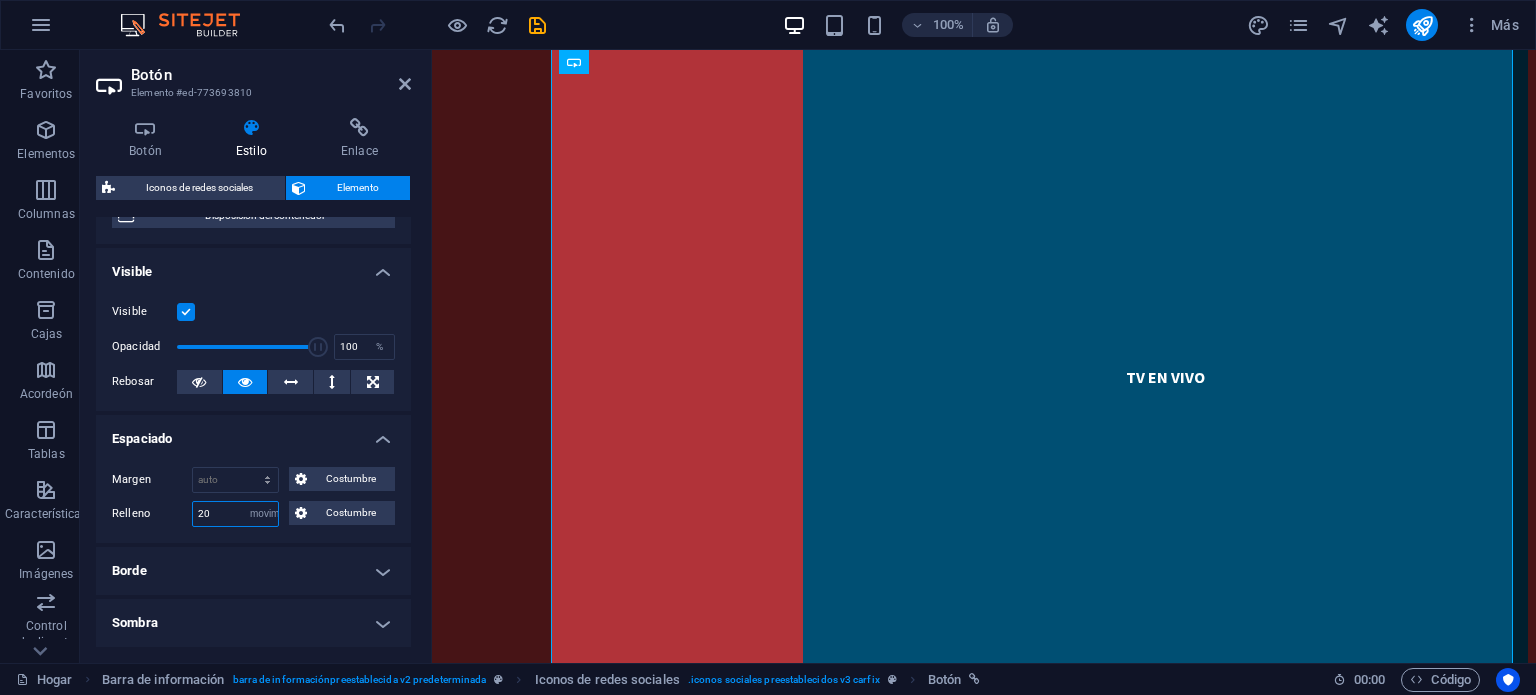 drag, startPoint x: 213, startPoint y: 513, endPoint x: 184, endPoint y: 509, distance: 29.274563 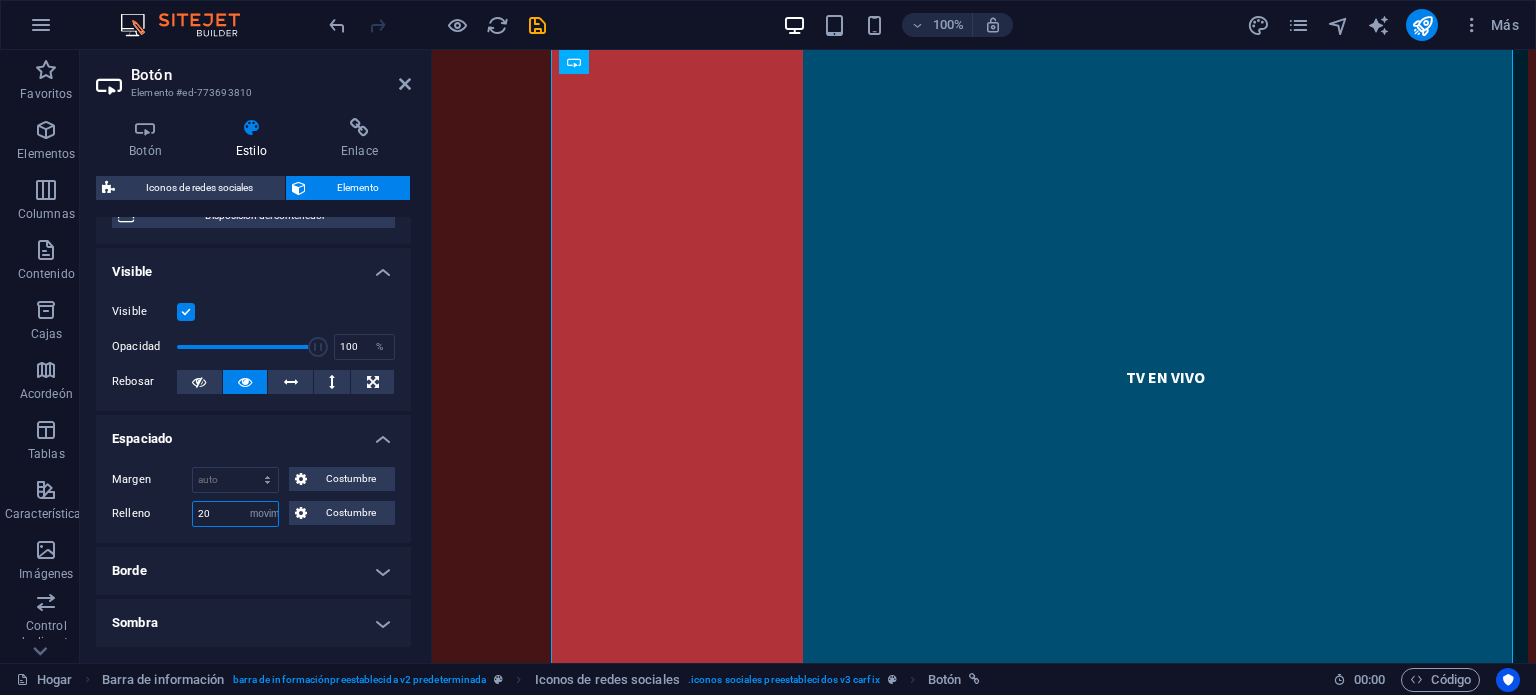 click on "Relleno [NUMBER] Por defecto píxeles movimiento rápido del ojo % vh Volkswagen Costumbre Costumbre" at bounding box center [253, 514] 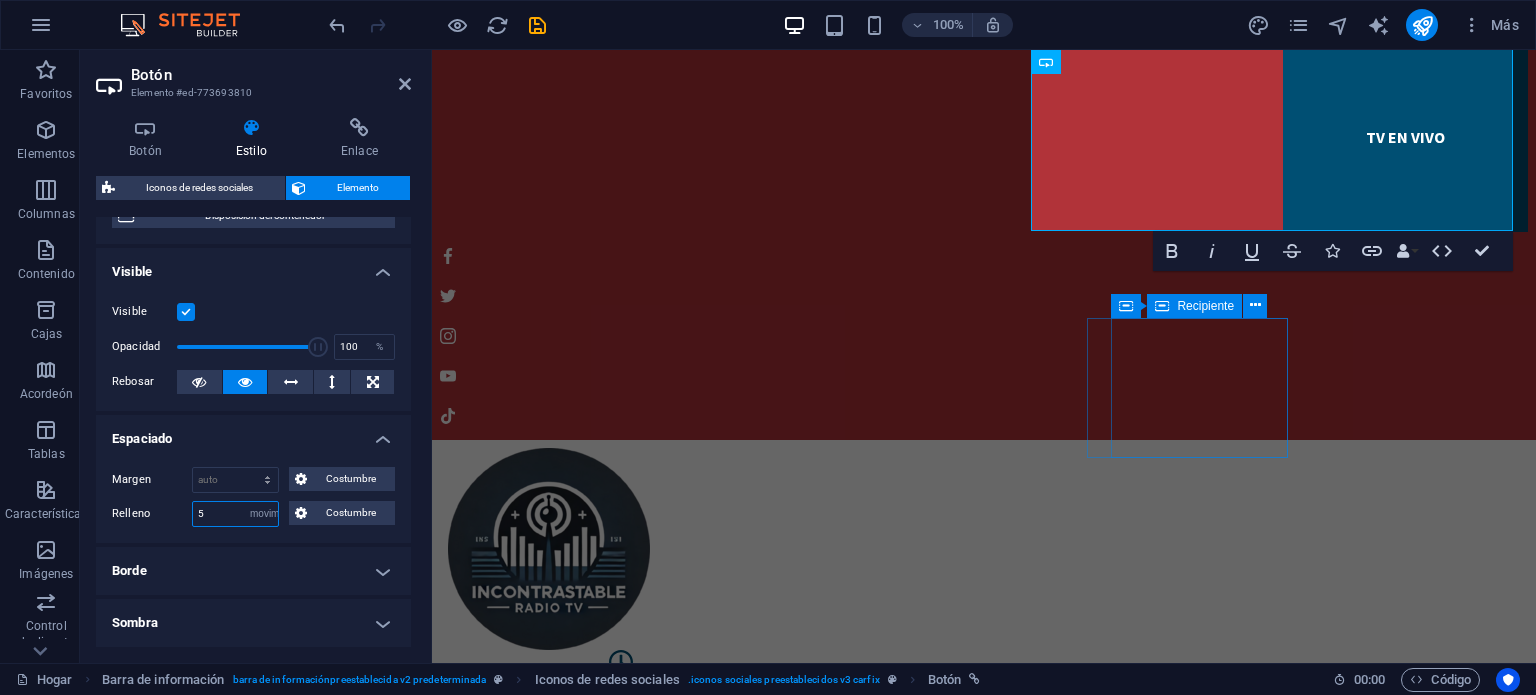drag, startPoint x: 210, startPoint y: 518, endPoint x: 169, endPoint y: 524, distance: 41.4367 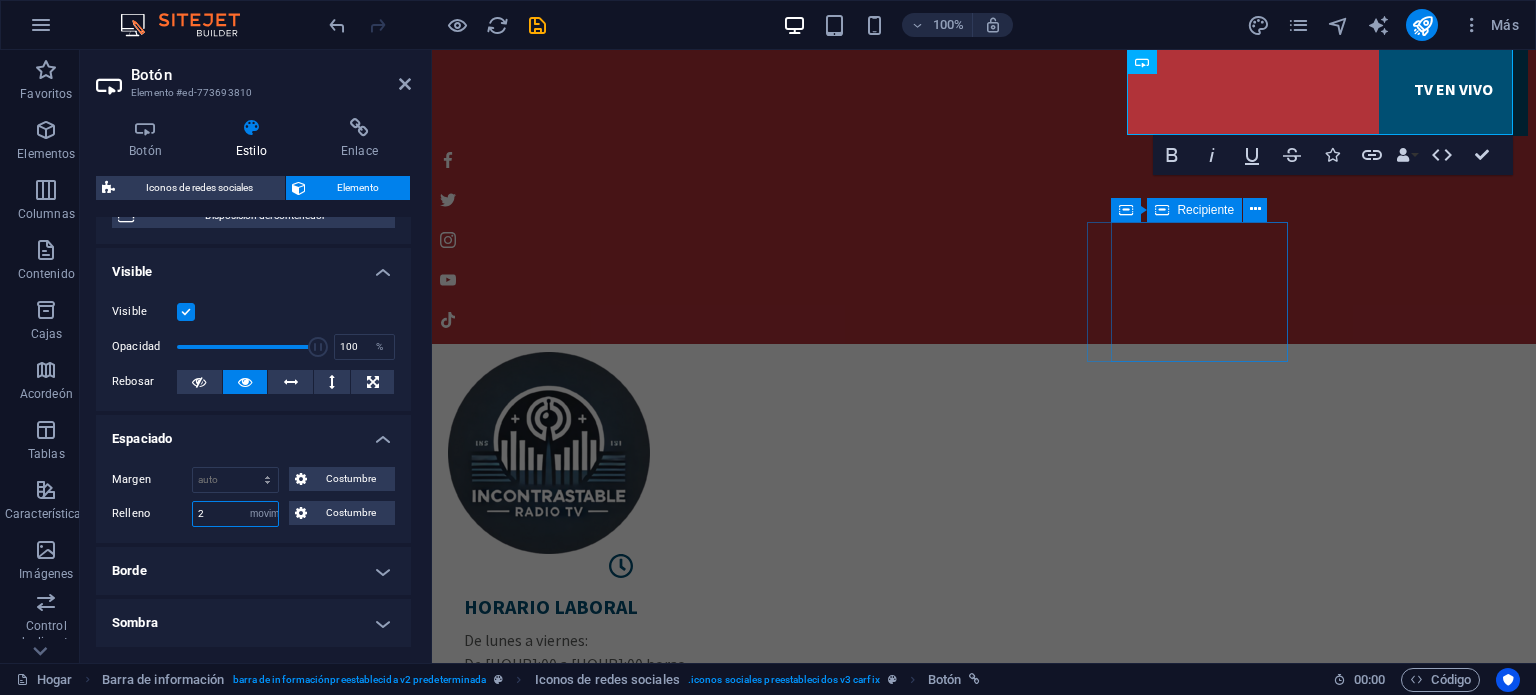 drag, startPoint x: 208, startPoint y: 519, endPoint x: 163, endPoint y: 511, distance: 45.705578 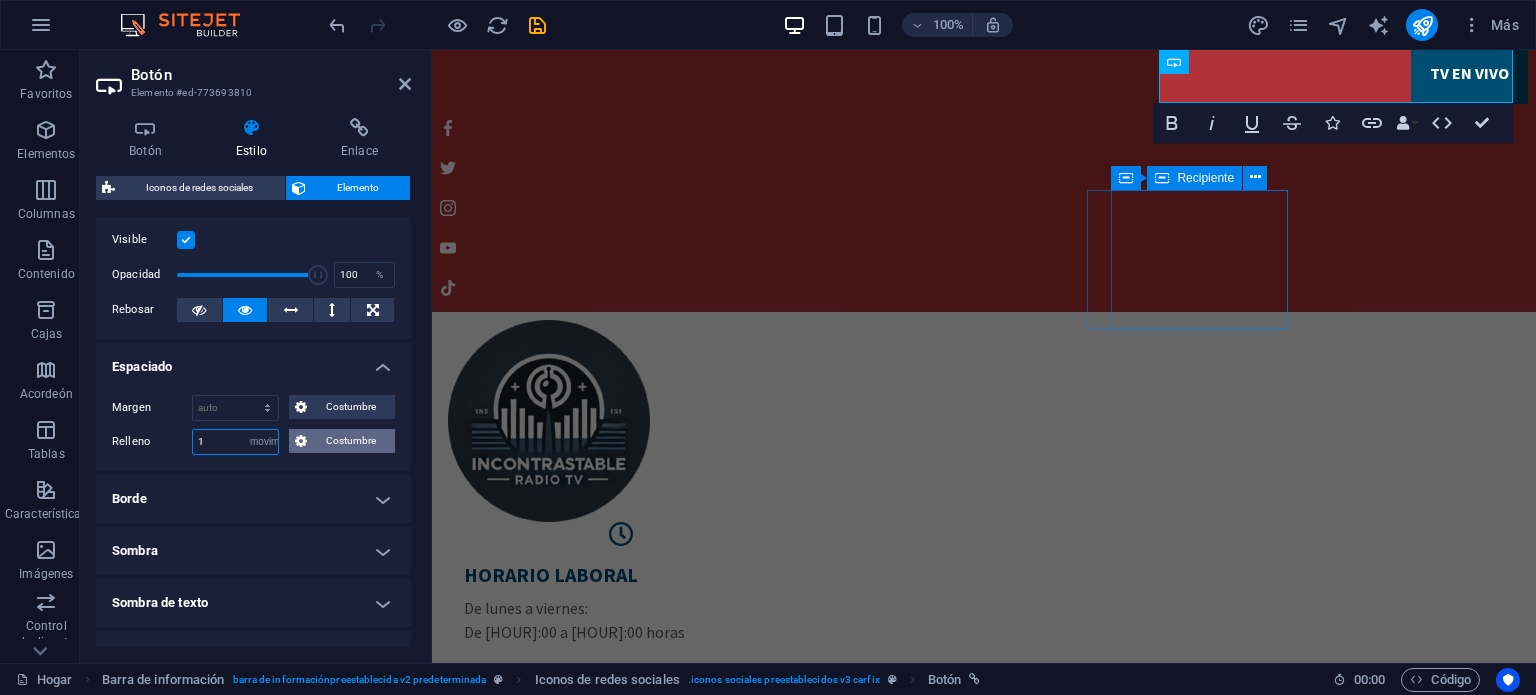 scroll, scrollTop: 300, scrollLeft: 0, axis: vertical 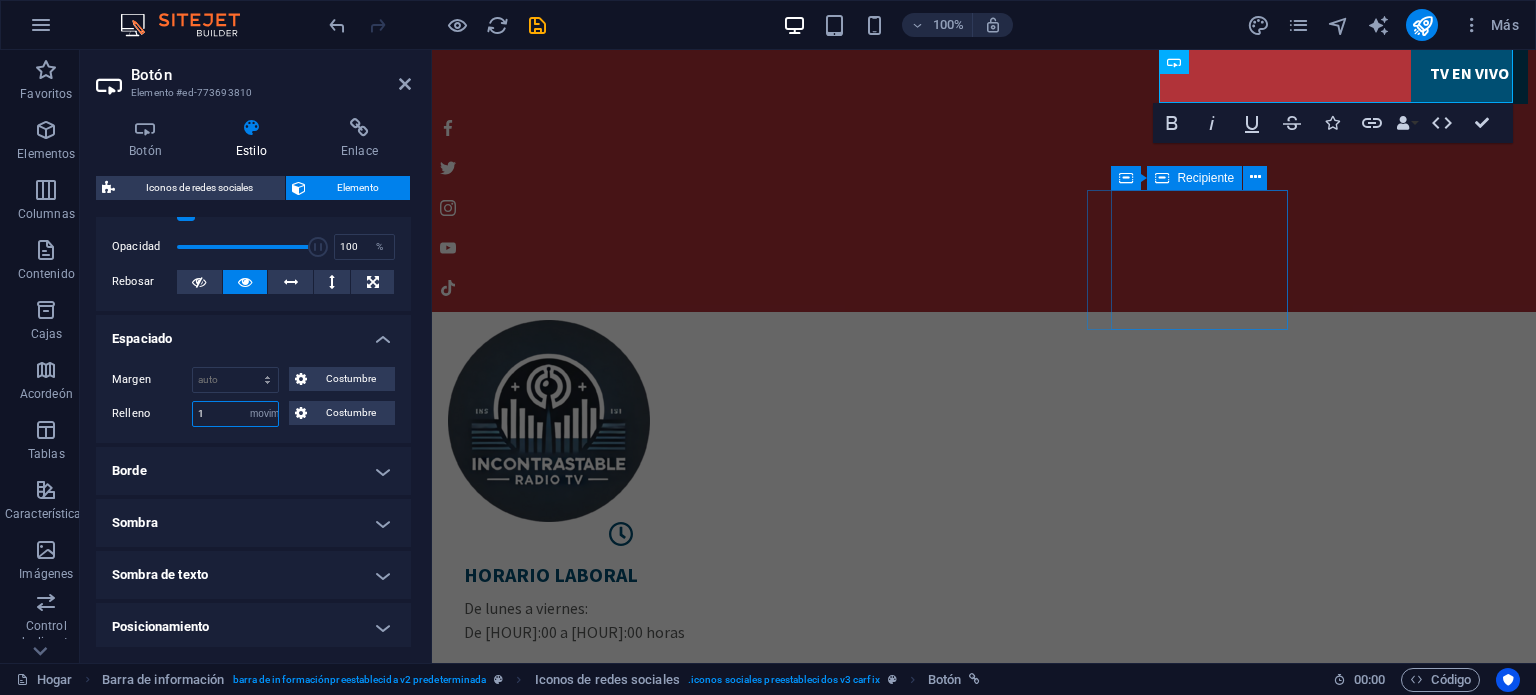 type on "1" 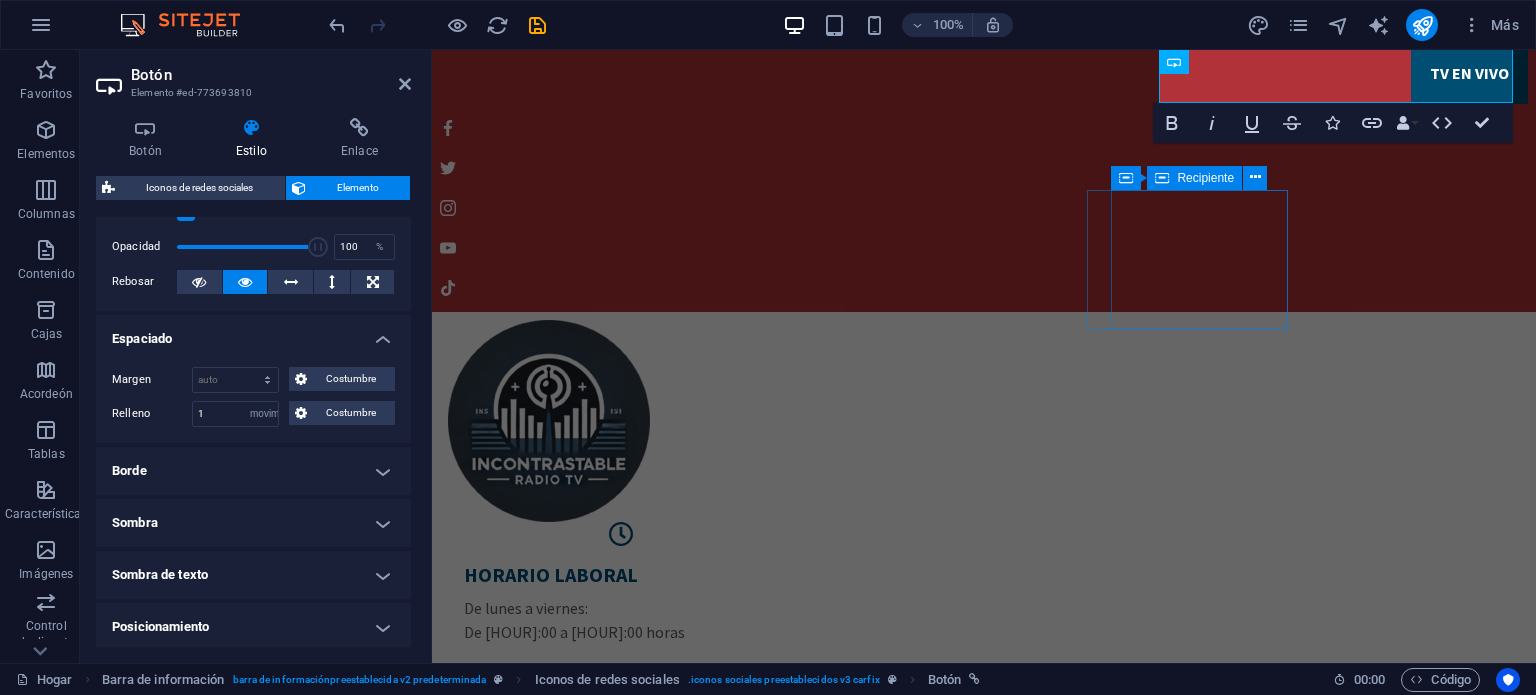click on "Borde" at bounding box center (253, 471) 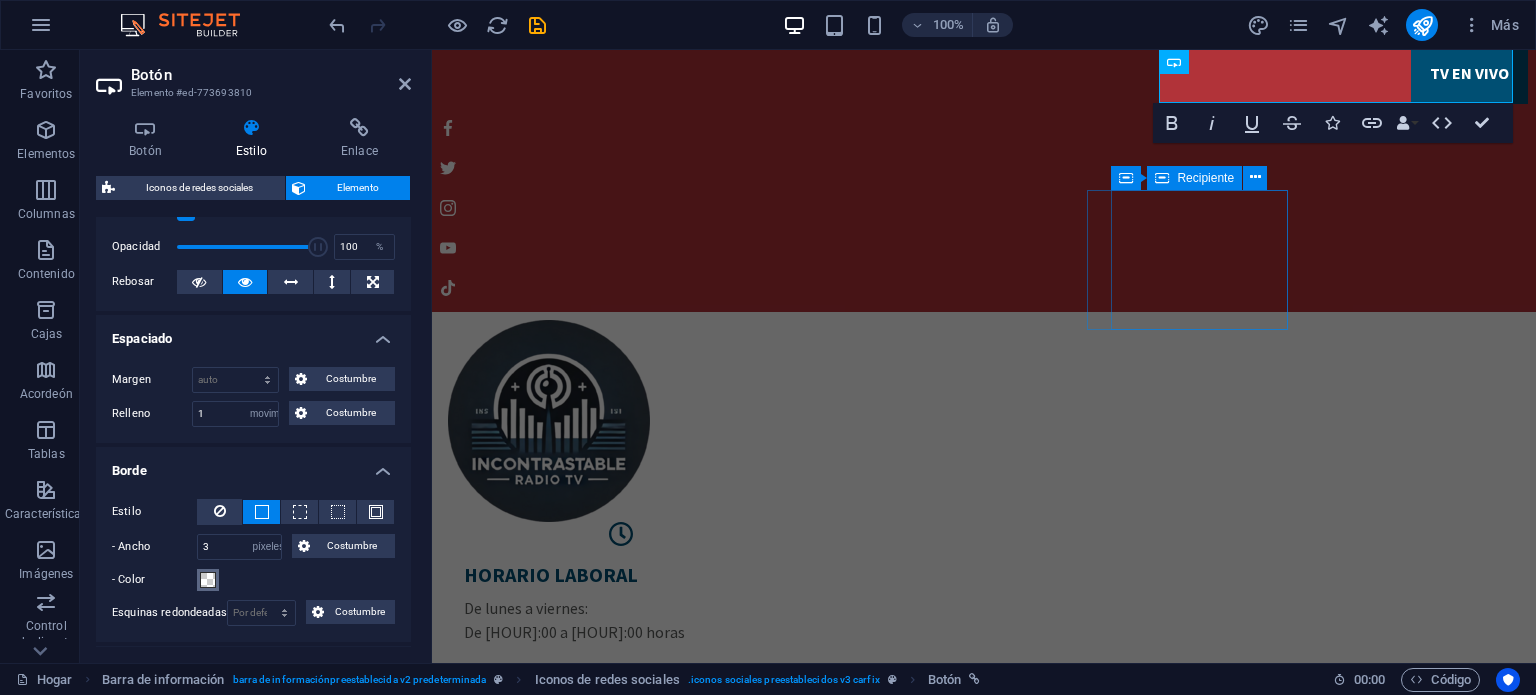 click at bounding box center (208, 580) 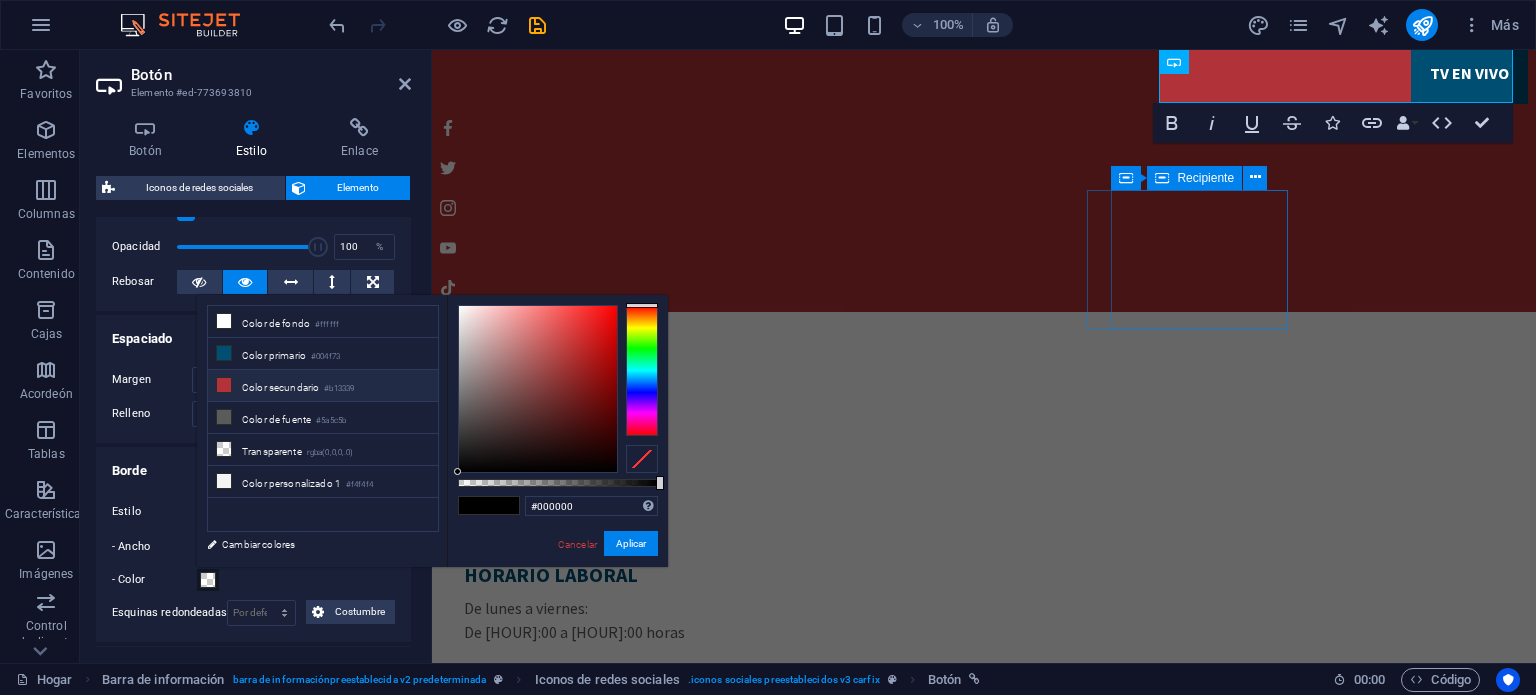 click on "Color secundario" at bounding box center (280, 387) 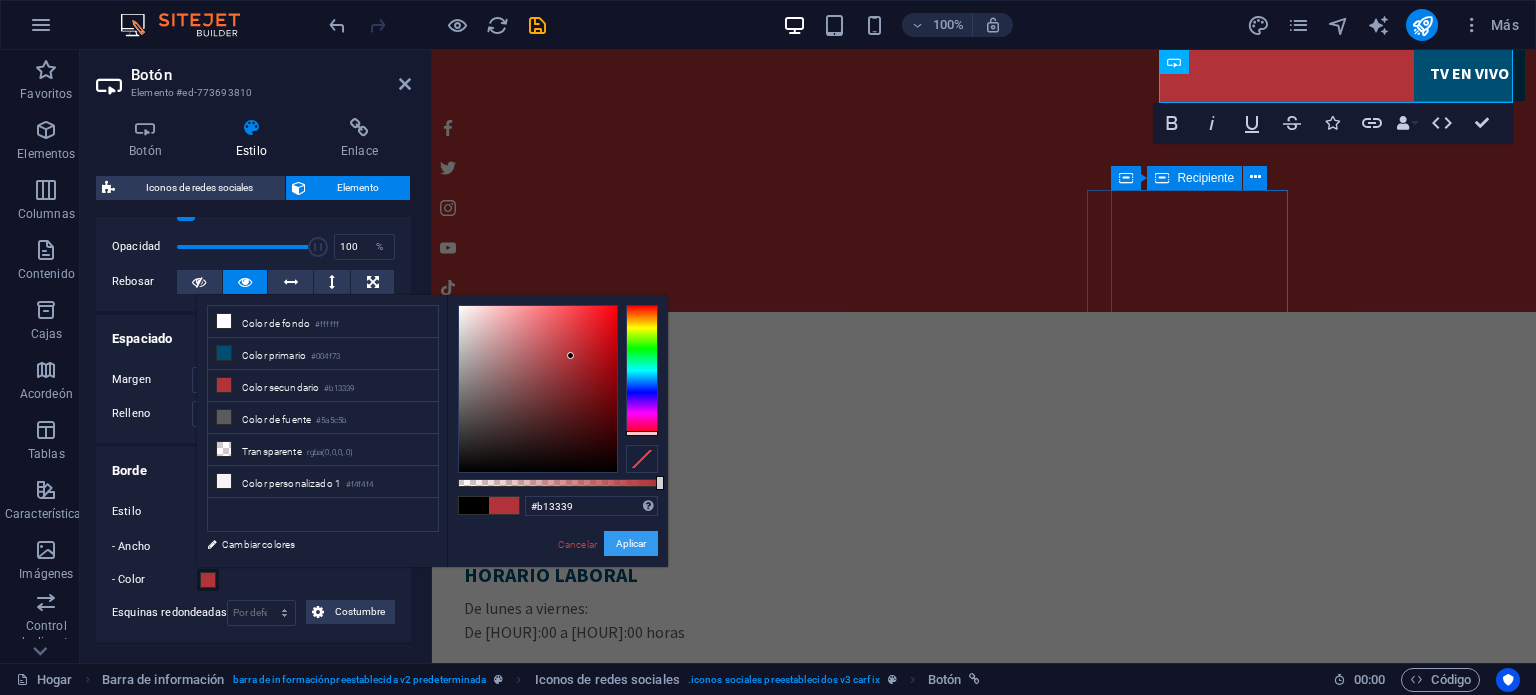 click on "Aplicar" at bounding box center [631, 543] 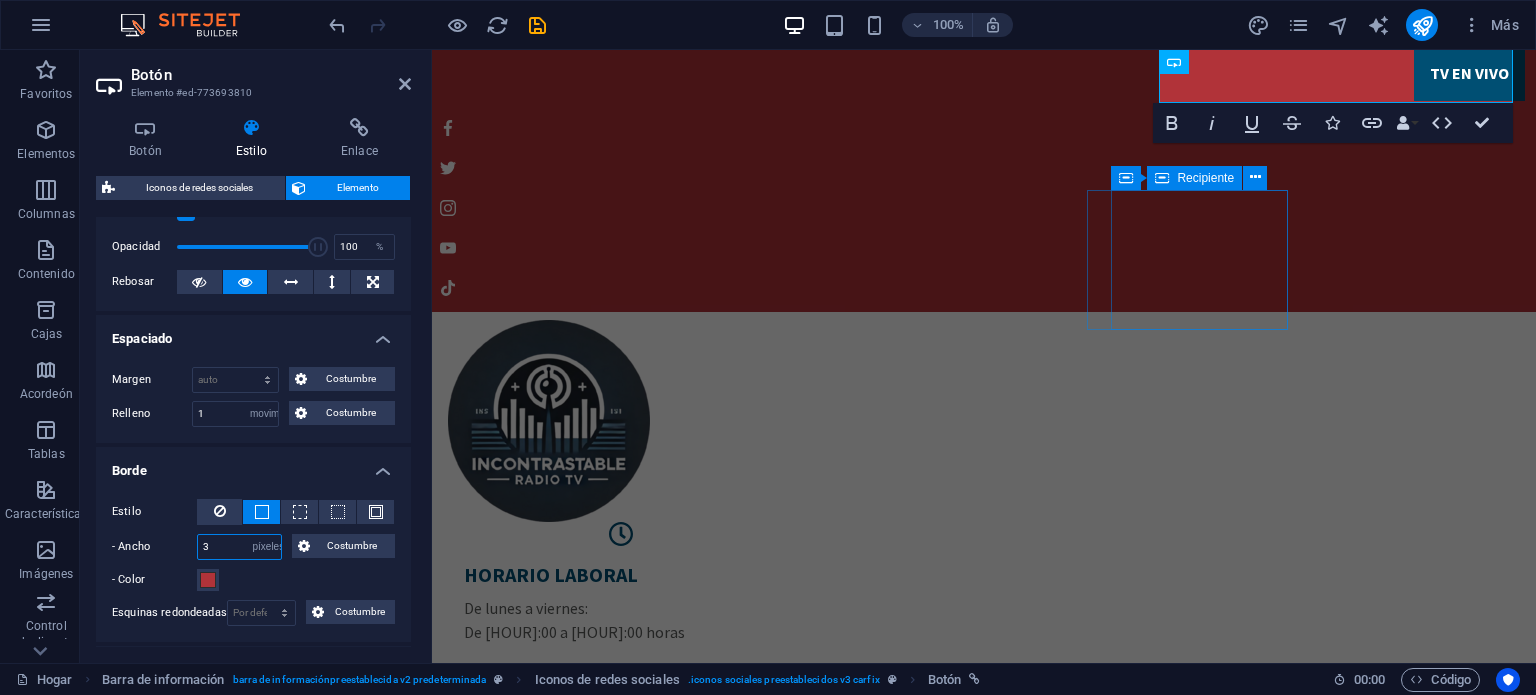 drag, startPoint x: 232, startPoint y: 540, endPoint x: 173, endPoint y: 547, distance: 59.413803 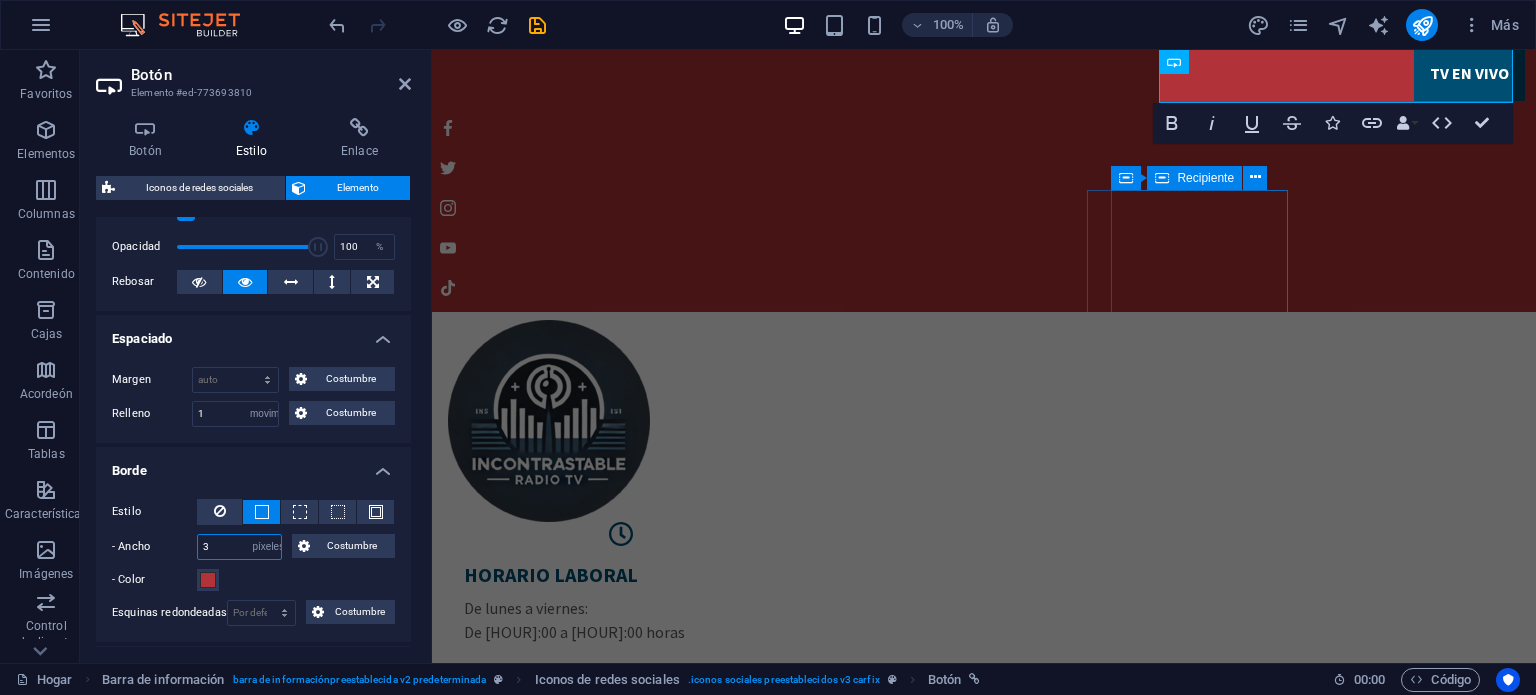 type on "4" 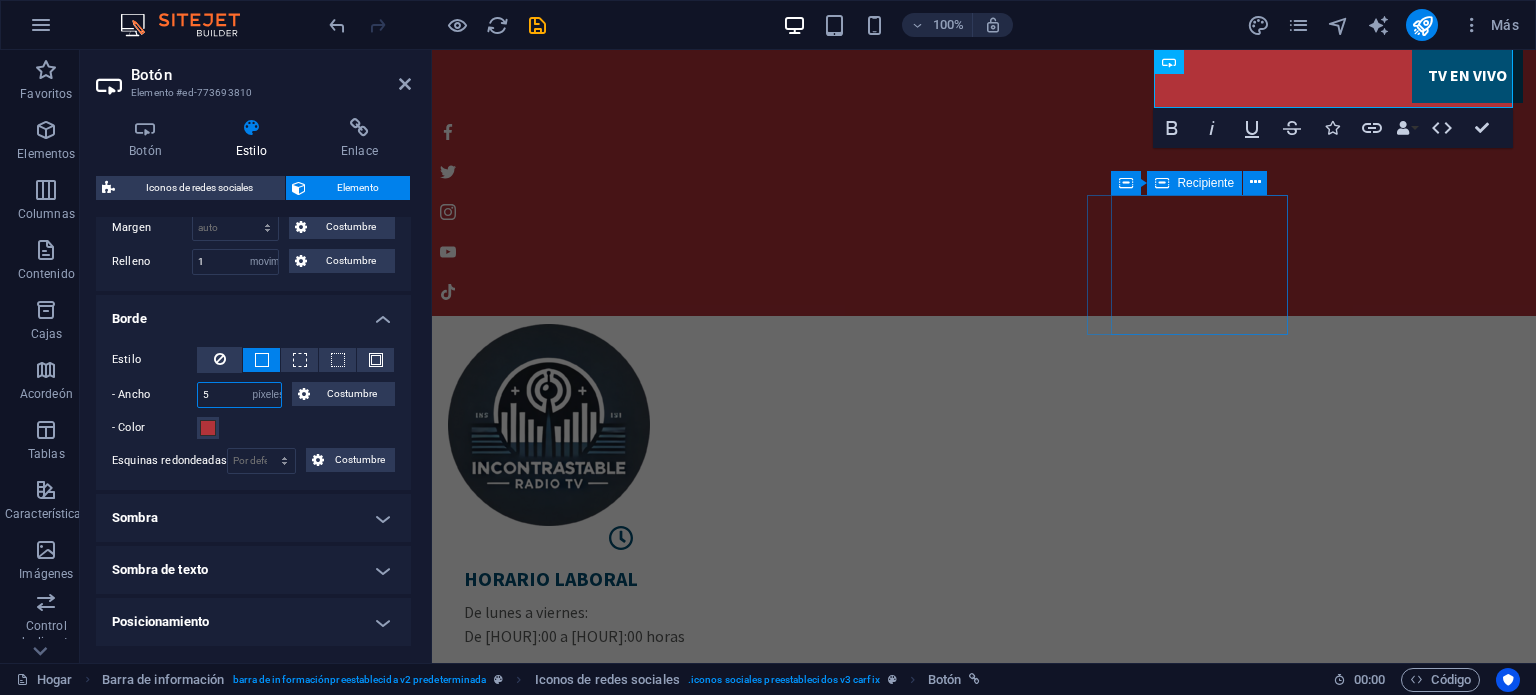 scroll, scrollTop: 500, scrollLeft: 0, axis: vertical 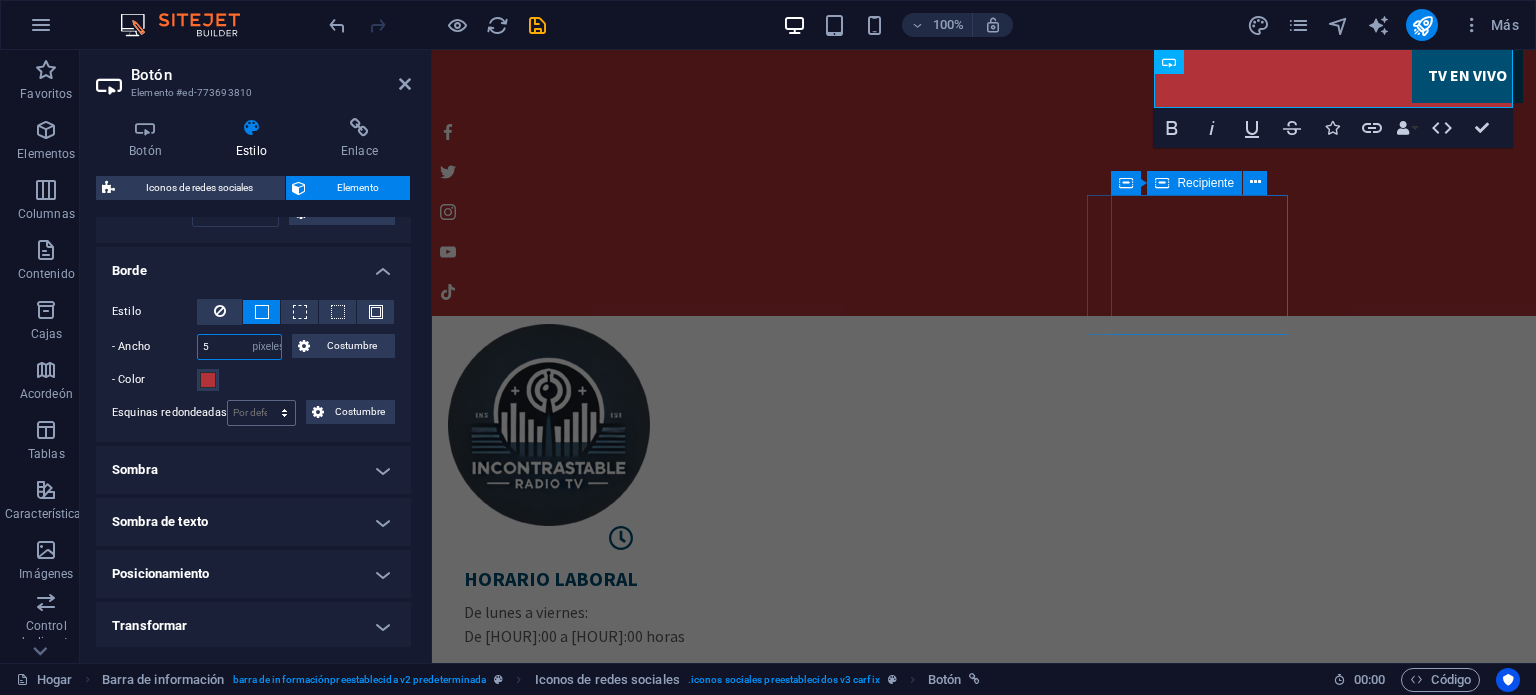 type on "5" 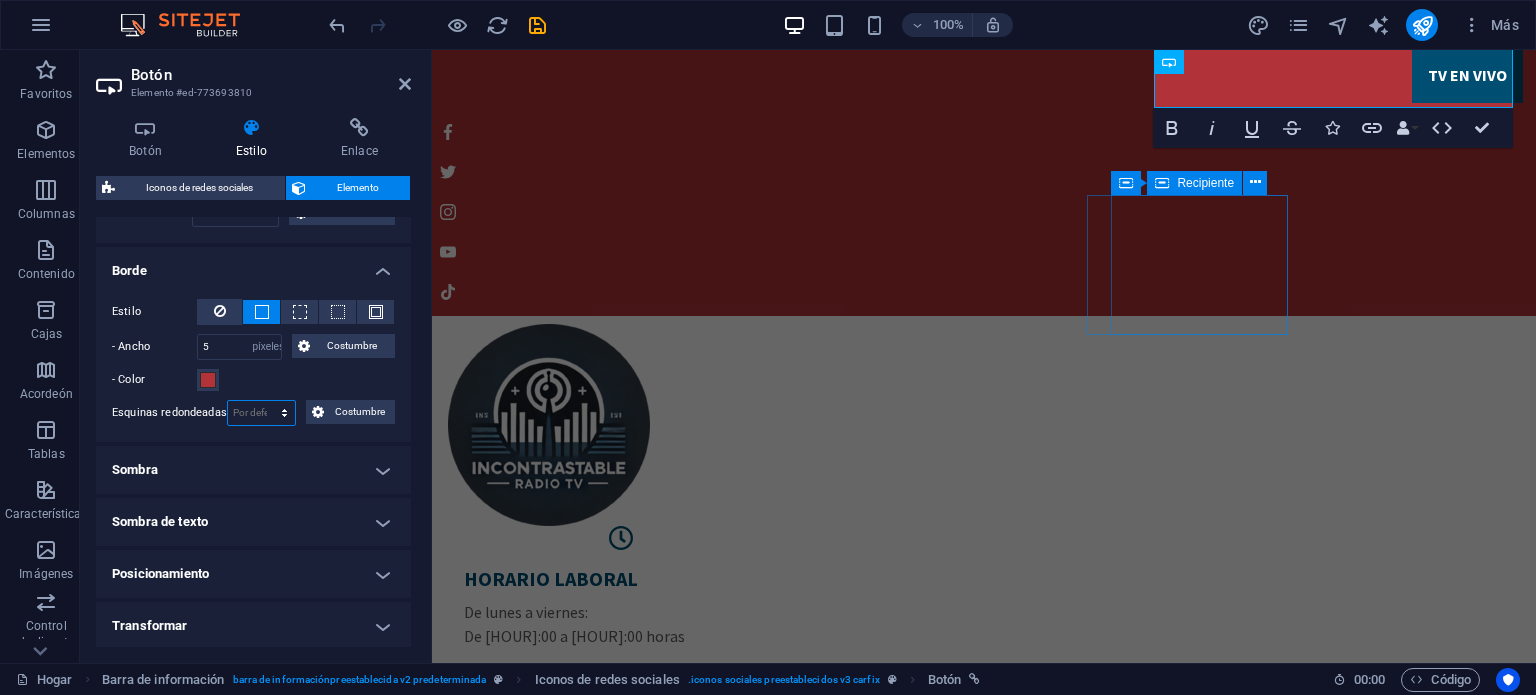 click on "Por defecto píxeles movimiento rápido del ojo % vh Volkswagen Costumbre" at bounding box center (262, 413) 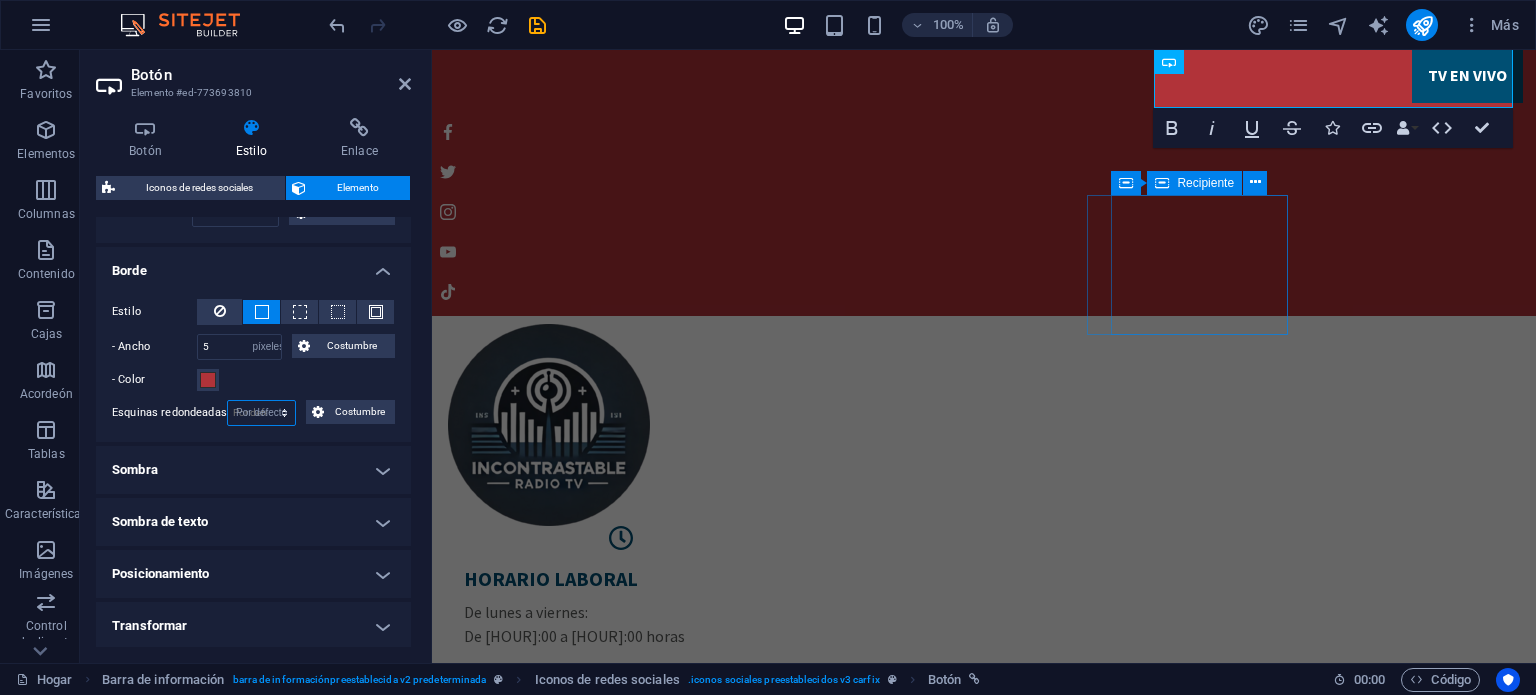 click on "Por defecto píxeles movimiento rápido del ojo % vh Volkswagen Costumbre" at bounding box center [262, 413] 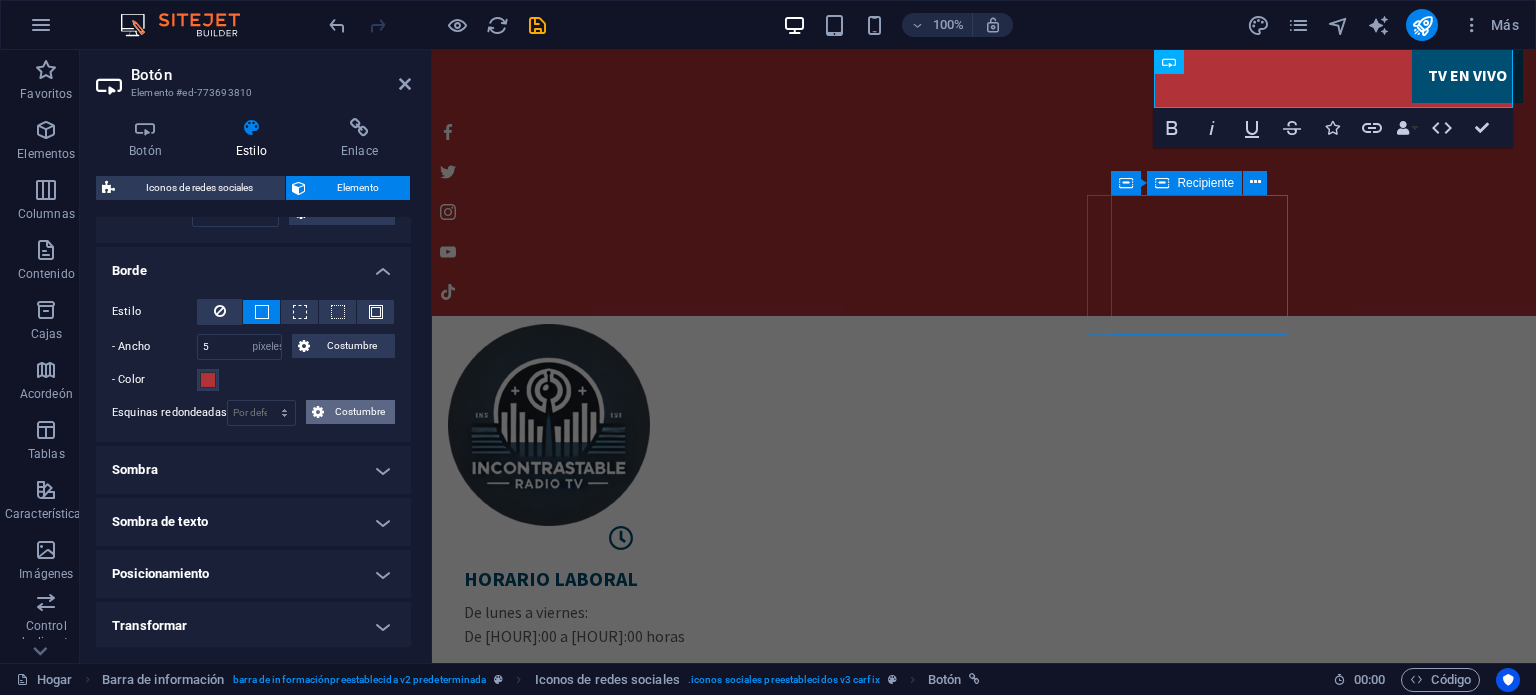 click on "Costumbre" at bounding box center (360, 411) 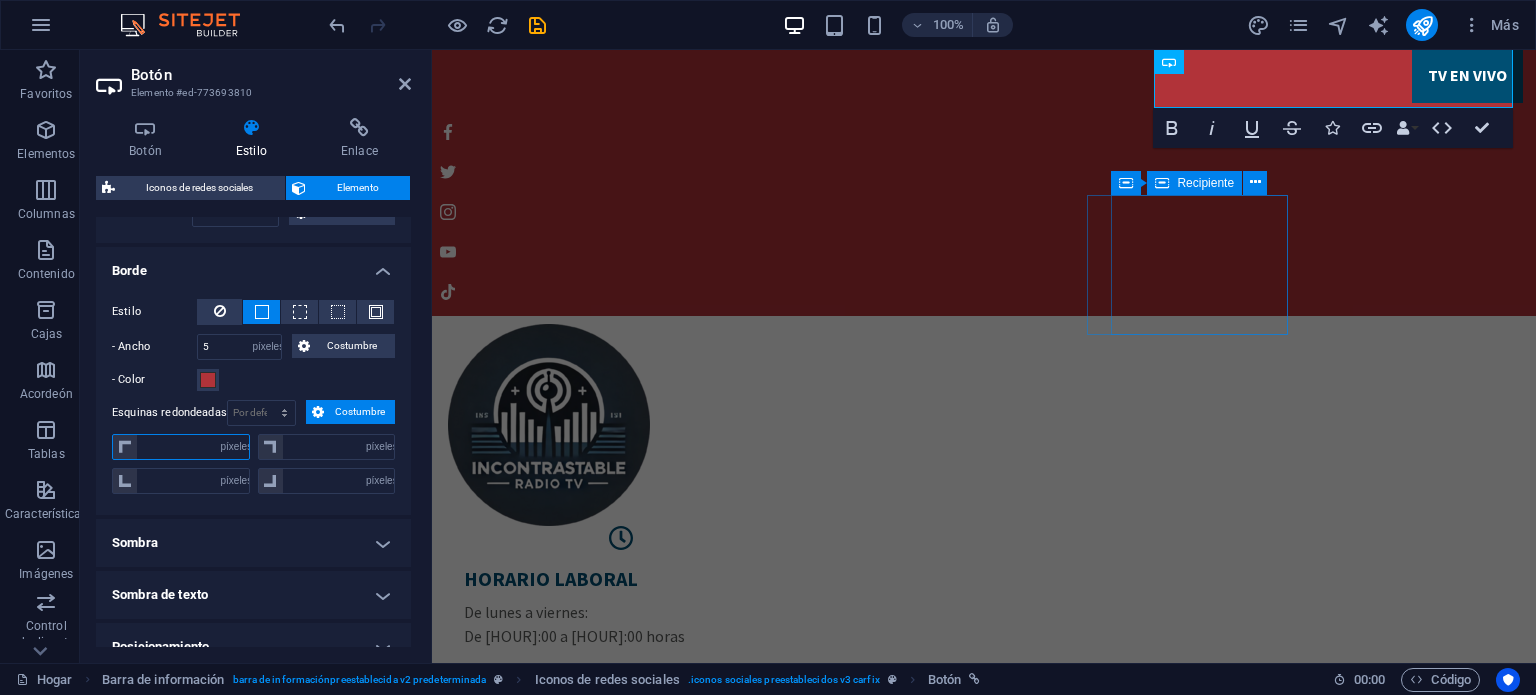 click at bounding box center (193, 447) 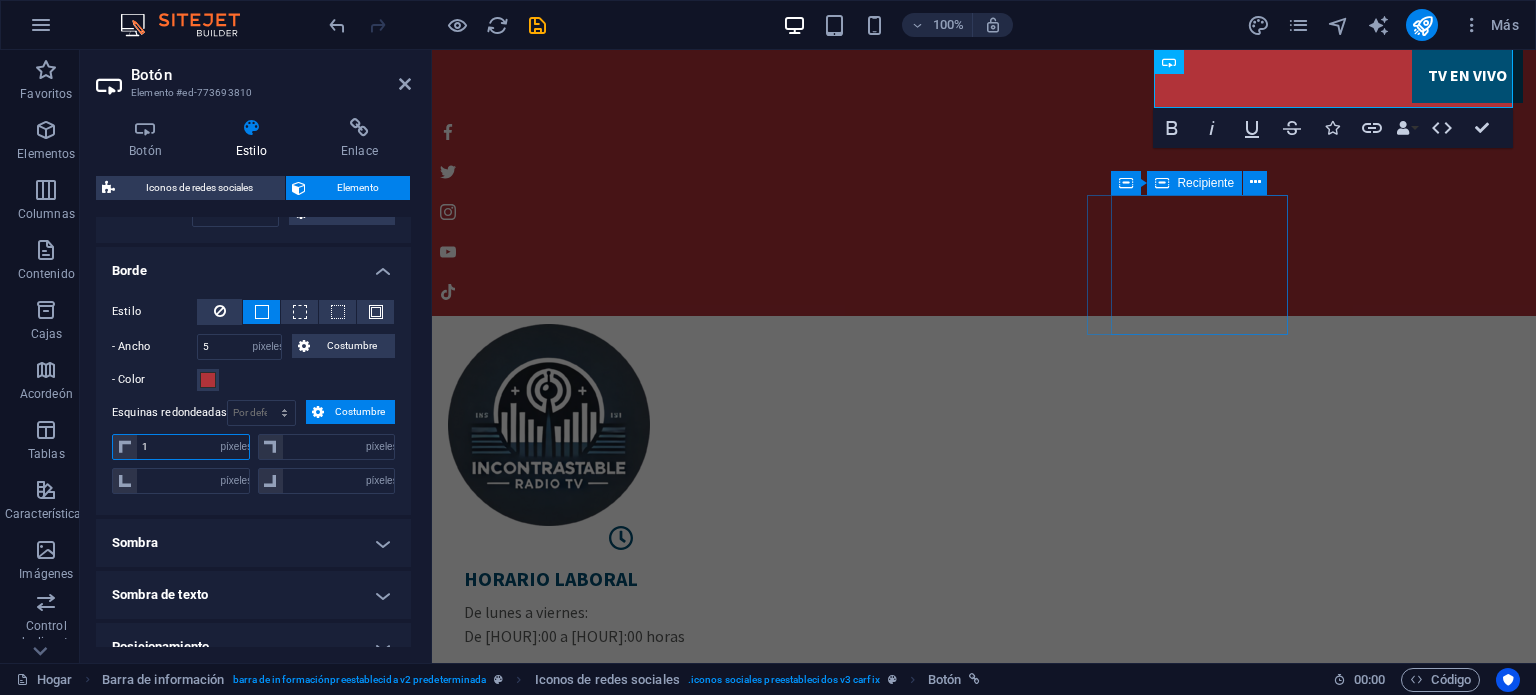 type on "10" 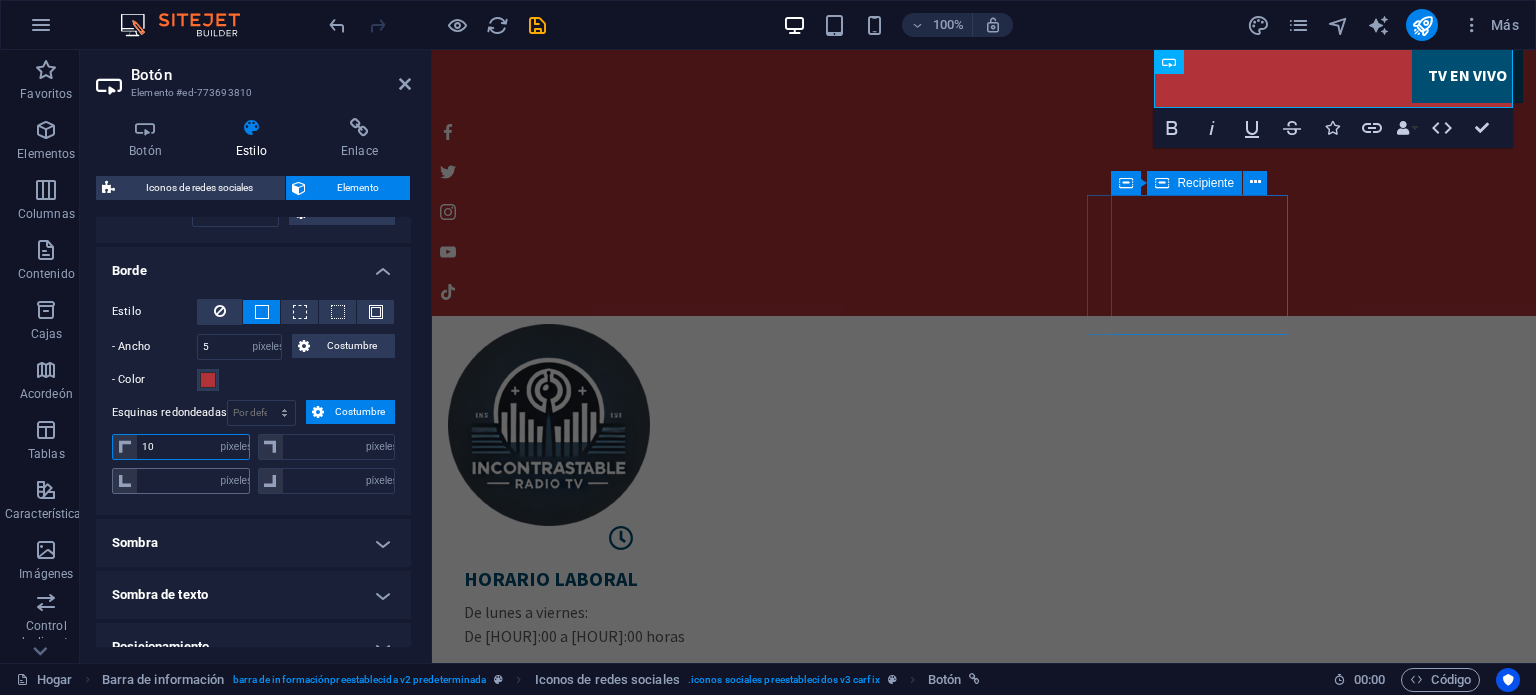 type on "0" 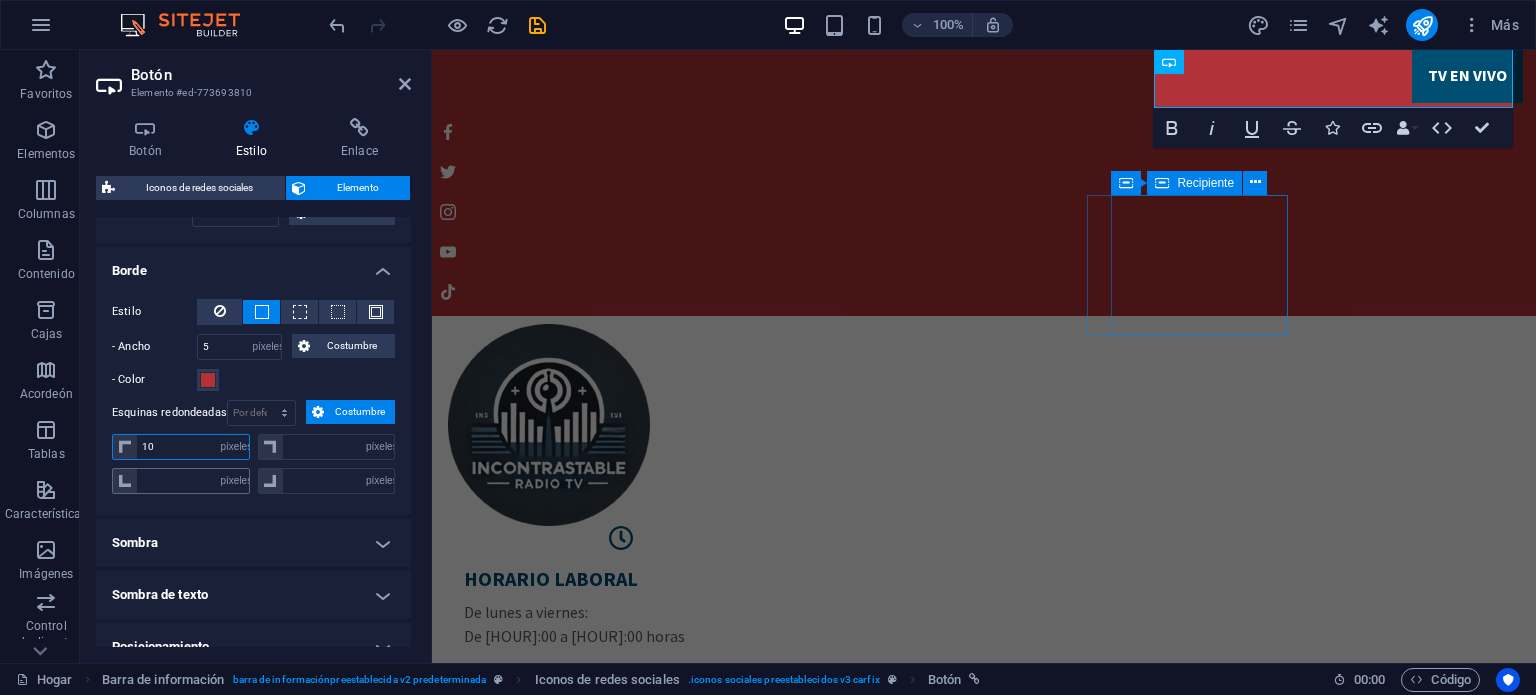 type on "0" 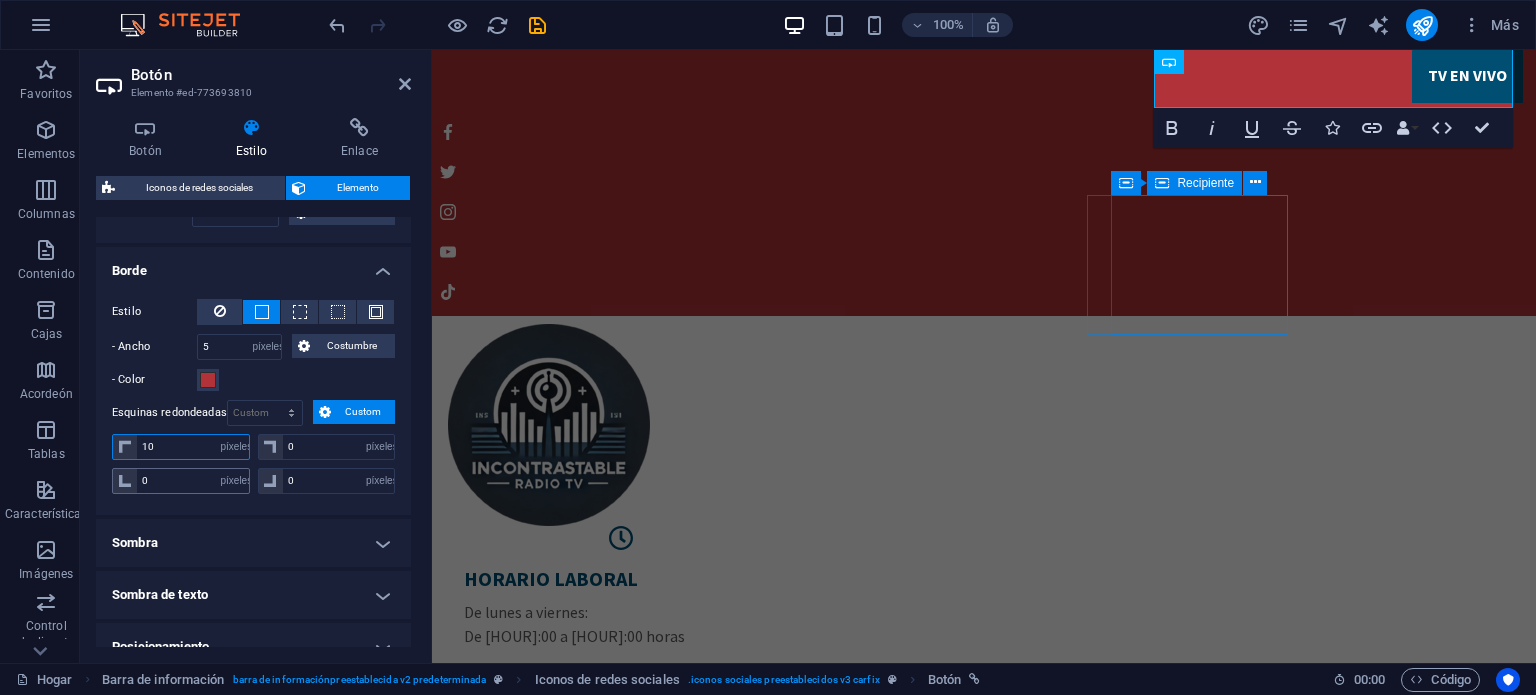 type on "10" 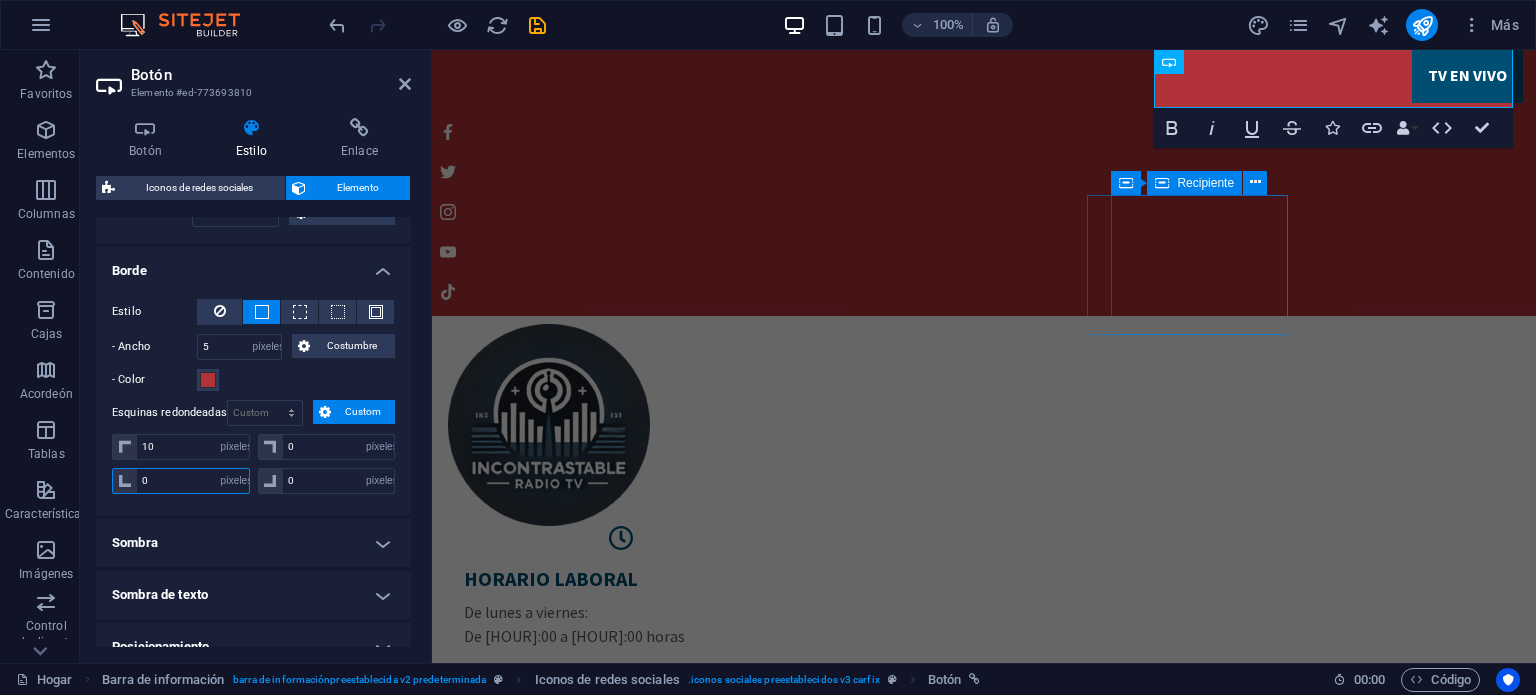 click on "0" at bounding box center (193, 481) 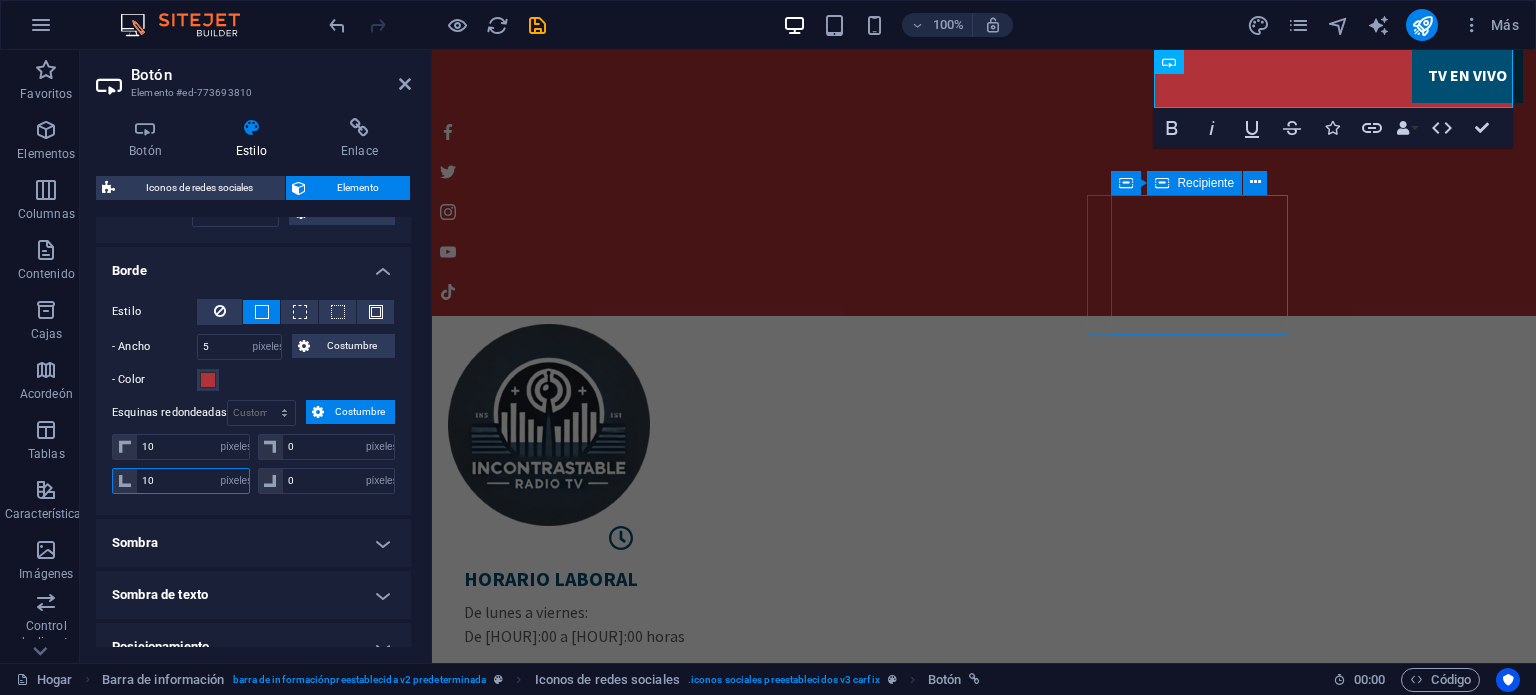 type on "10" 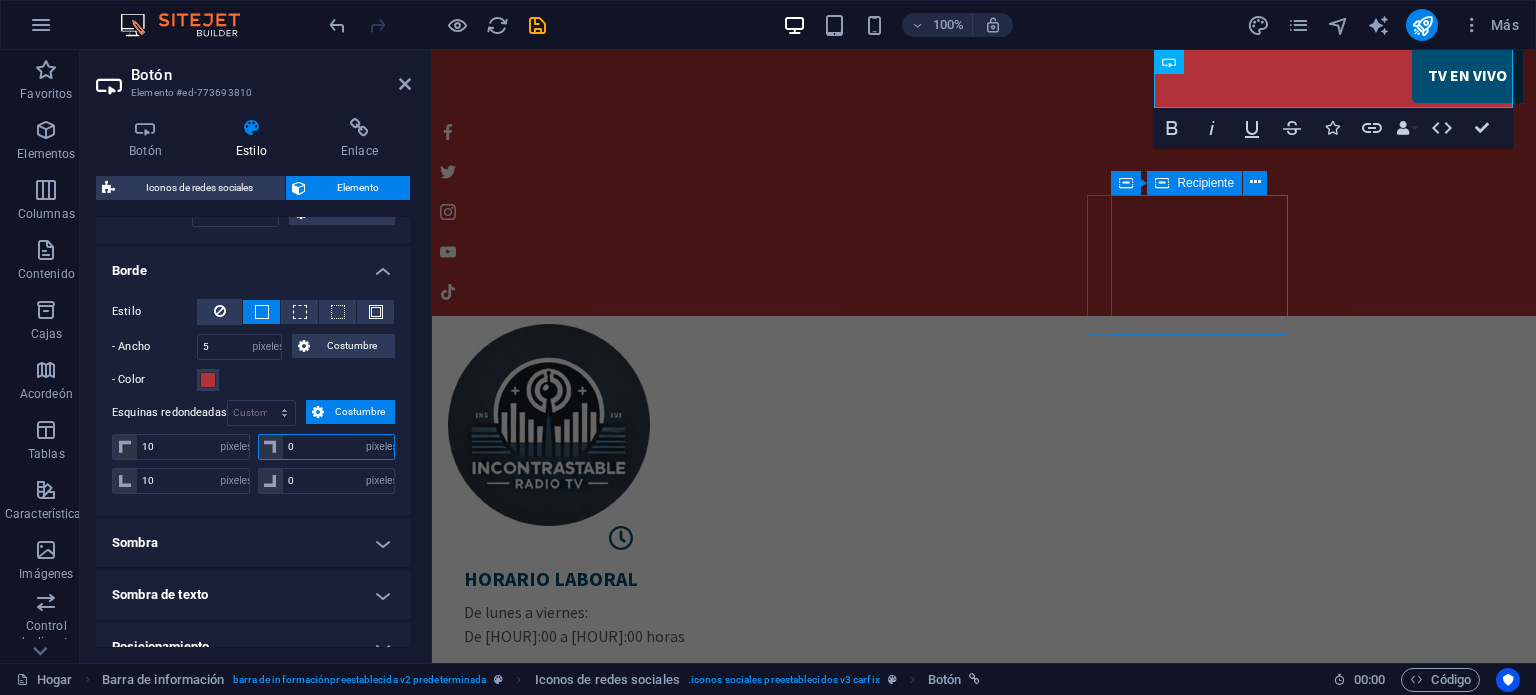 drag, startPoint x: 344, startPoint y: 446, endPoint x: 256, endPoint y: 453, distance: 88.27797 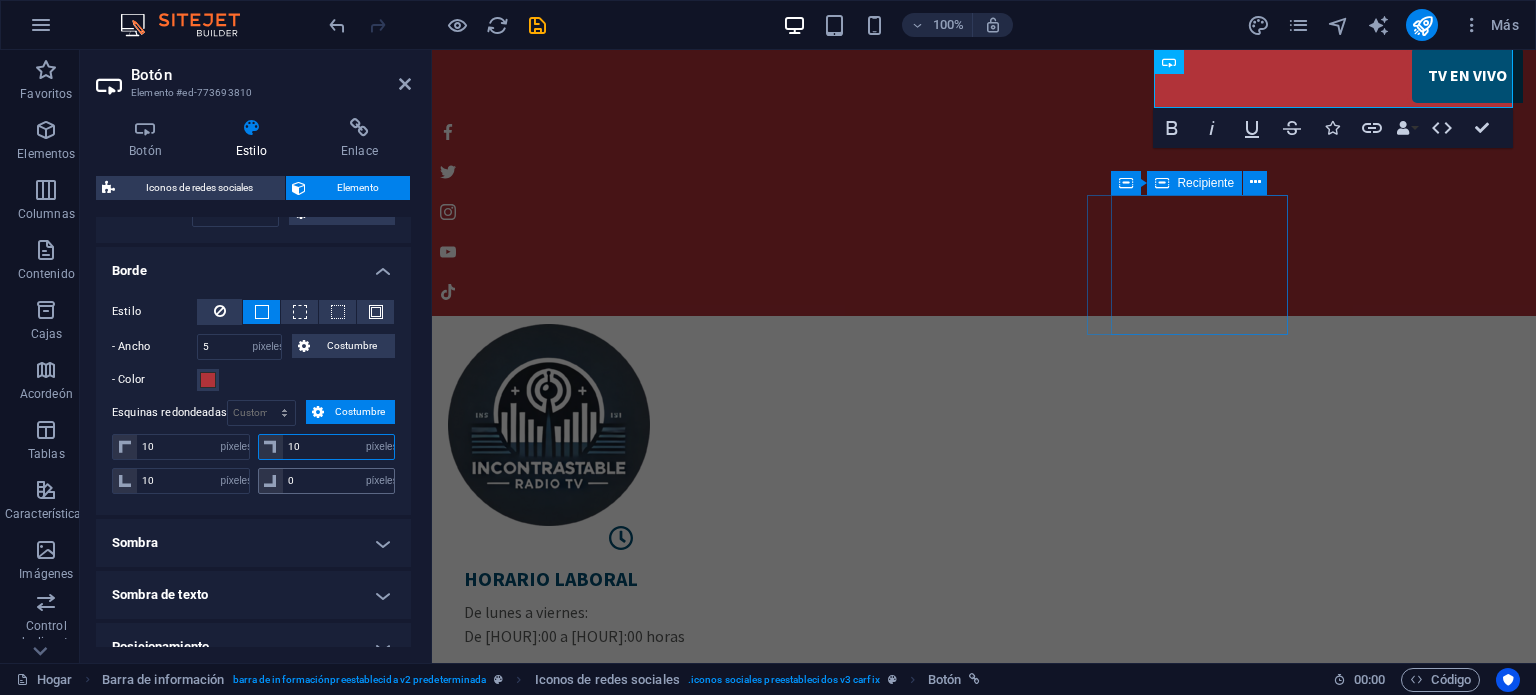 type on "10" 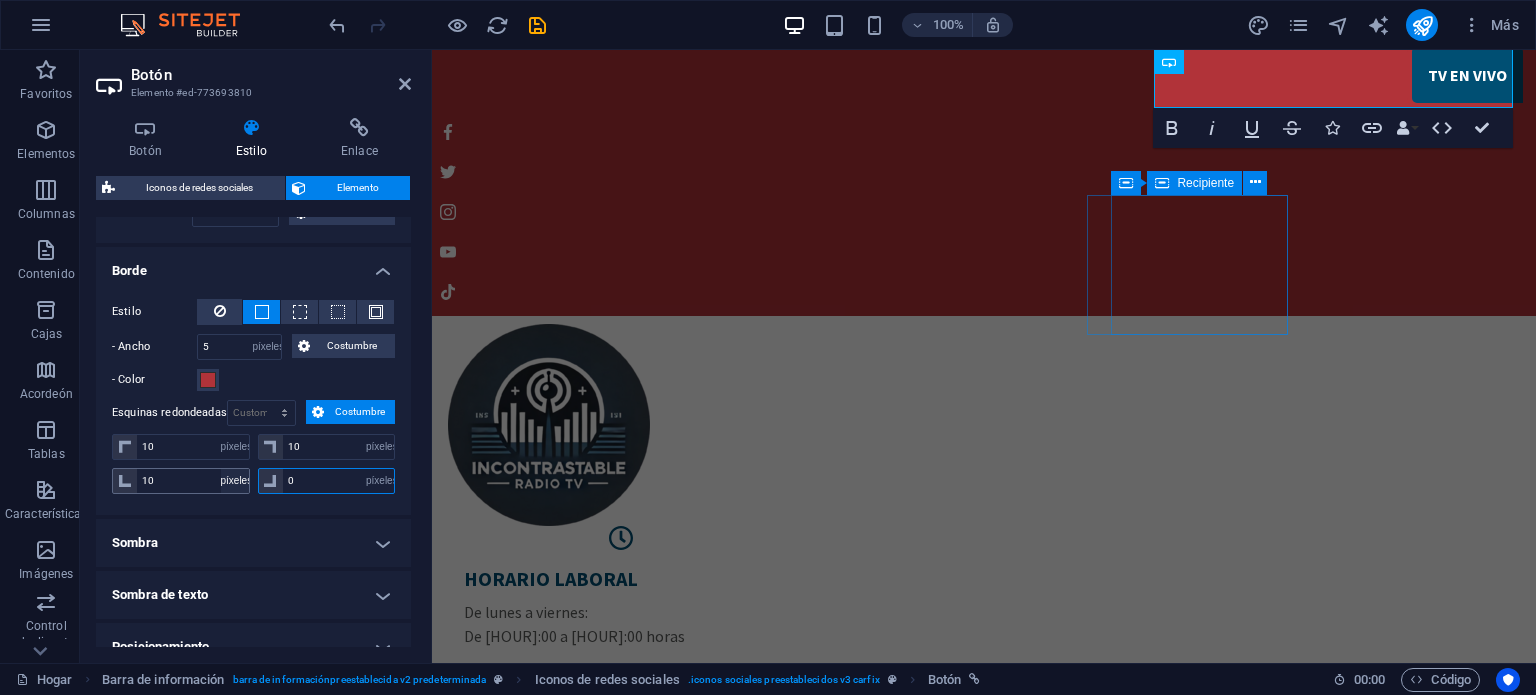 drag, startPoint x: 264, startPoint y: 471, endPoint x: 236, endPoint y: 473, distance: 28.071337 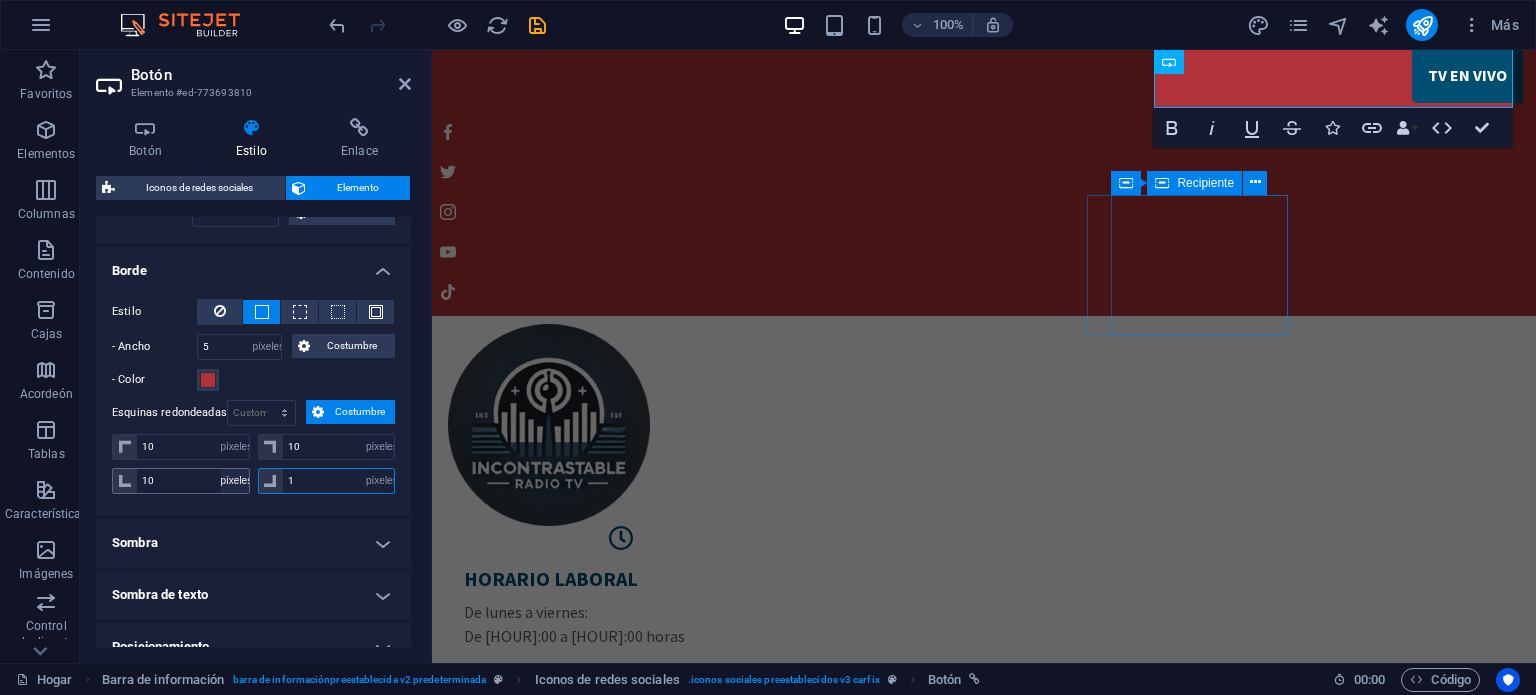 type on "10" 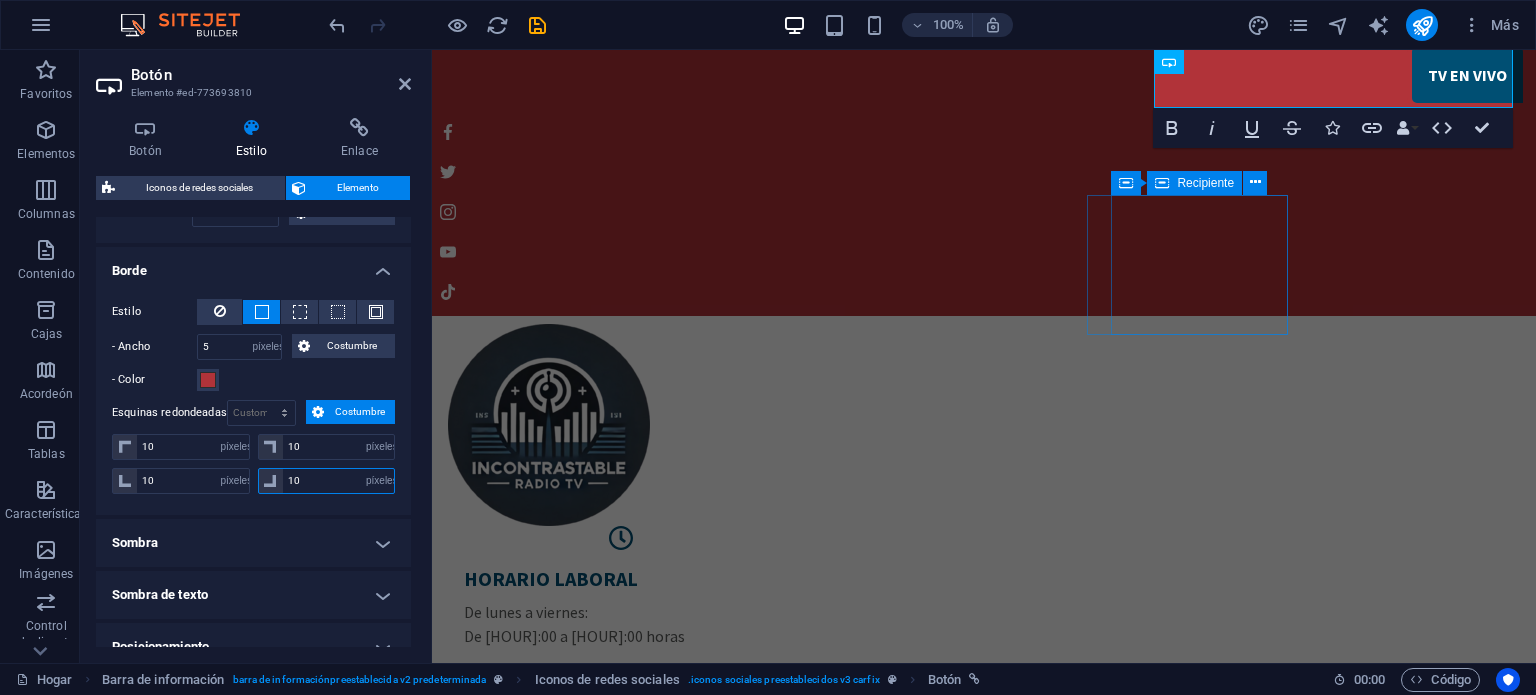 type on "10" 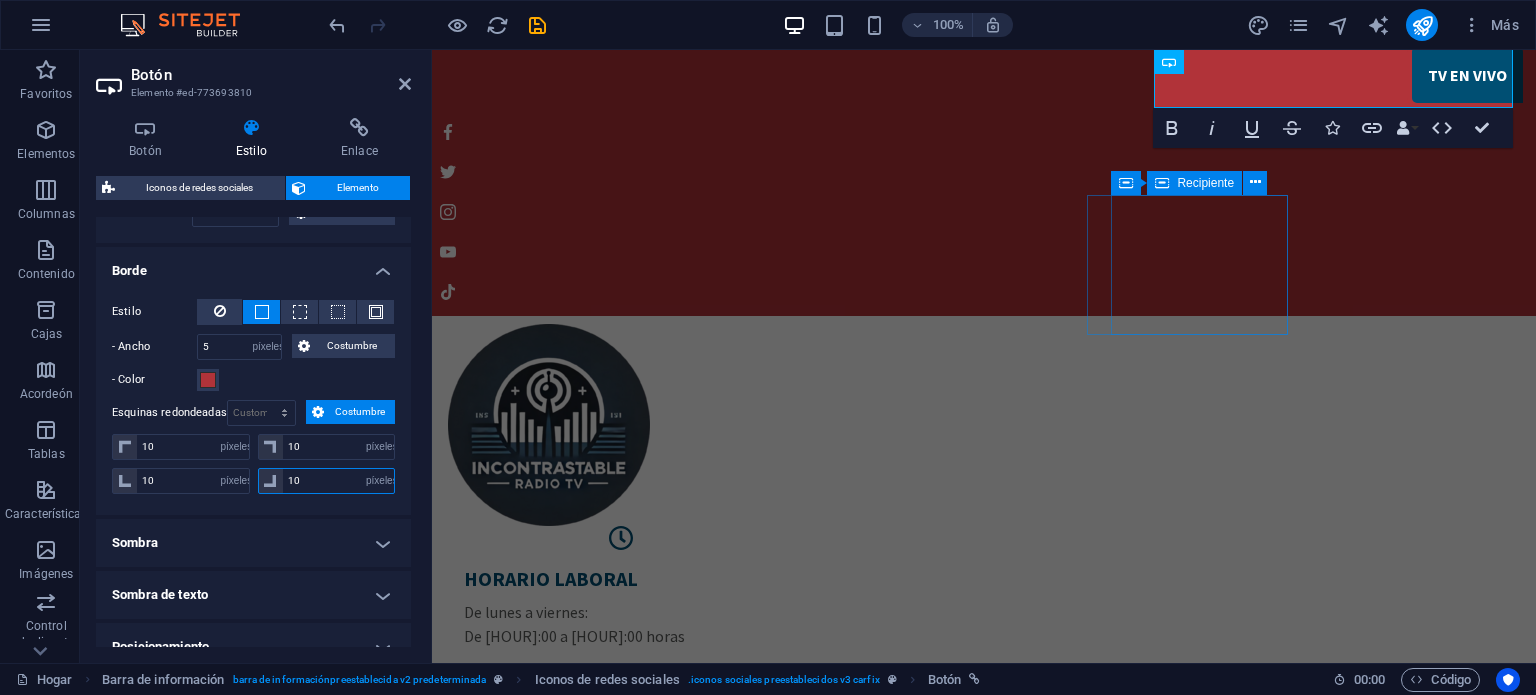 select on "px" 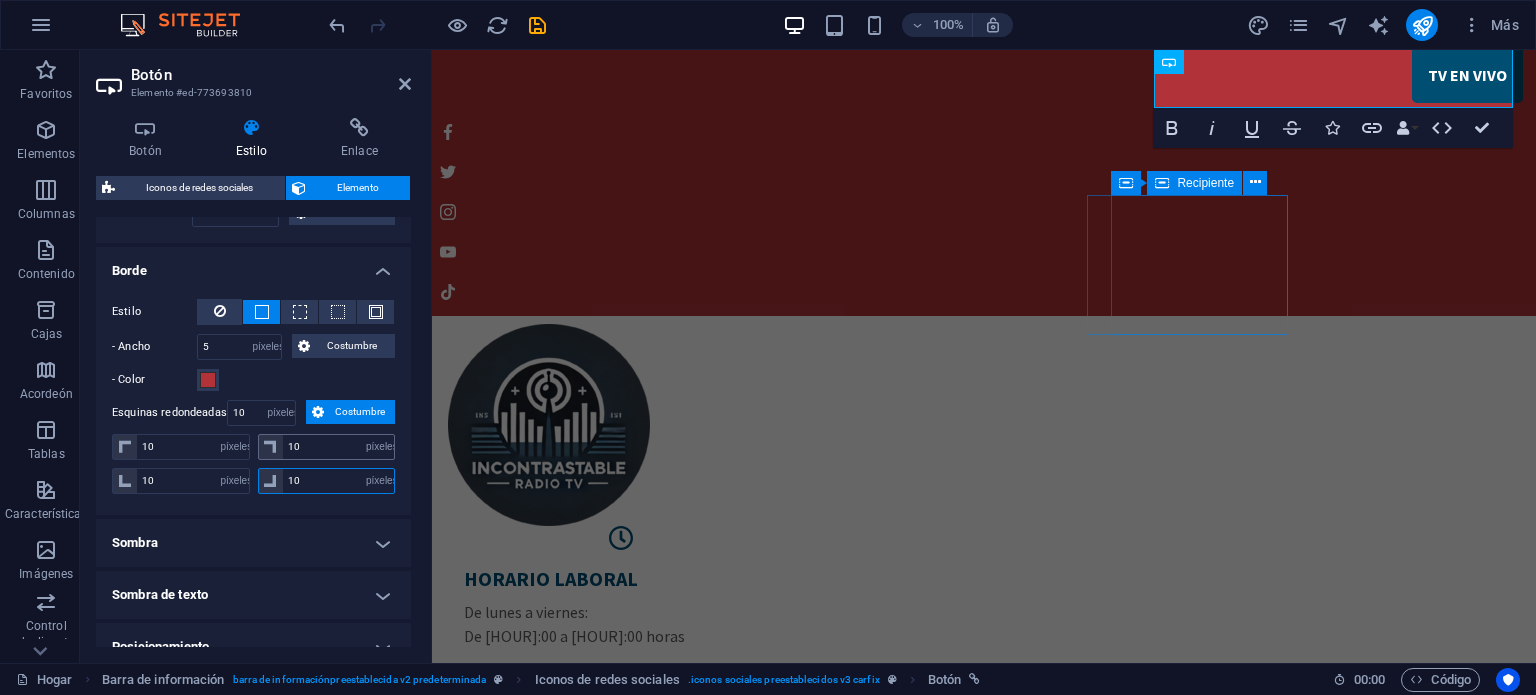 type on "10" 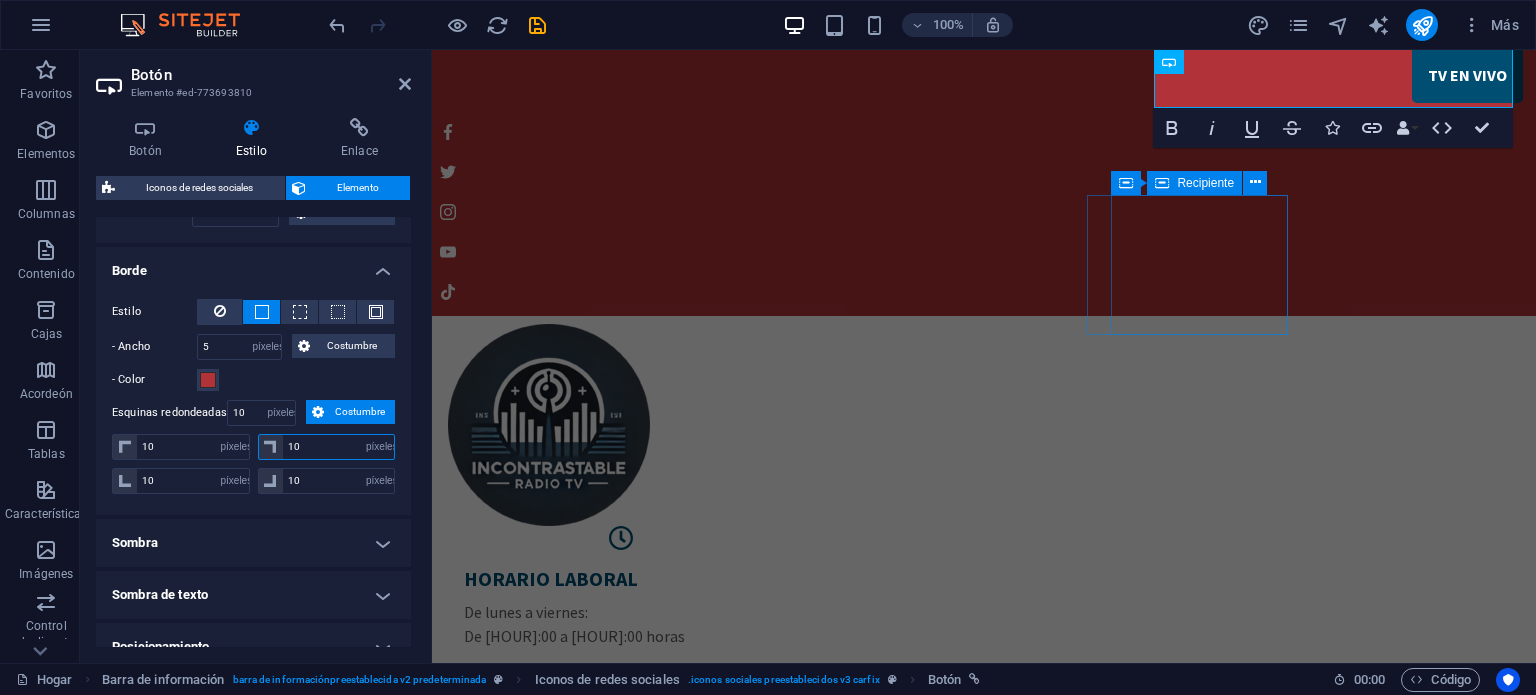 click on "10" at bounding box center (339, 447) 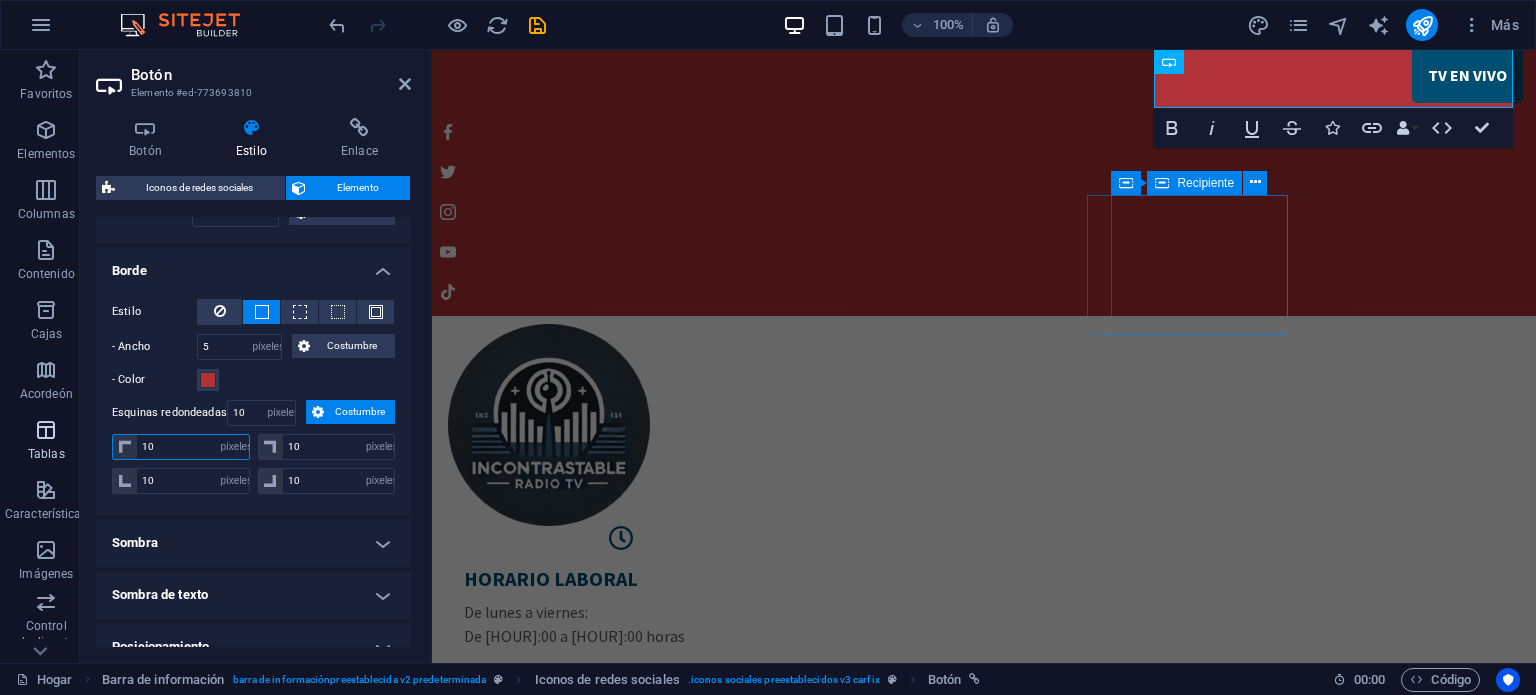 drag, startPoint x: 183, startPoint y: 442, endPoint x: 70, endPoint y: 444, distance: 113.0177 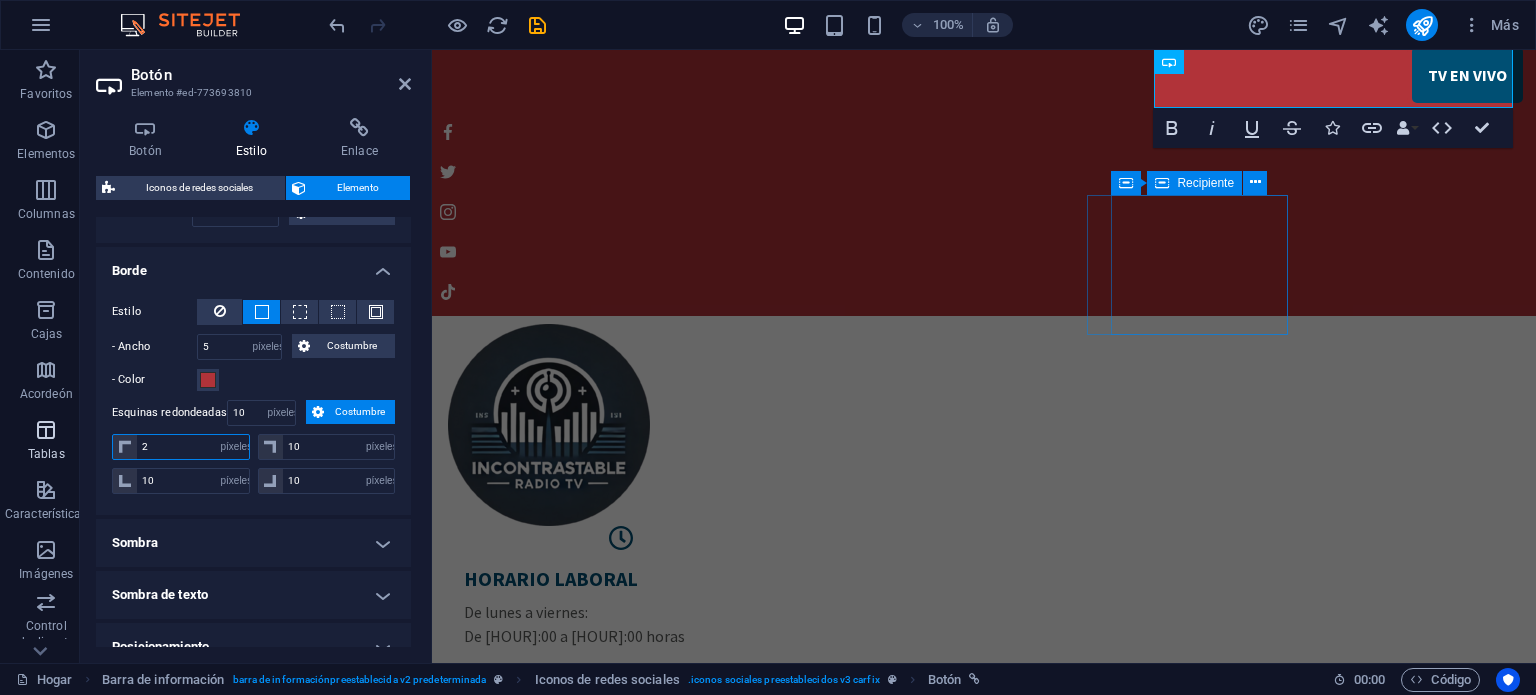 type on "20" 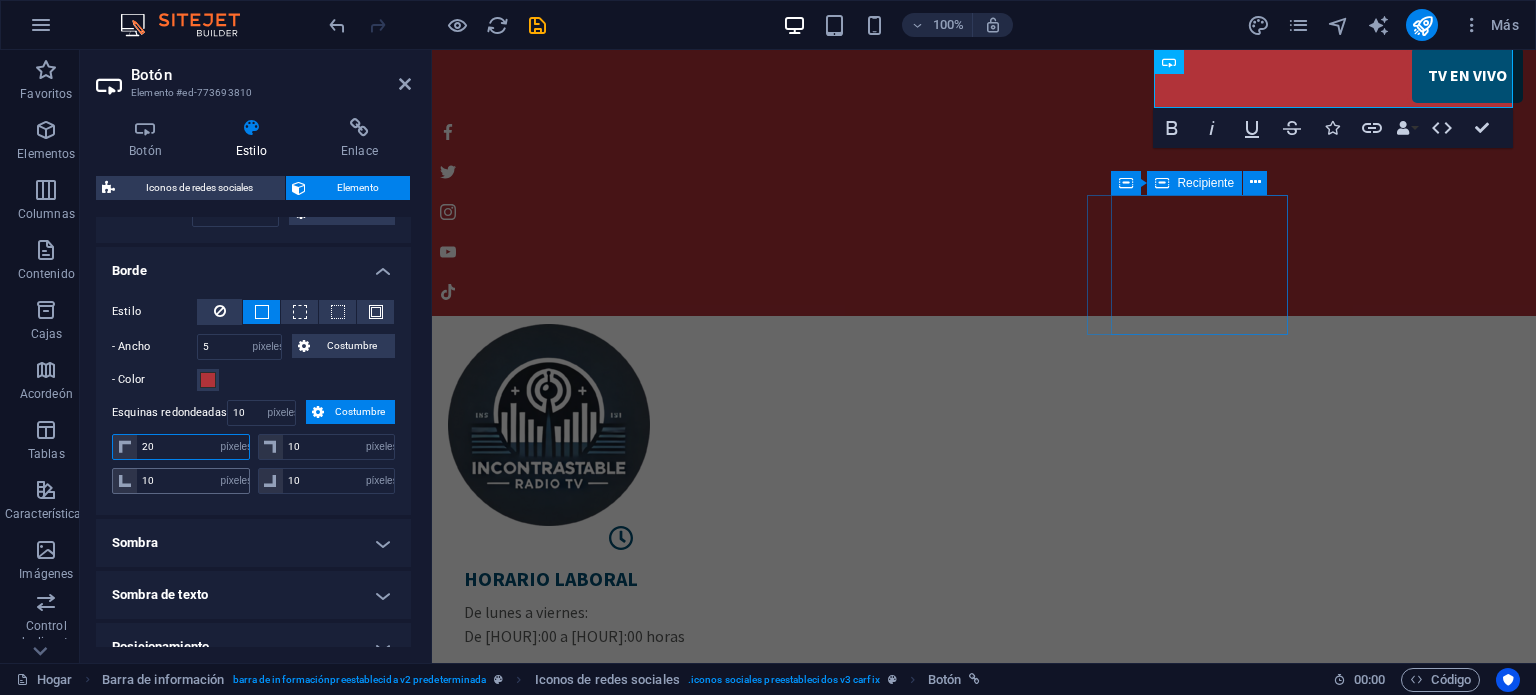 type 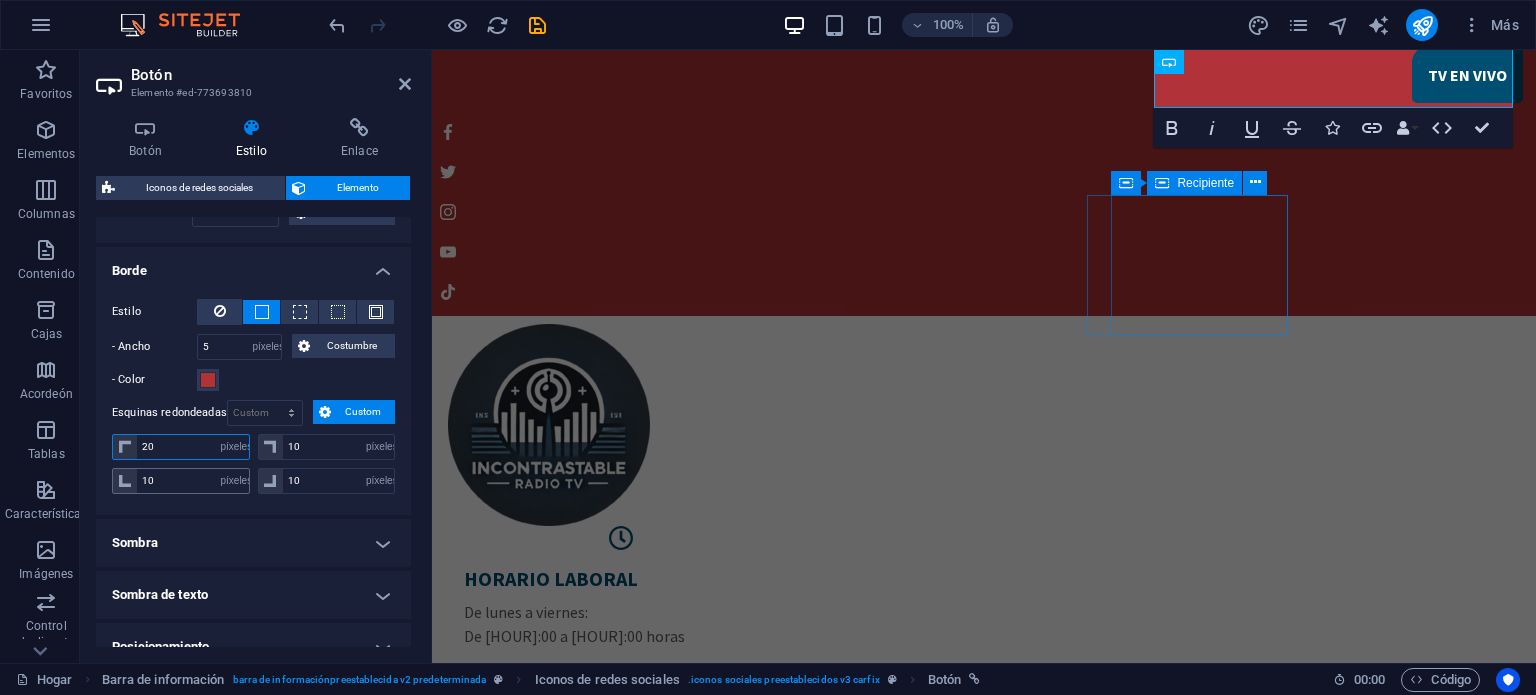 type on "20" 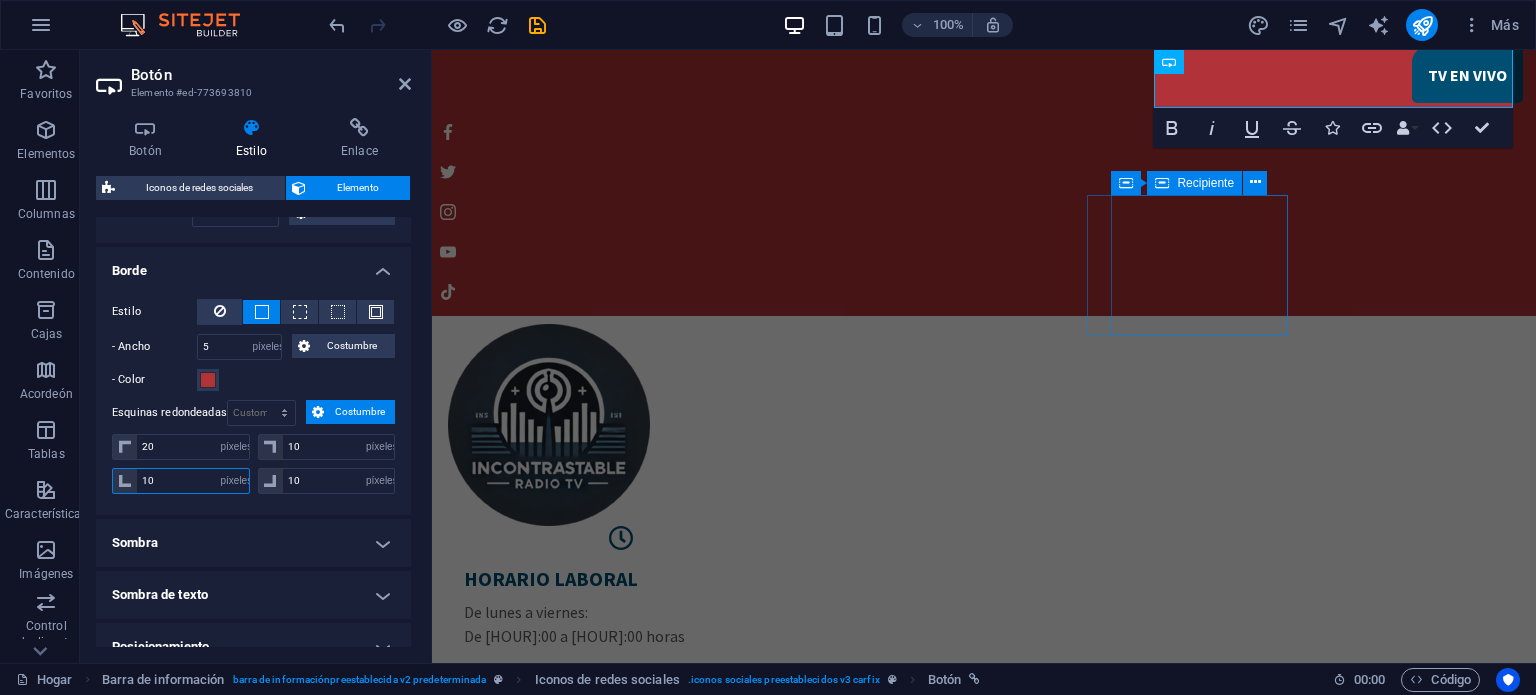 drag, startPoint x: 156, startPoint y: 477, endPoint x: 113, endPoint y: 474, distance: 43.104523 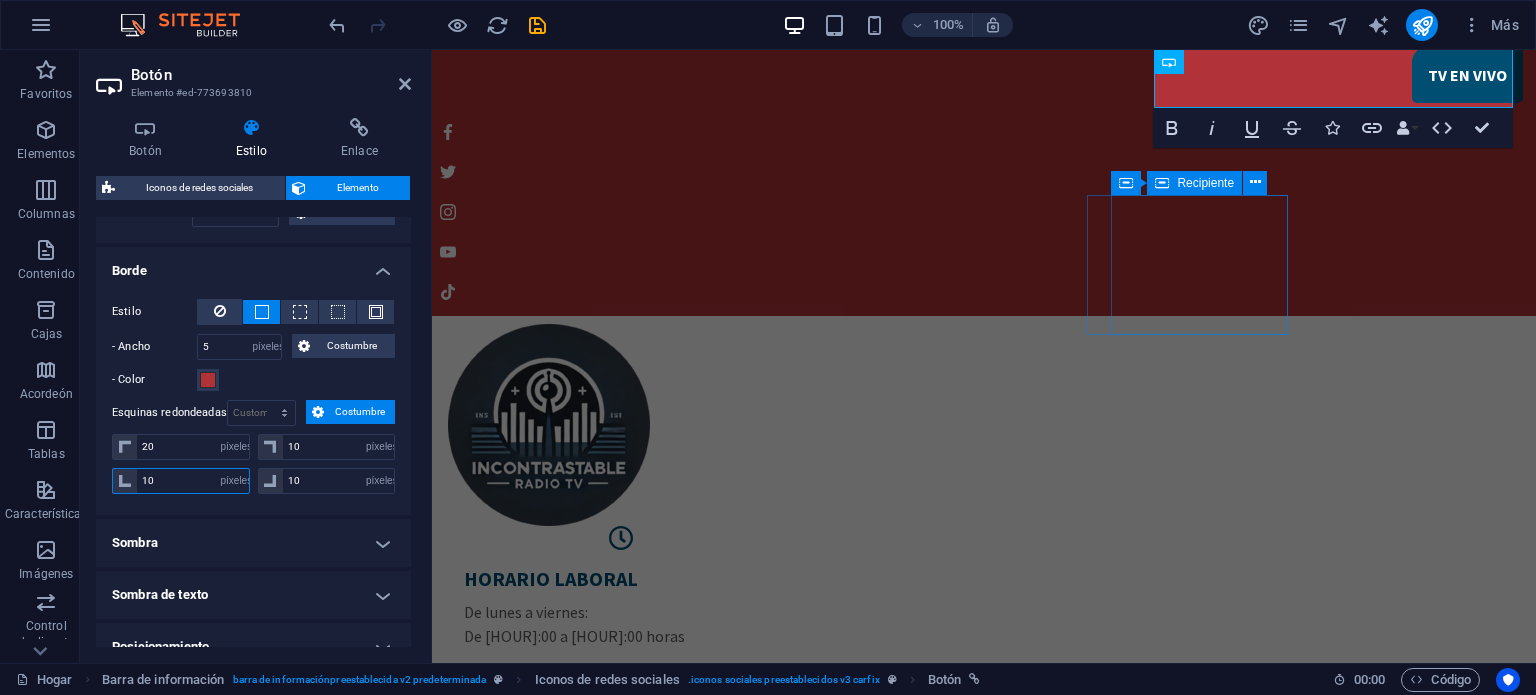 click on "10 píxeles movimiento rápido del ojo % vh Volkswagen" at bounding box center [181, 481] 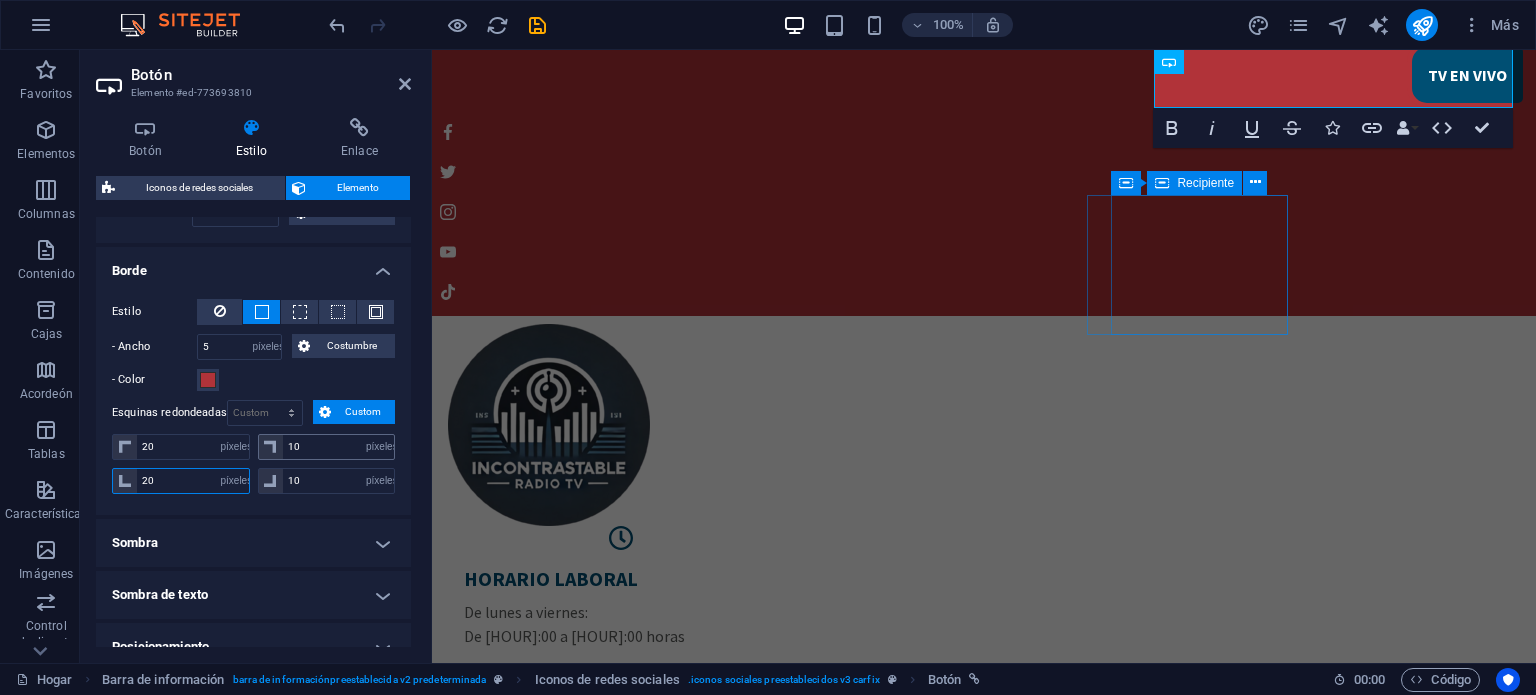 type on "20" 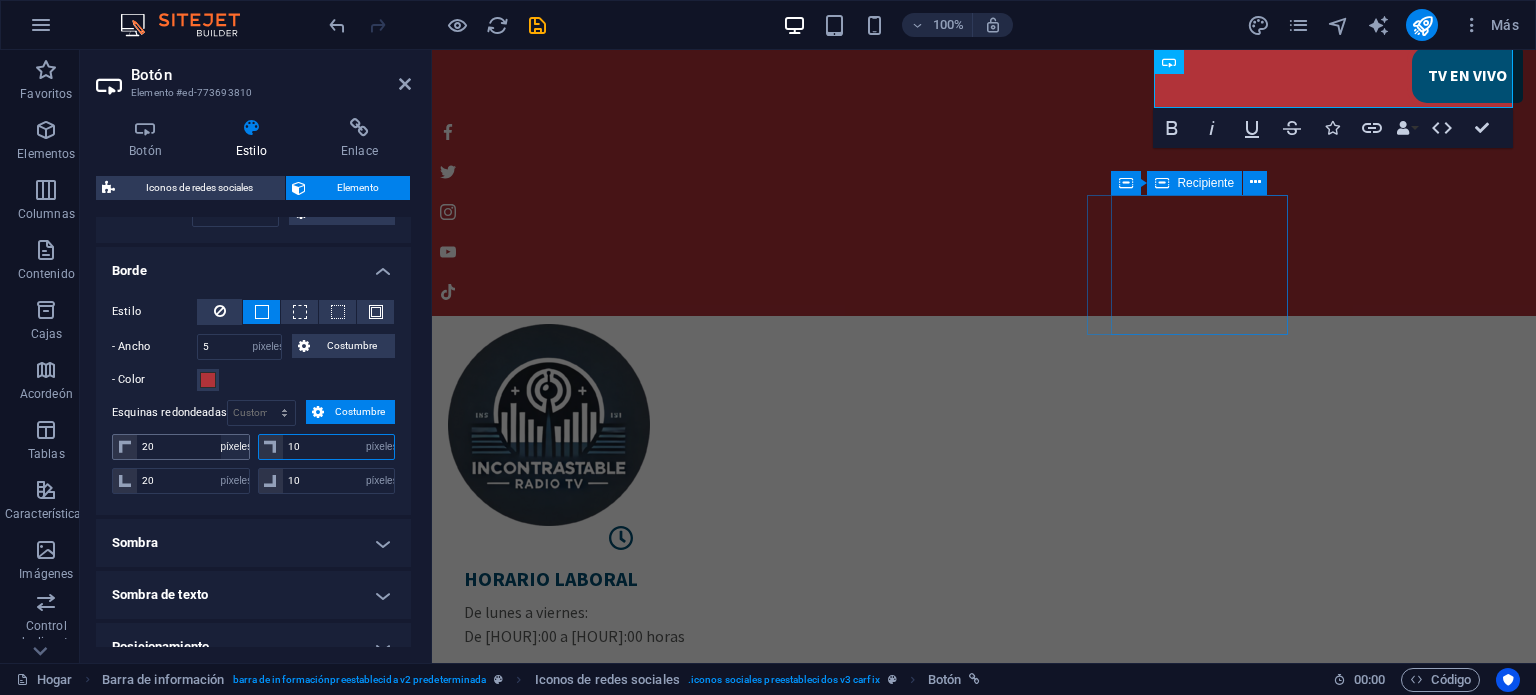 drag, startPoint x: 333, startPoint y: 443, endPoint x: 239, endPoint y: 443, distance: 94 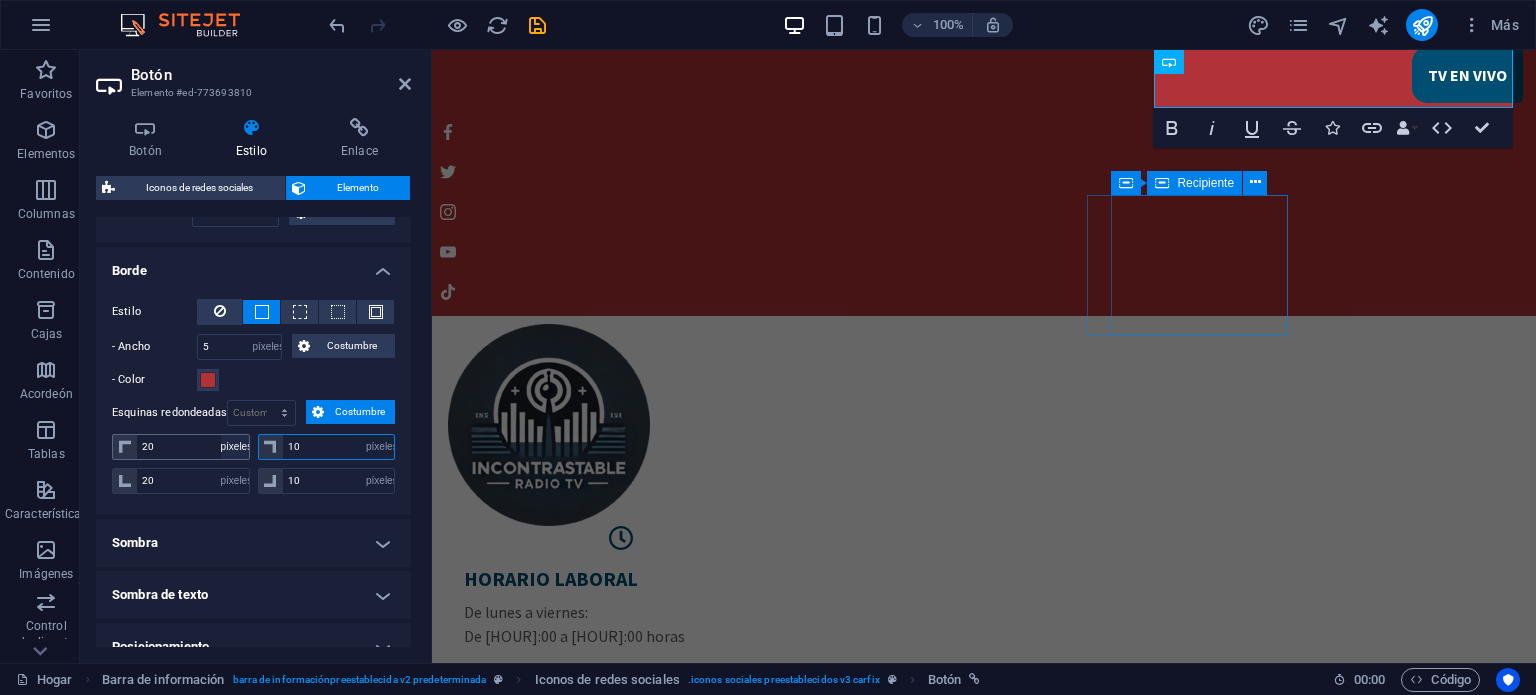 click on "[NUMBER] píxeles movimiento rápido del ojo % vh Volkswagen [NUMBER] píxeles movimiento rápido del ojo % vh Volkswagen" at bounding box center [253, 449] 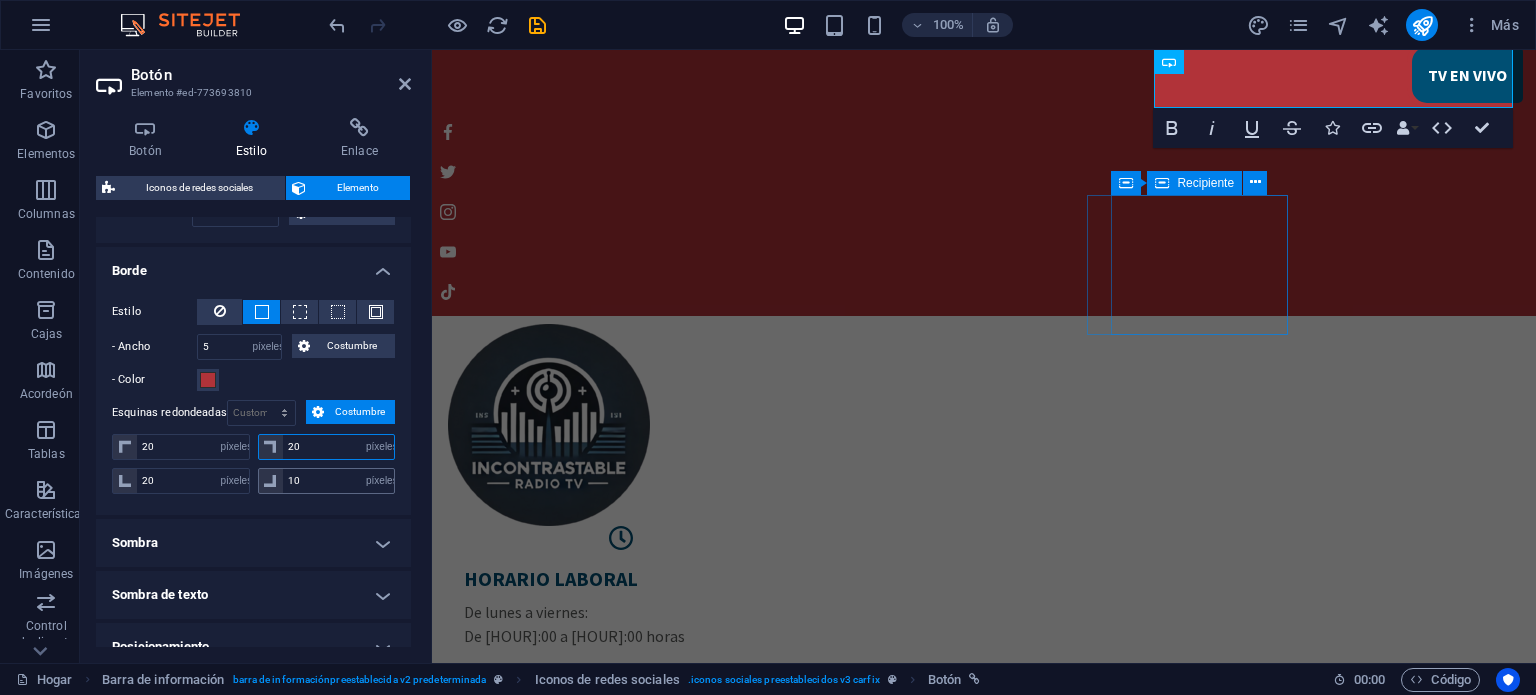 type on "20" 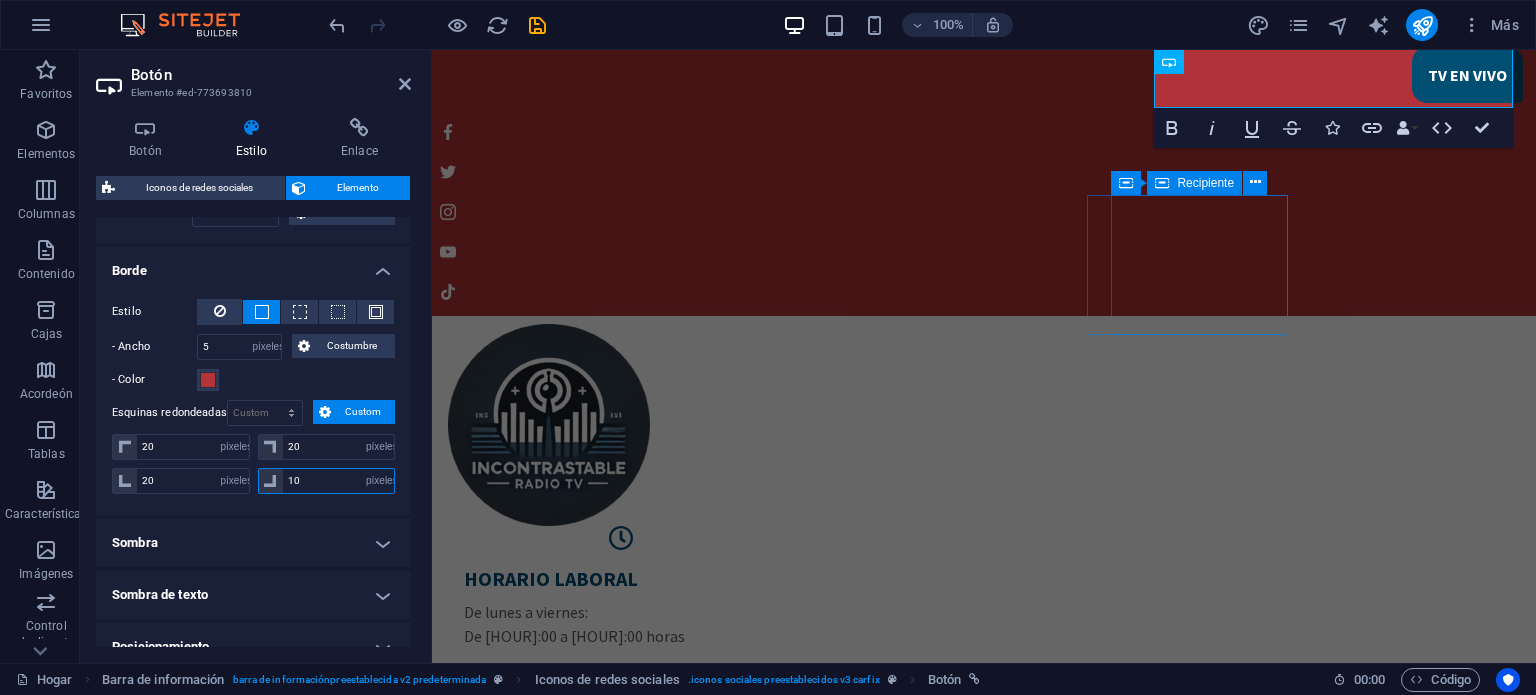 drag, startPoint x: 328, startPoint y: 470, endPoint x: 249, endPoint y: 479, distance: 79.51101 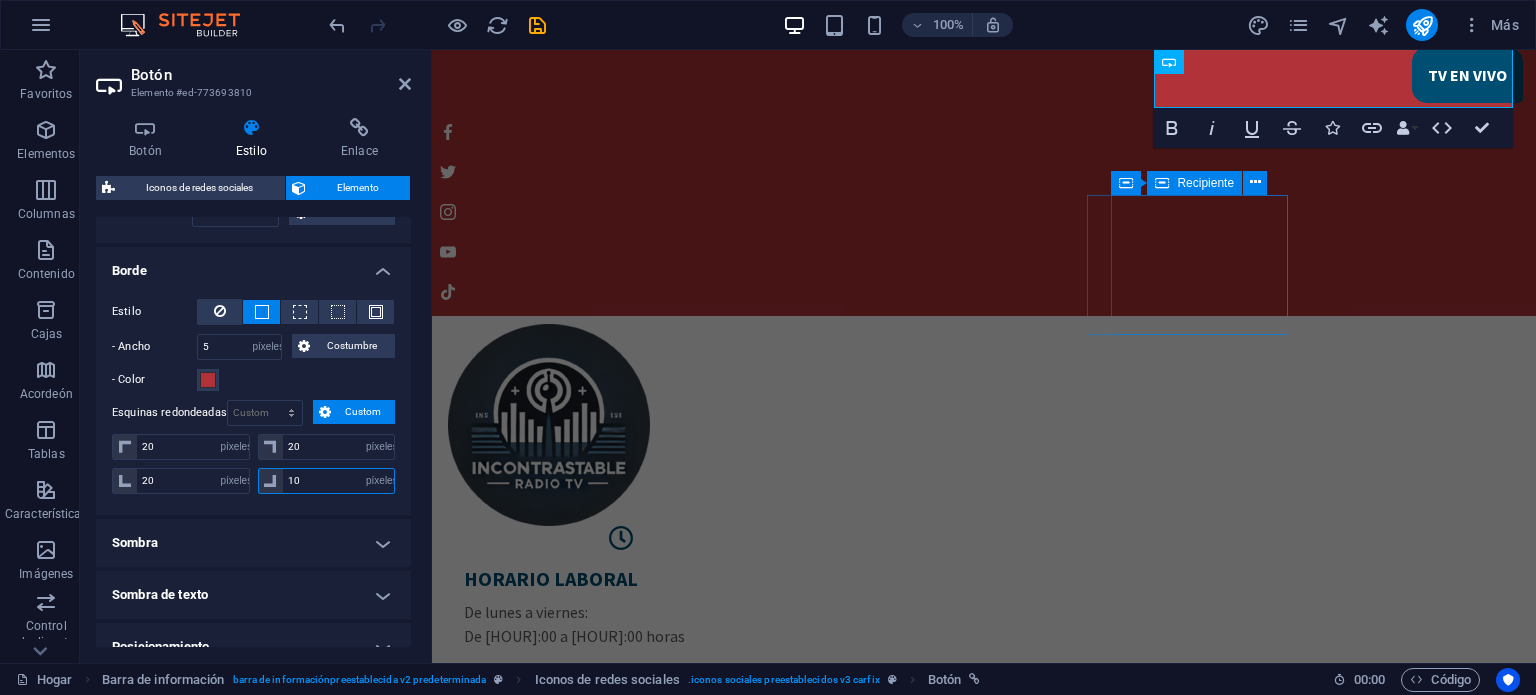 click on "[NUMBER] píxeles movimiento rápido del ojo % vh Volkswagen [NUMBER] píxeles movimiento rápido del ojo % vh Volkswagen" at bounding box center [253, 479] 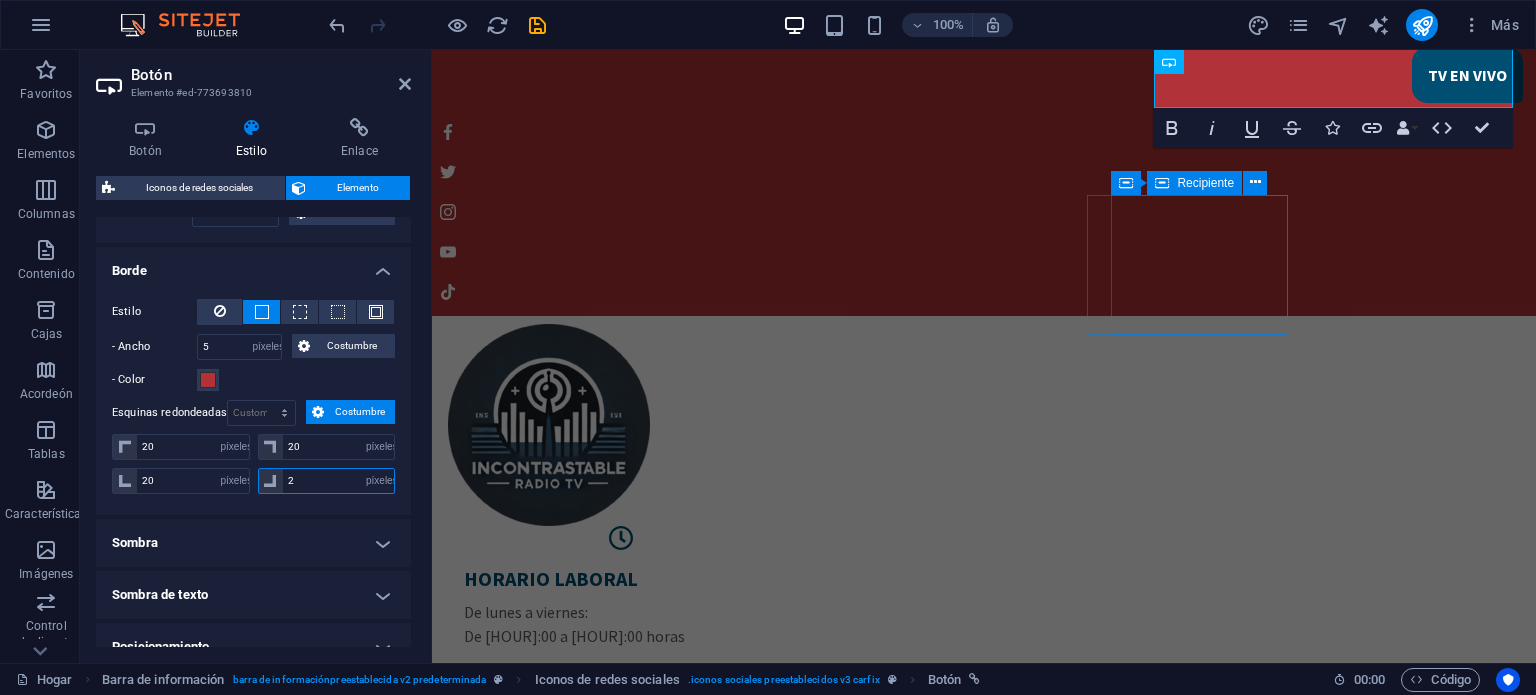 type on "20" 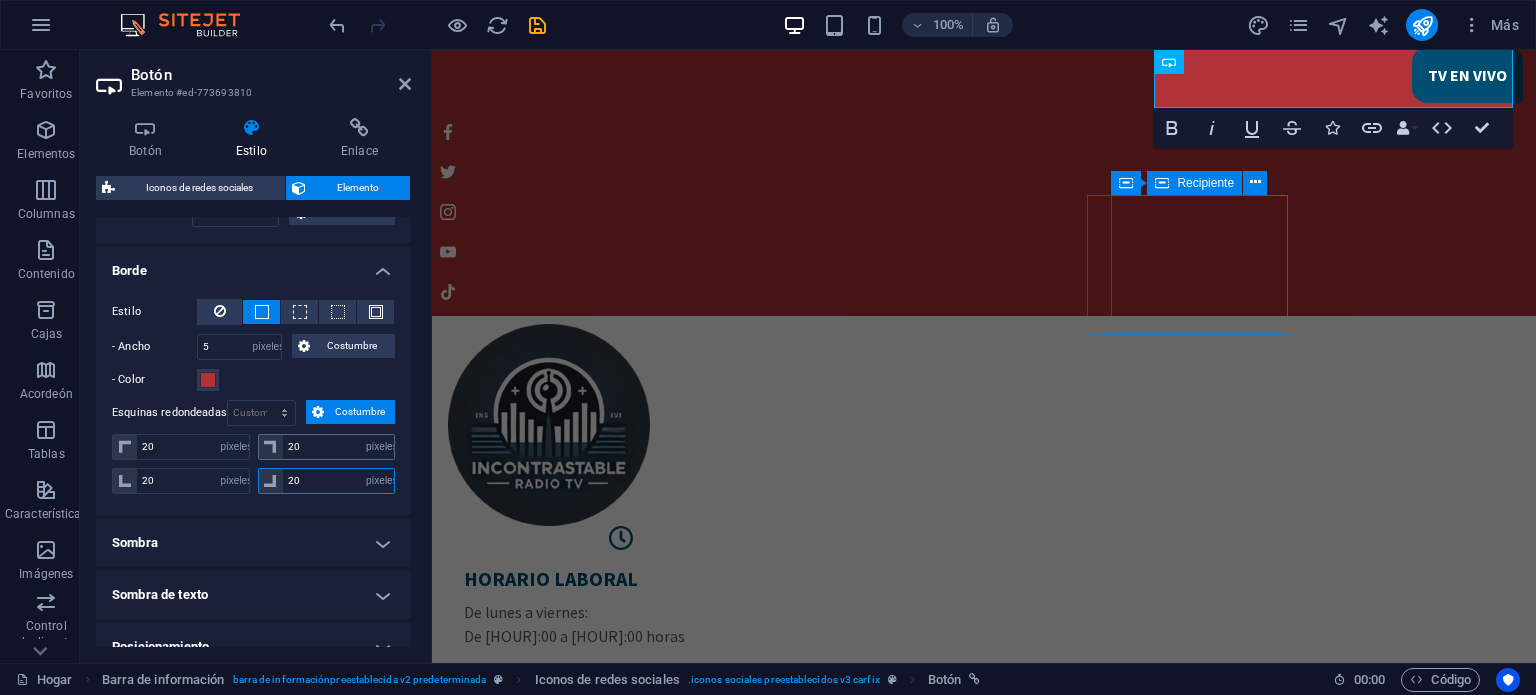 type on "20" 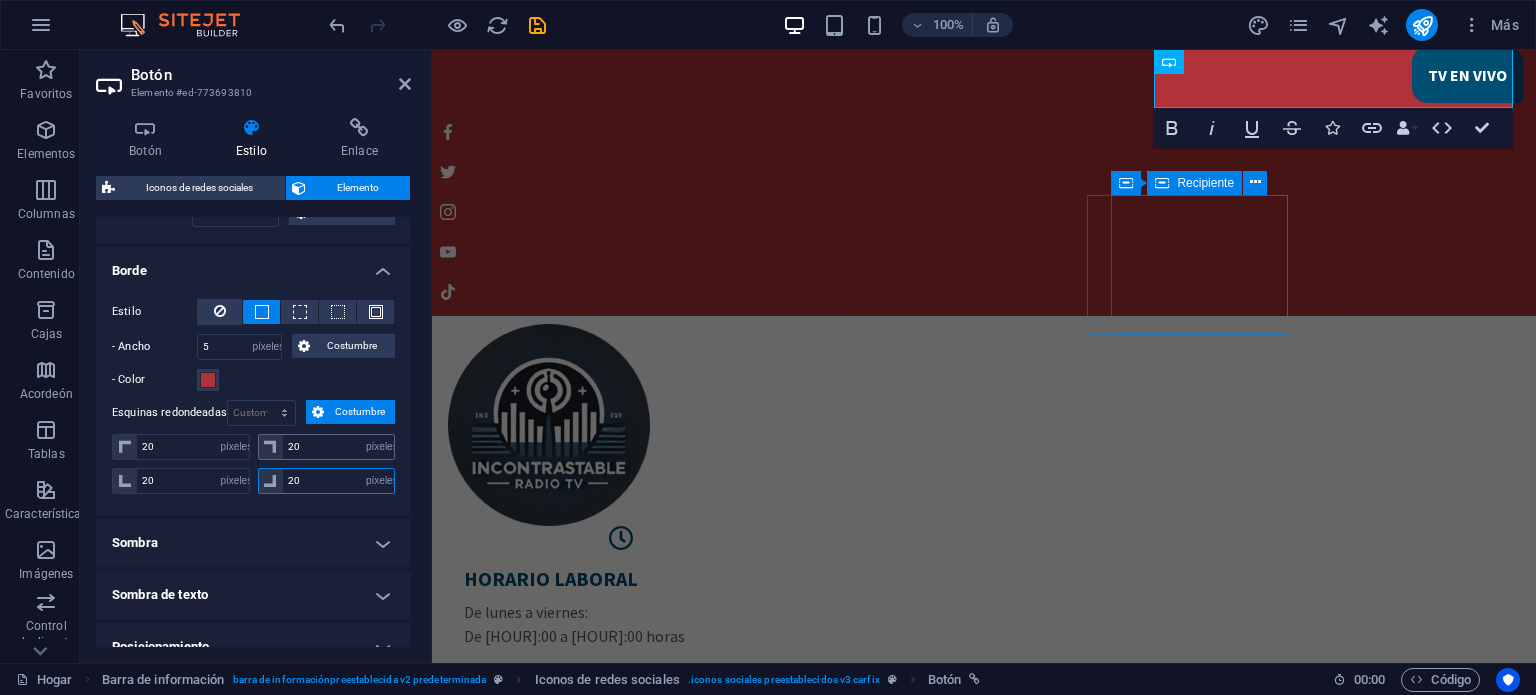 select on "px" 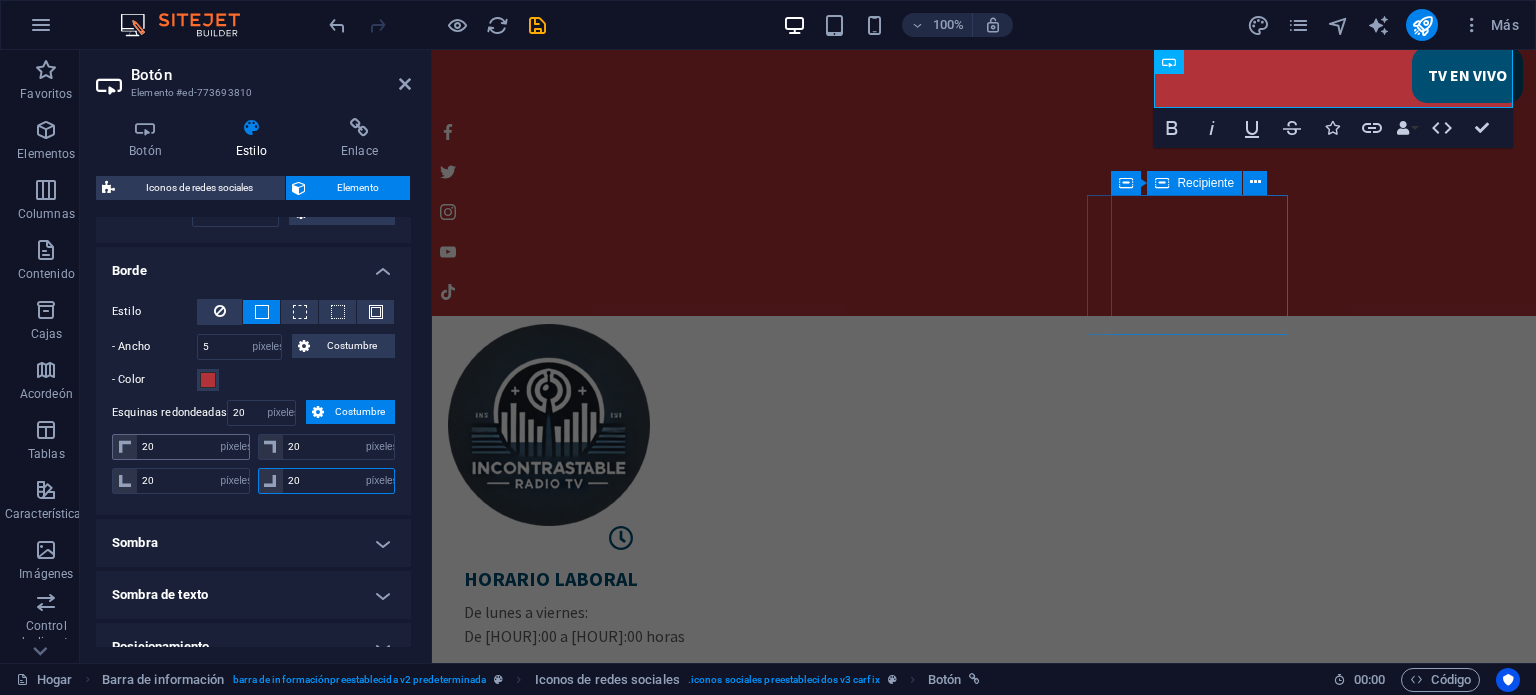 type on "20" 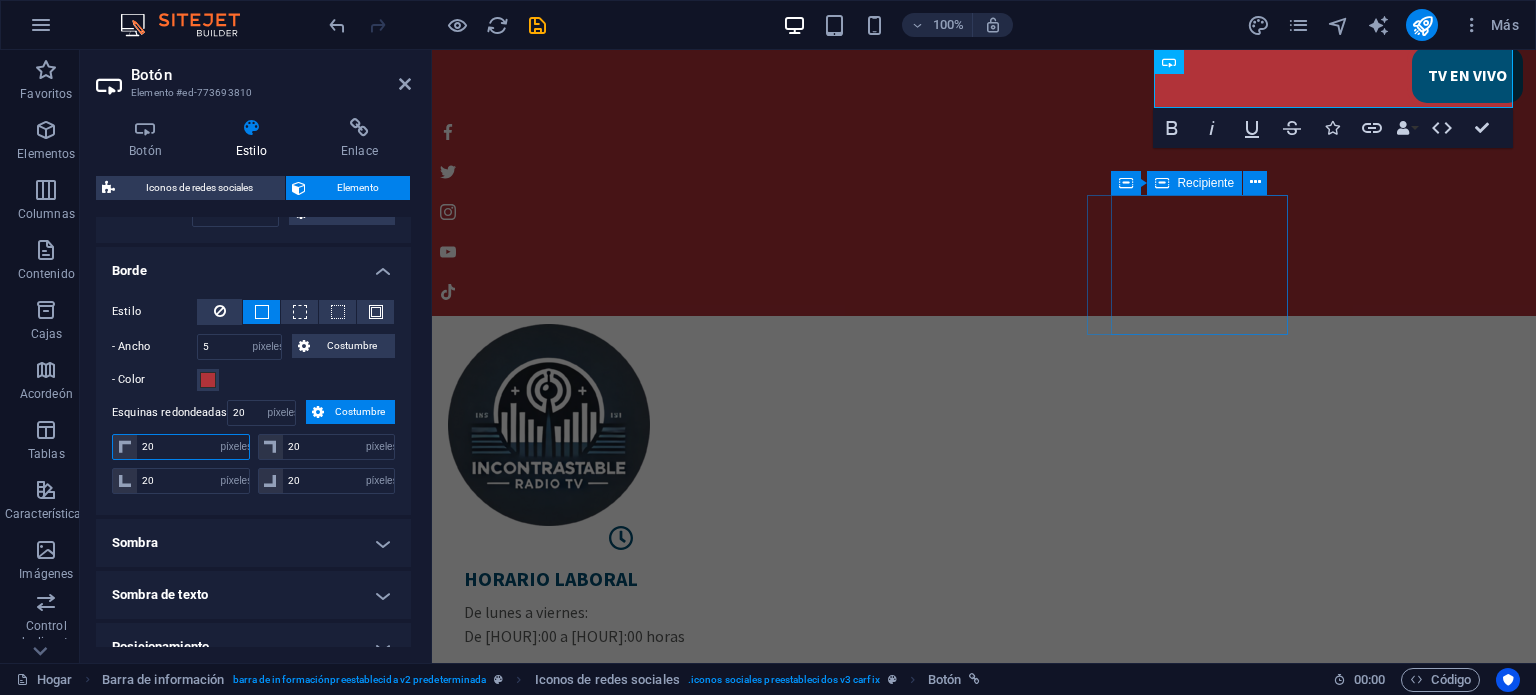 click on "20" at bounding box center (193, 447) 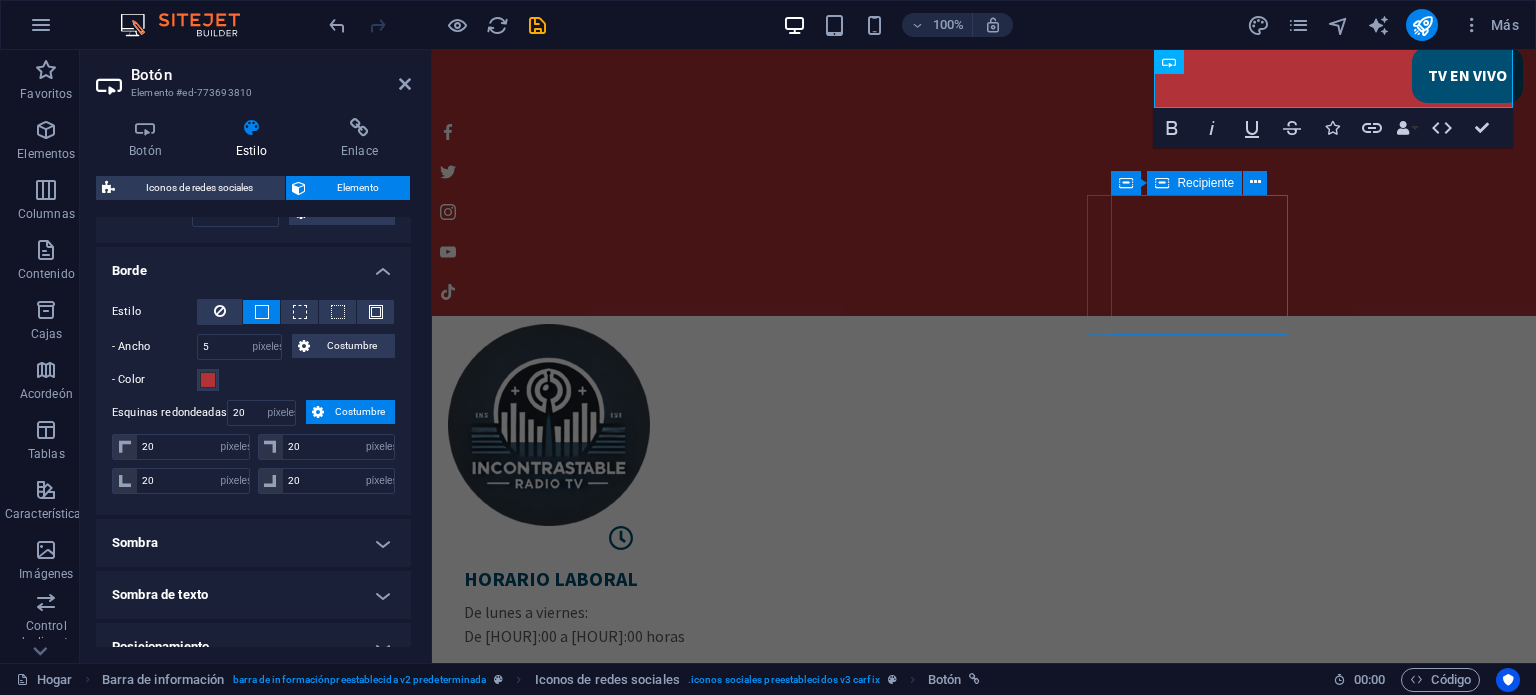 click on "Sombra" at bounding box center [253, 543] 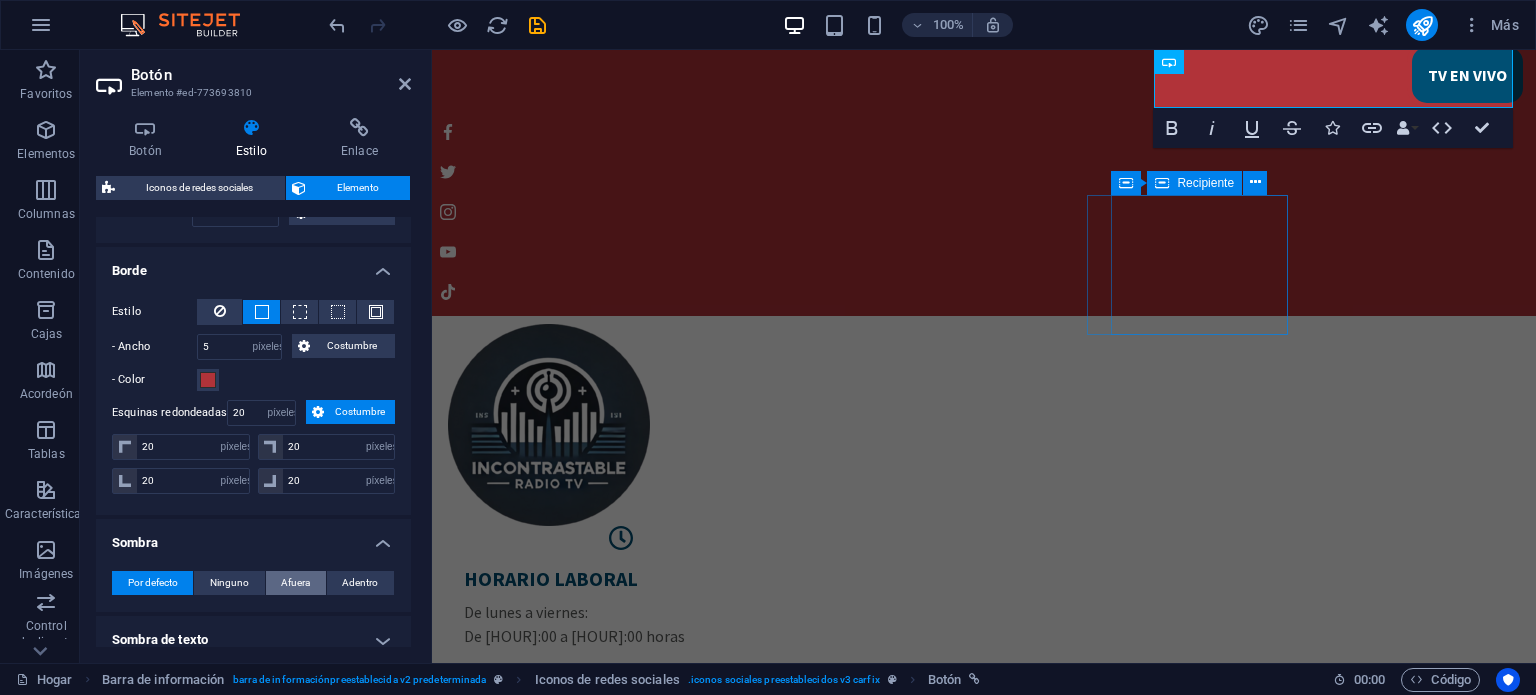 click on "Afuera" at bounding box center [295, 582] 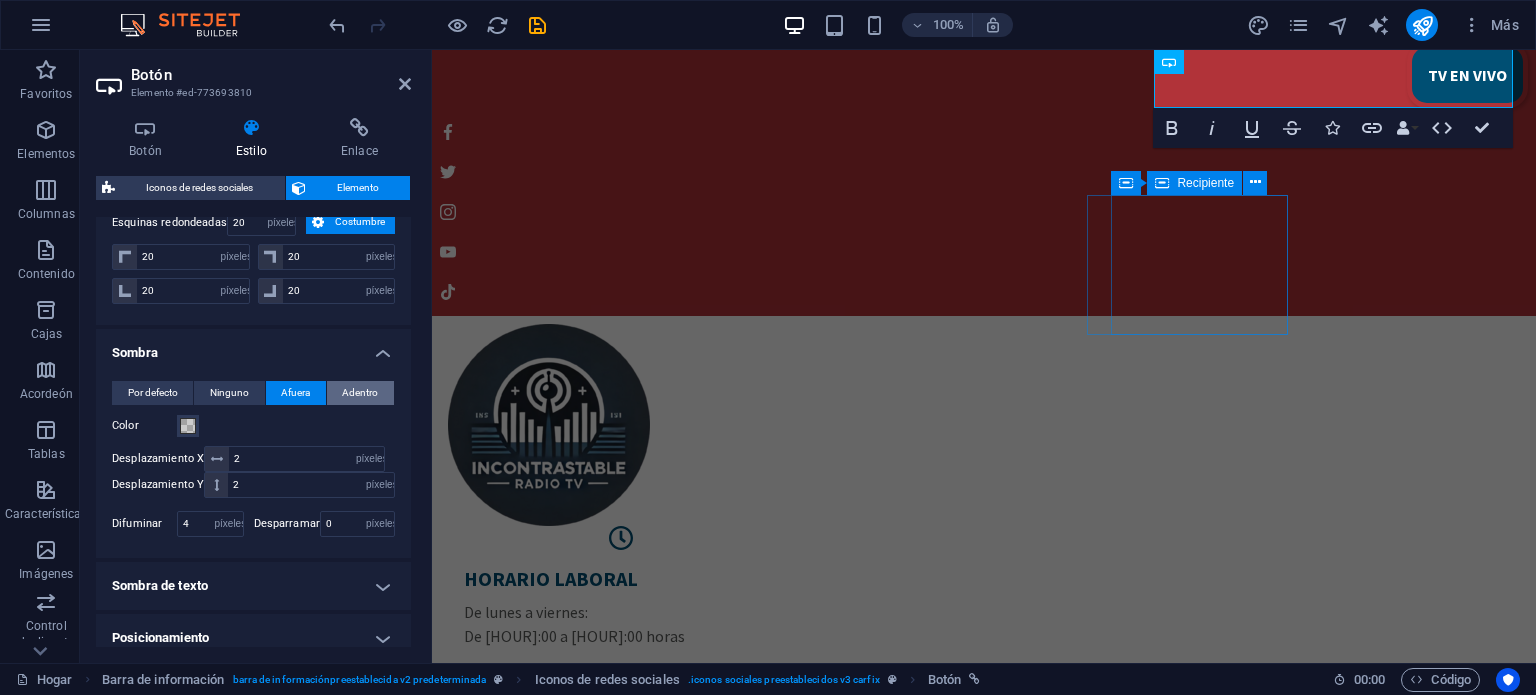 scroll, scrollTop: 700, scrollLeft: 0, axis: vertical 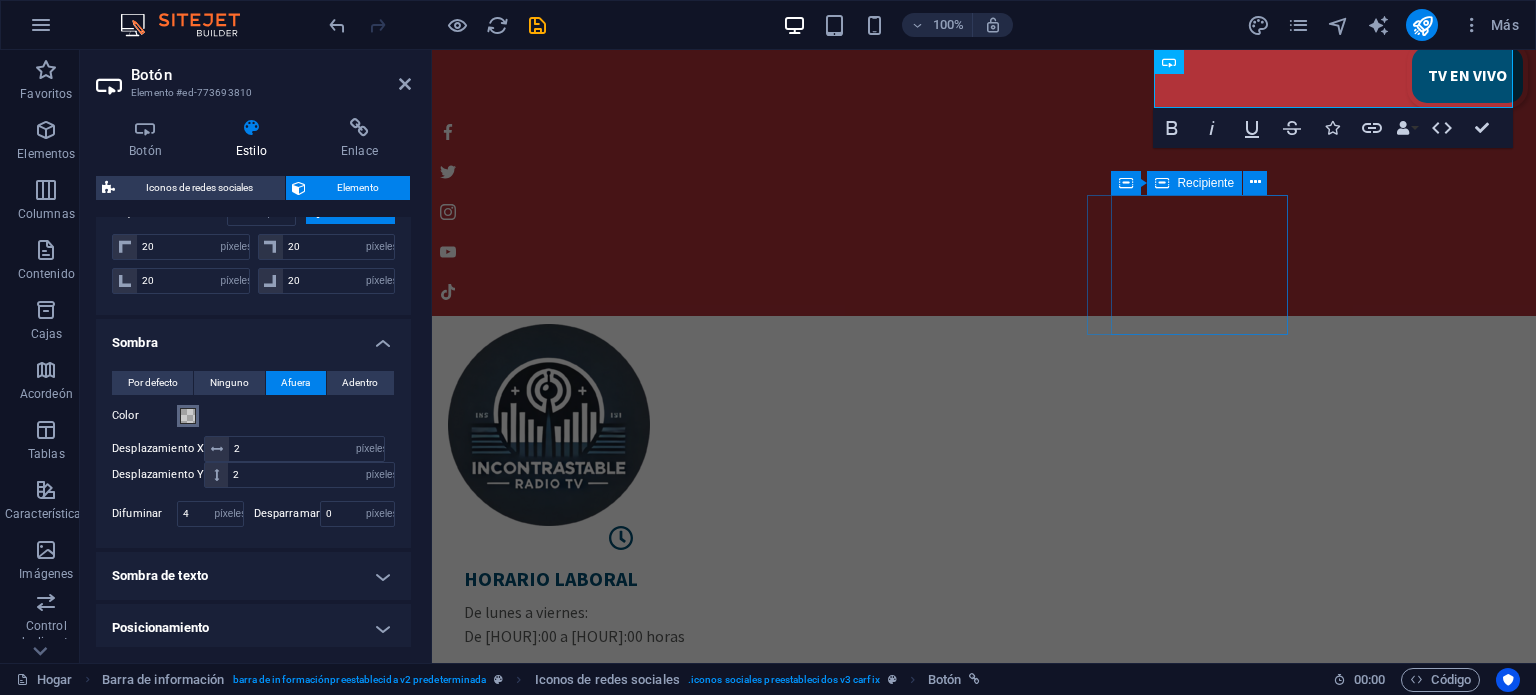 click at bounding box center (188, 416) 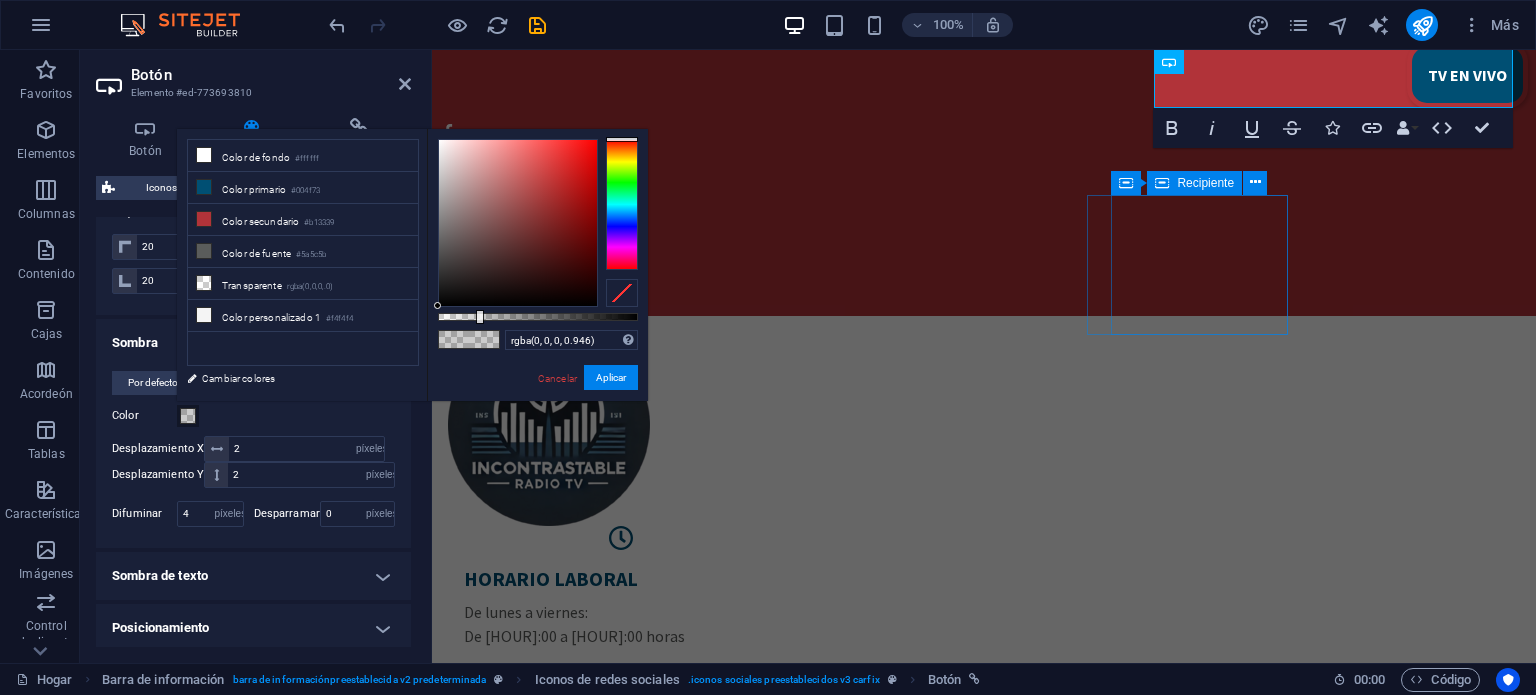 click at bounding box center [538, 317] 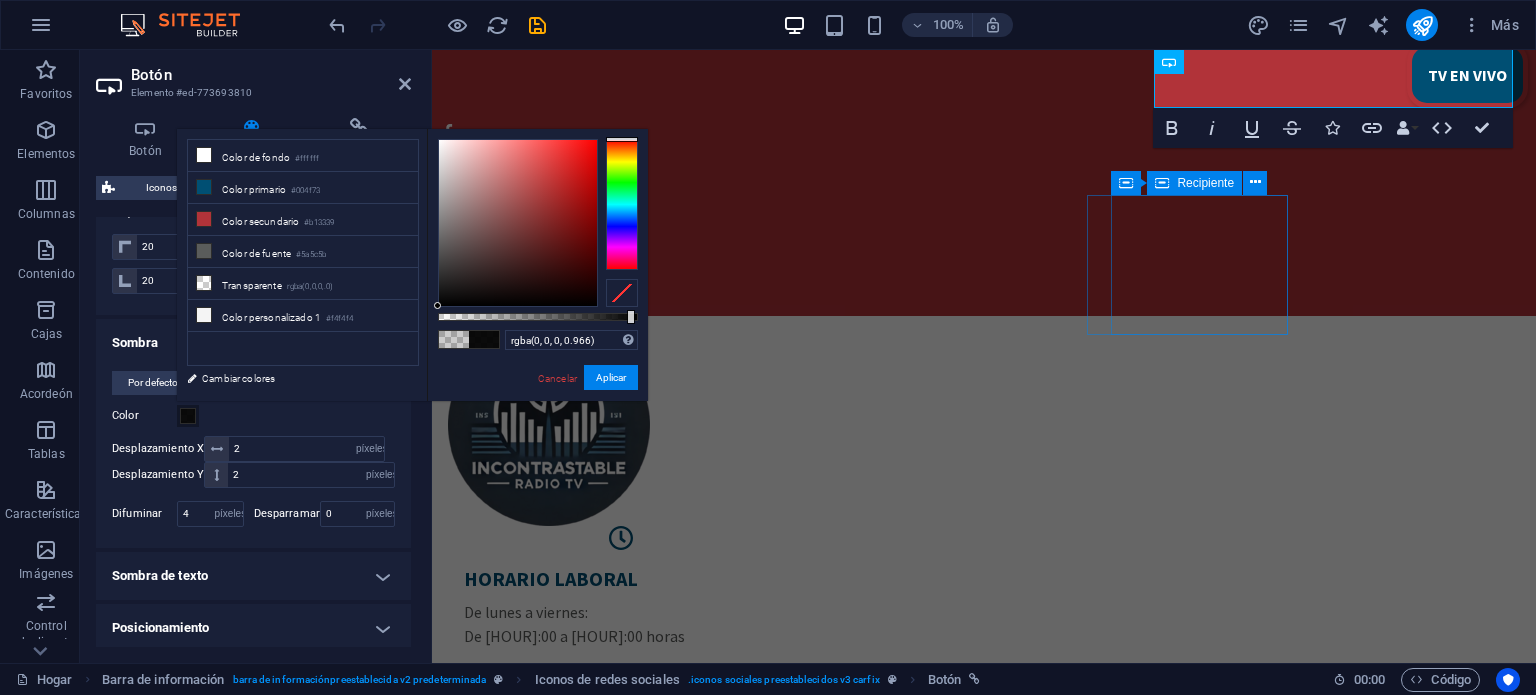 type on "#000000" 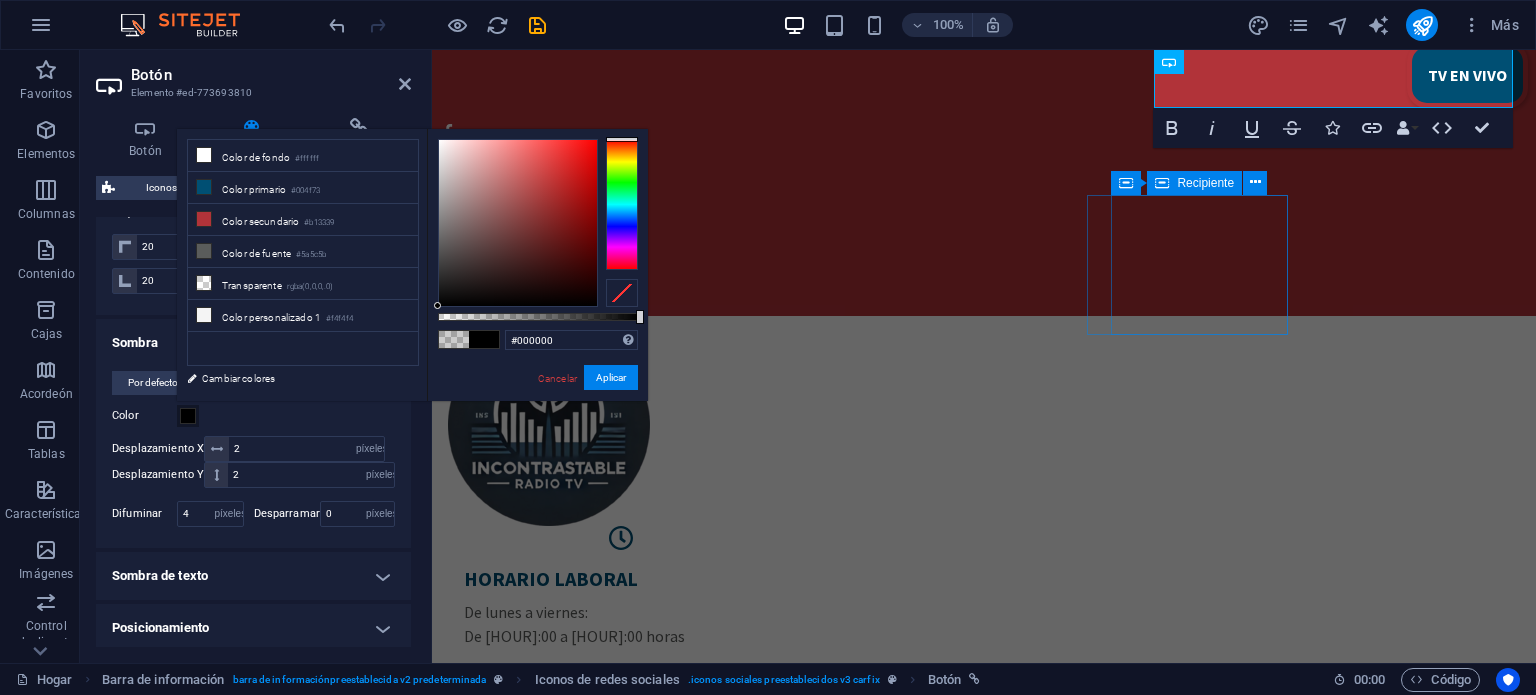 drag, startPoint x: 629, startPoint y: 320, endPoint x: 640, endPoint y: 319, distance: 11.045361 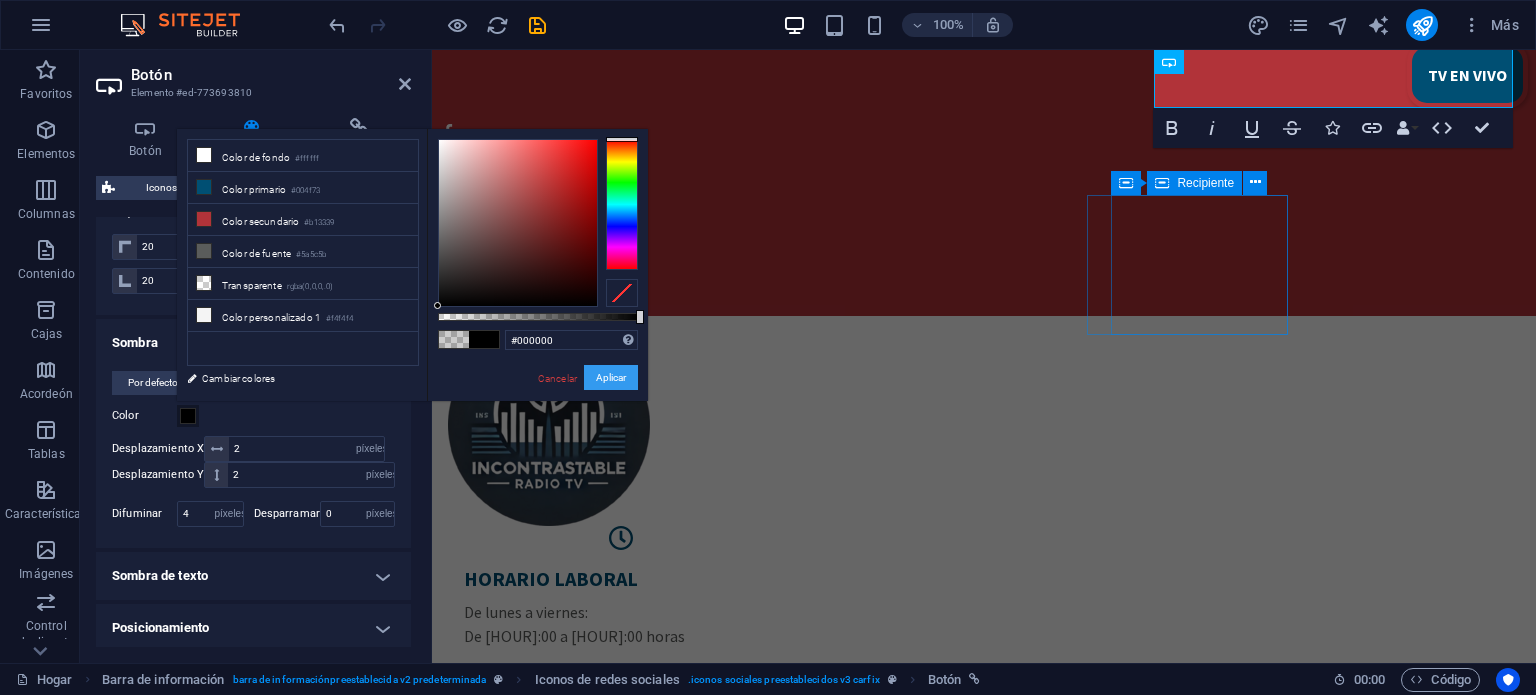 click on "Aplicar" at bounding box center [611, 377] 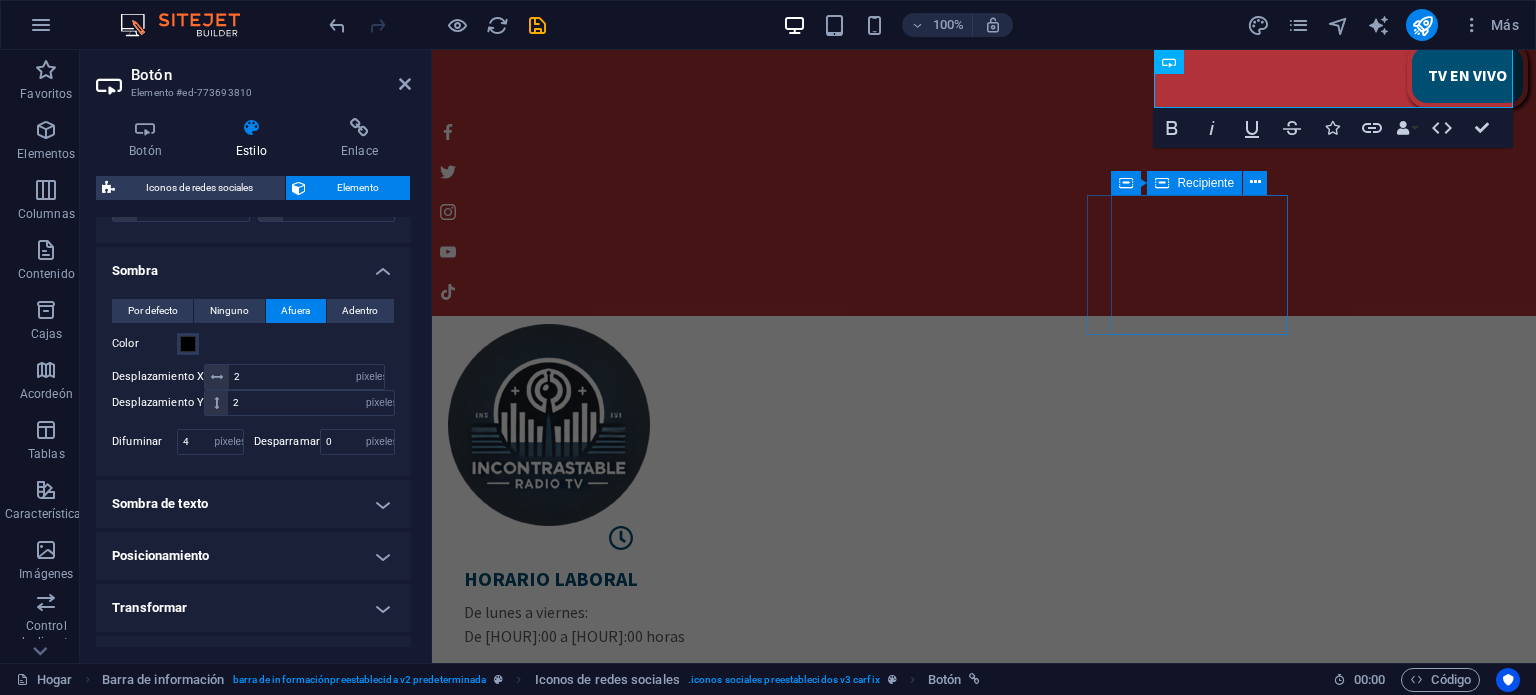 scroll, scrollTop: 800, scrollLeft: 0, axis: vertical 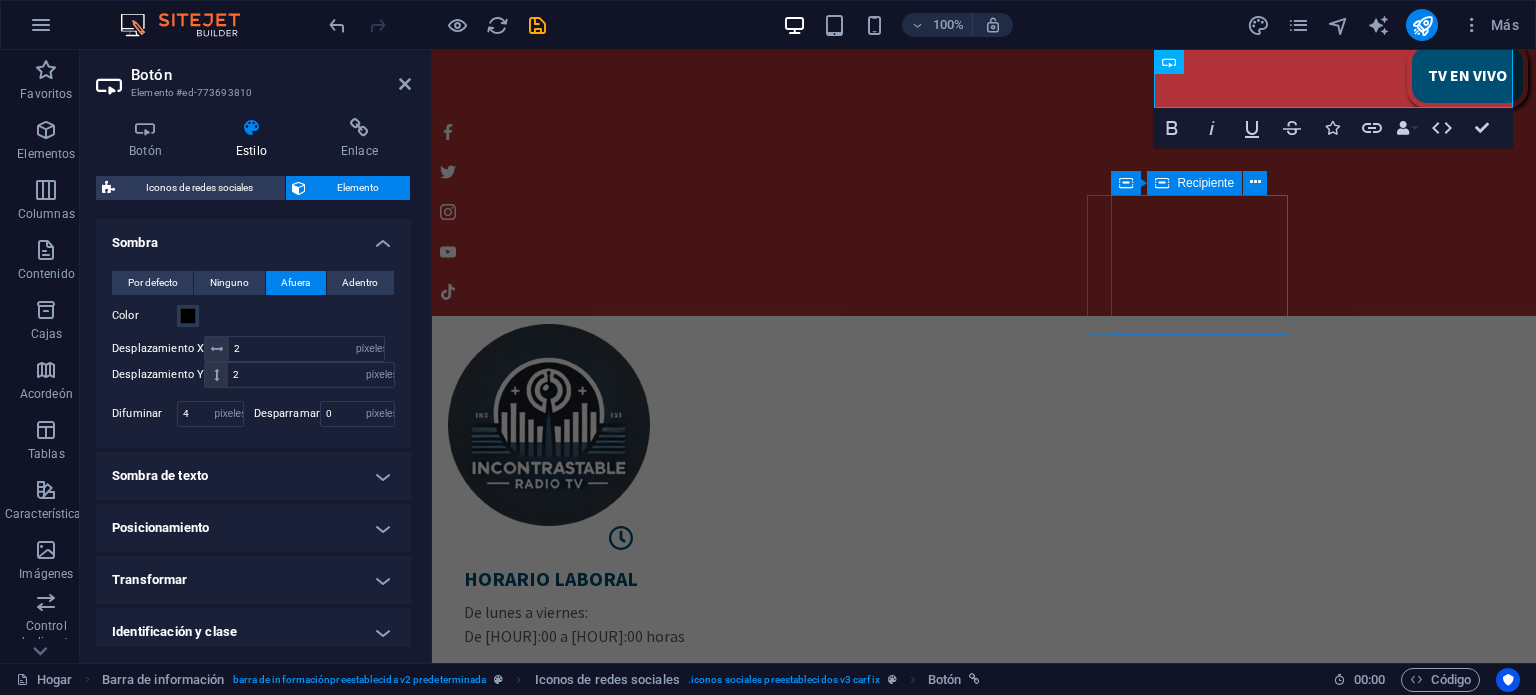 click on "Sombra de texto" at bounding box center (253, 476) 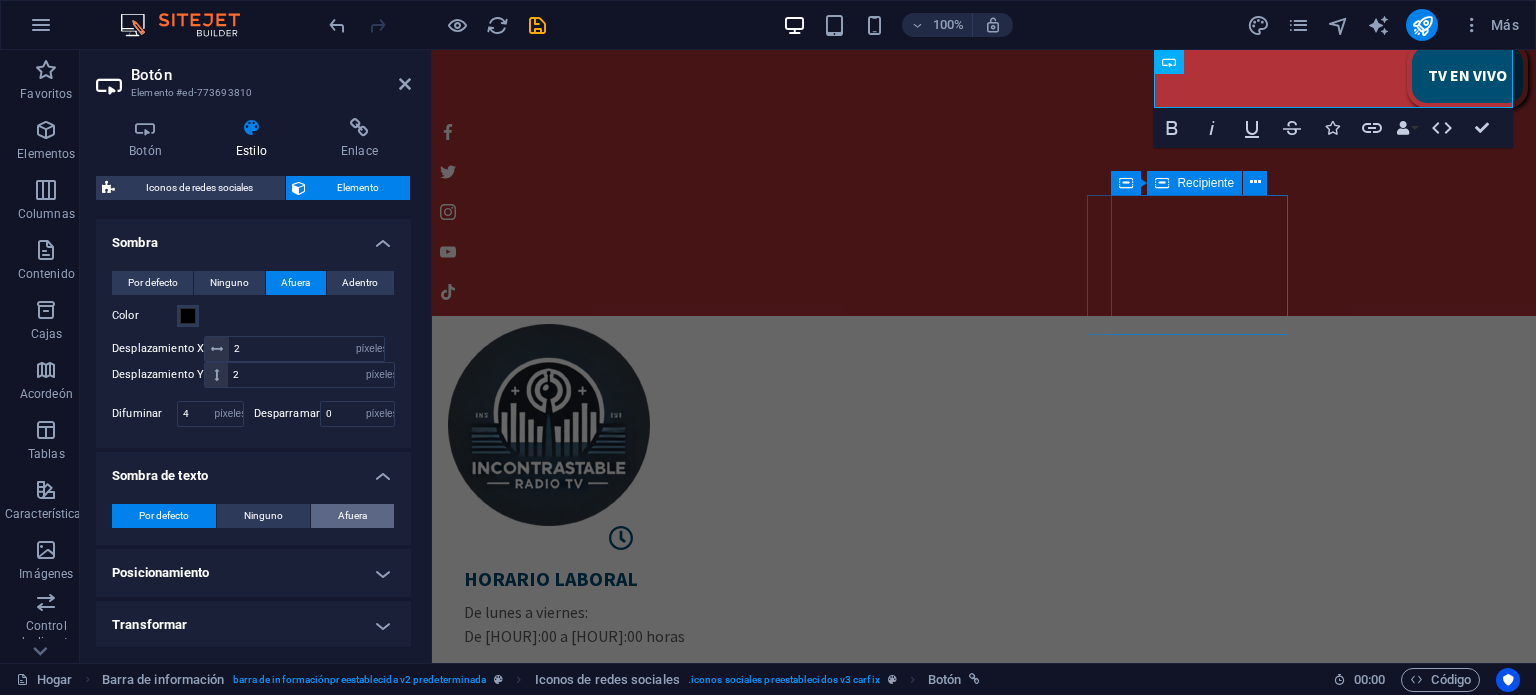 click on "Afuera" at bounding box center [352, 515] 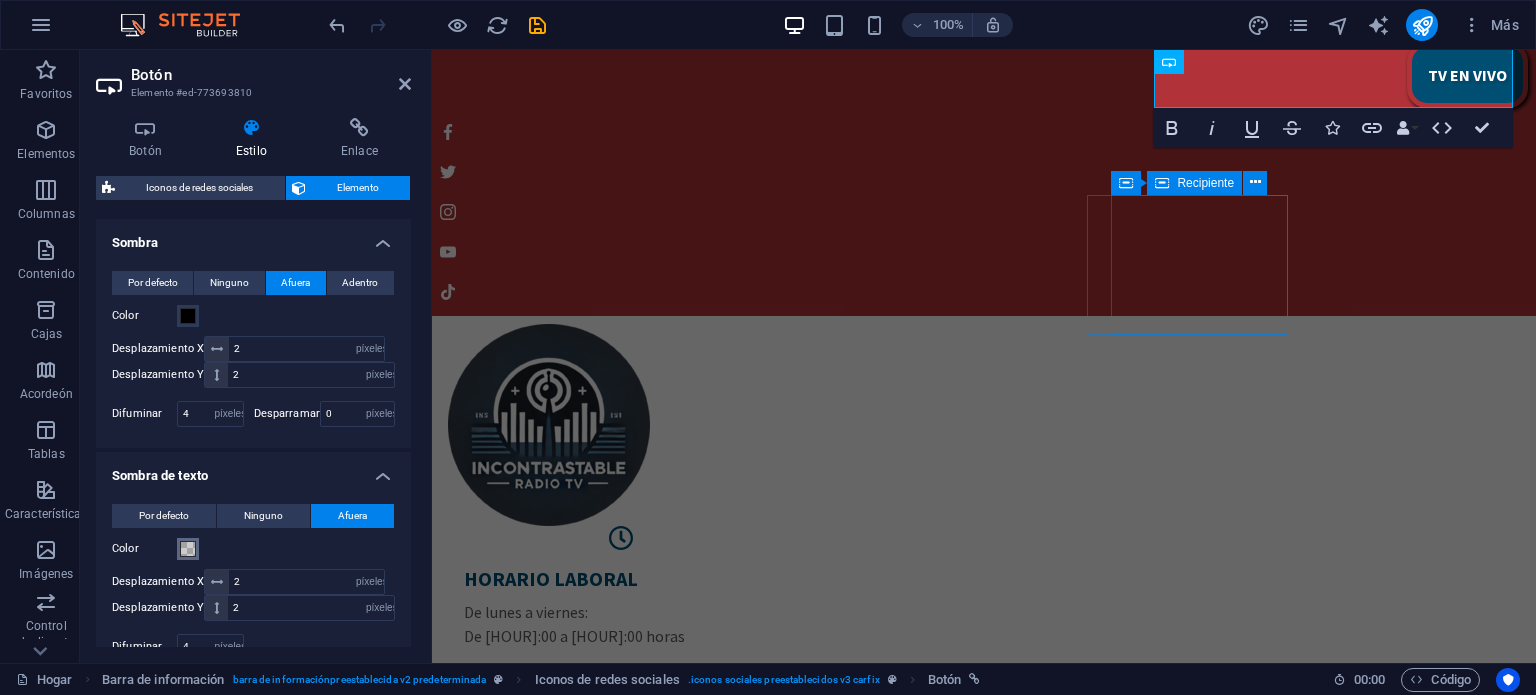 click at bounding box center [188, 549] 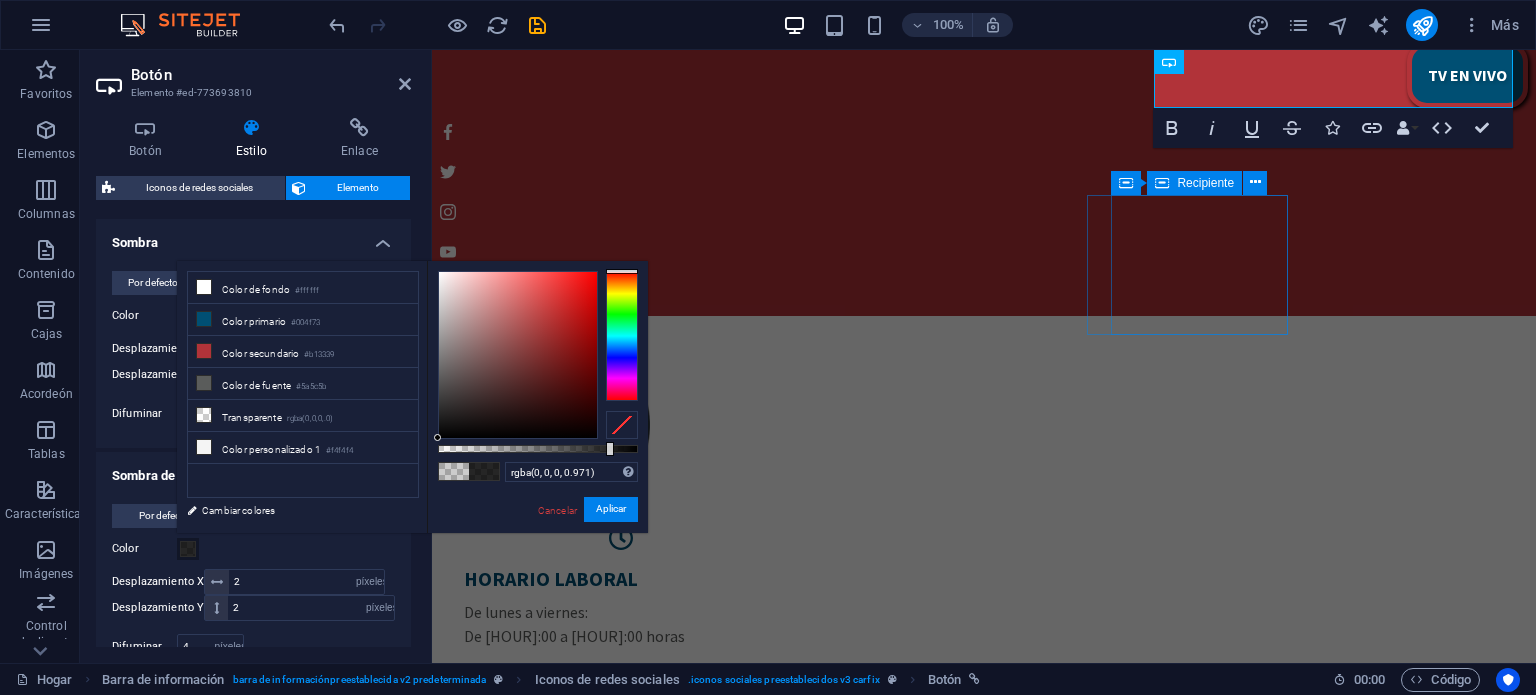 type on "#000000" 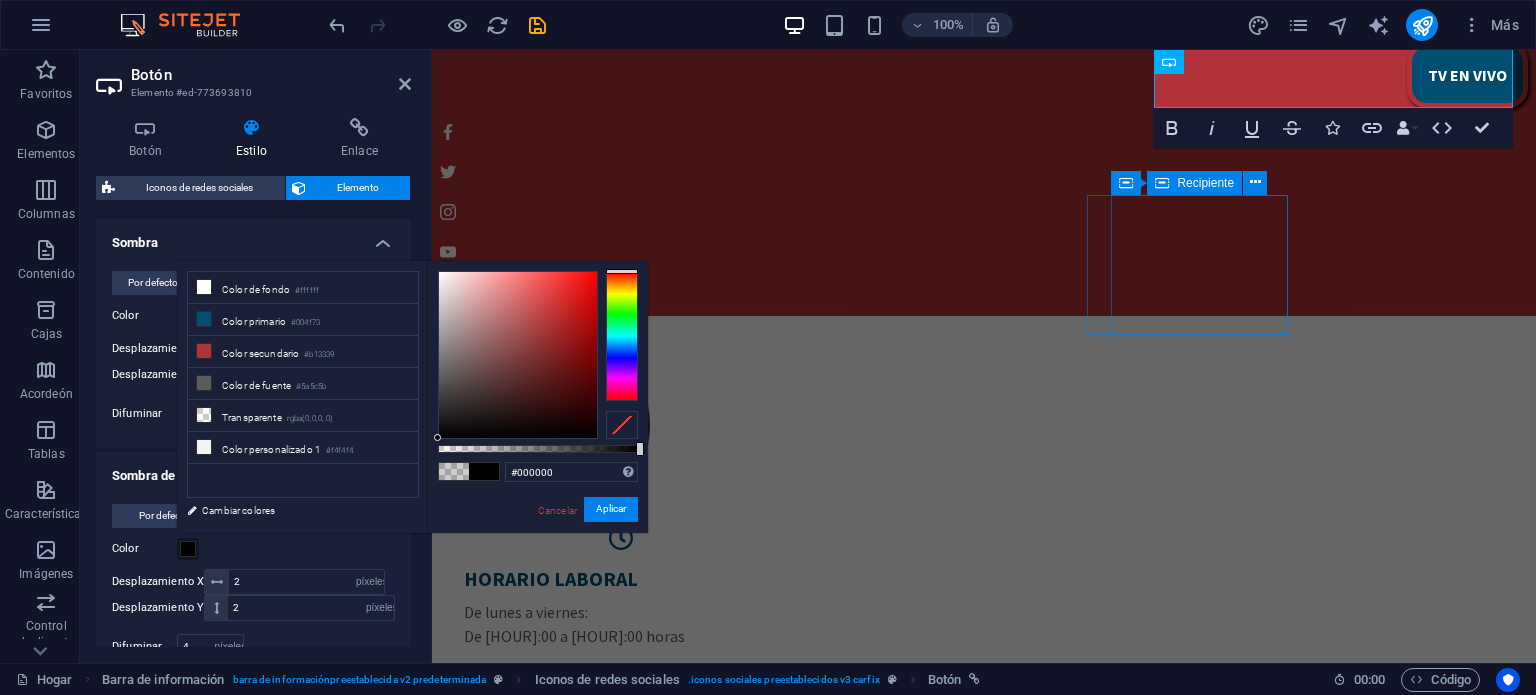 drag, startPoint x: 479, startPoint y: 450, endPoint x: 707, endPoint y: 435, distance: 228.49289 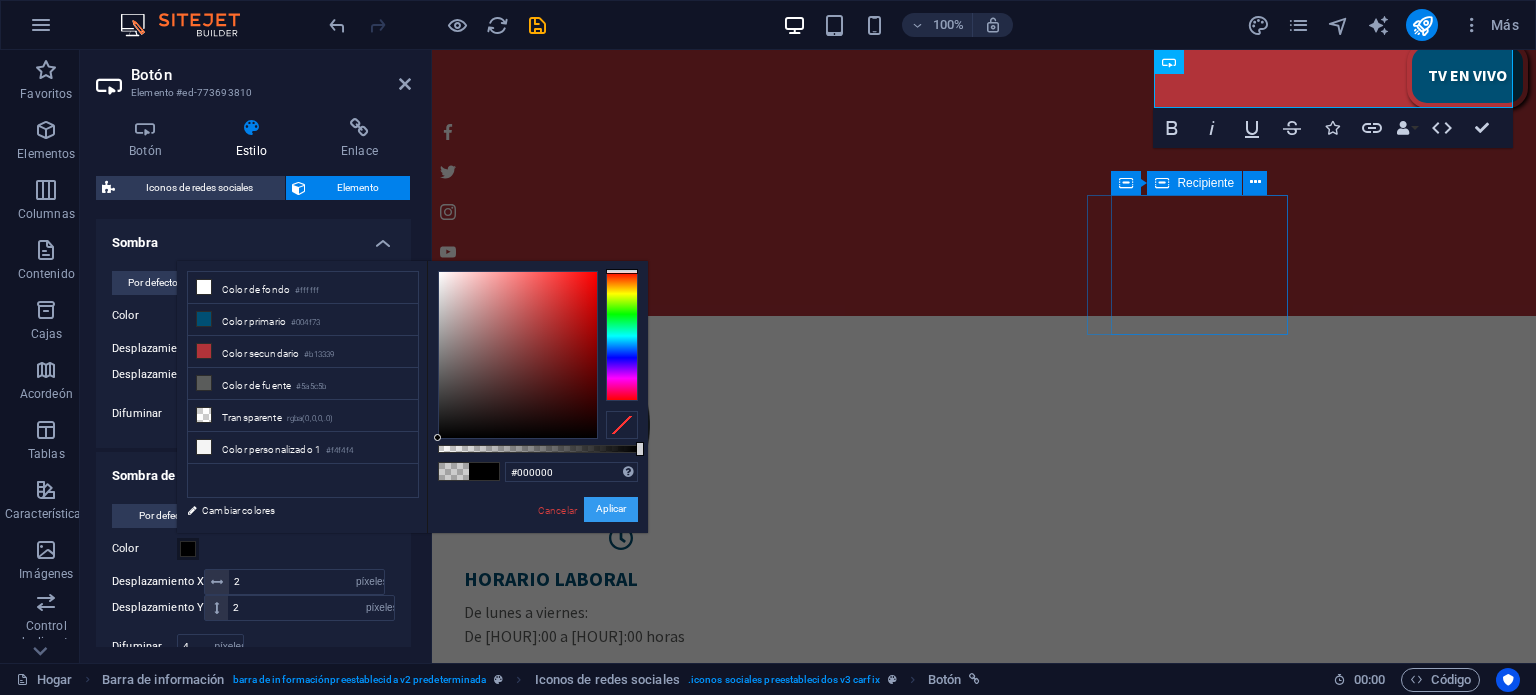 click on "Aplicar" at bounding box center [611, 509] 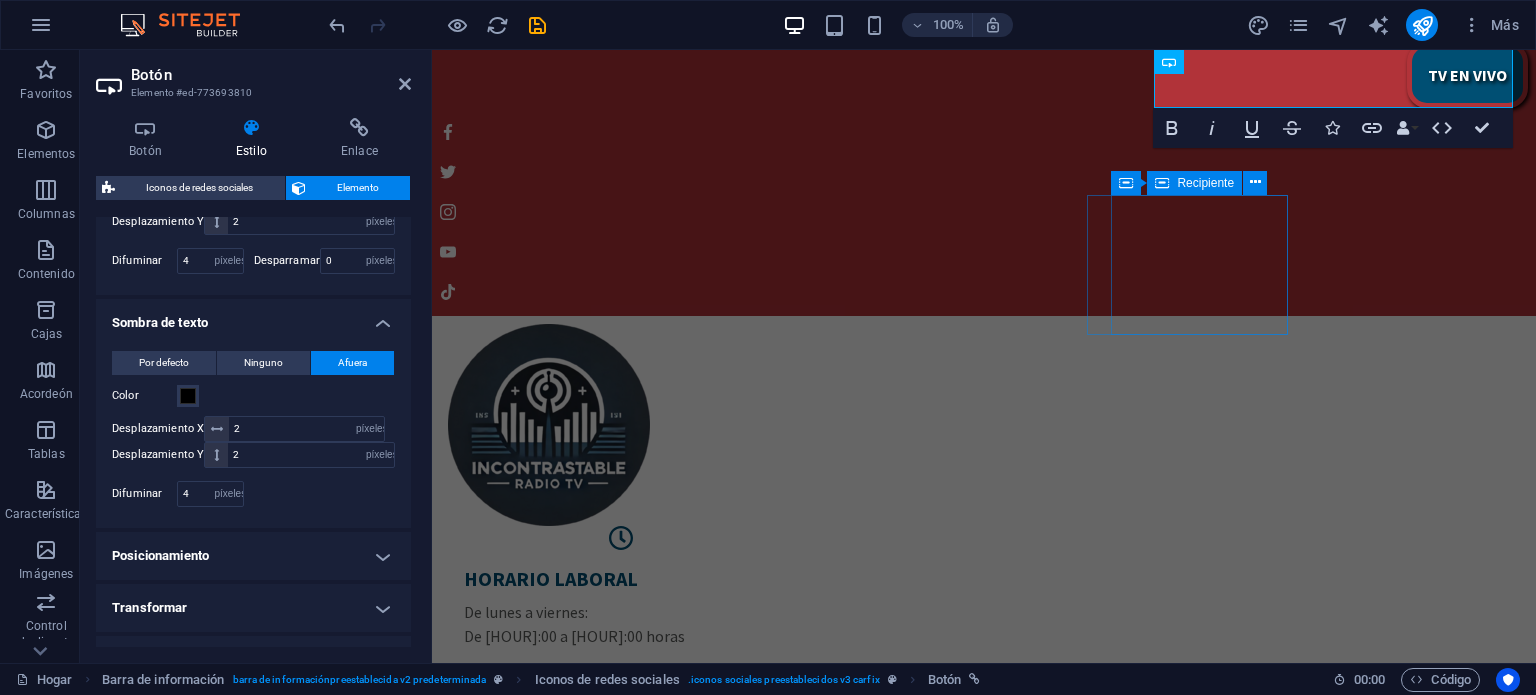 scroll, scrollTop: 1000, scrollLeft: 0, axis: vertical 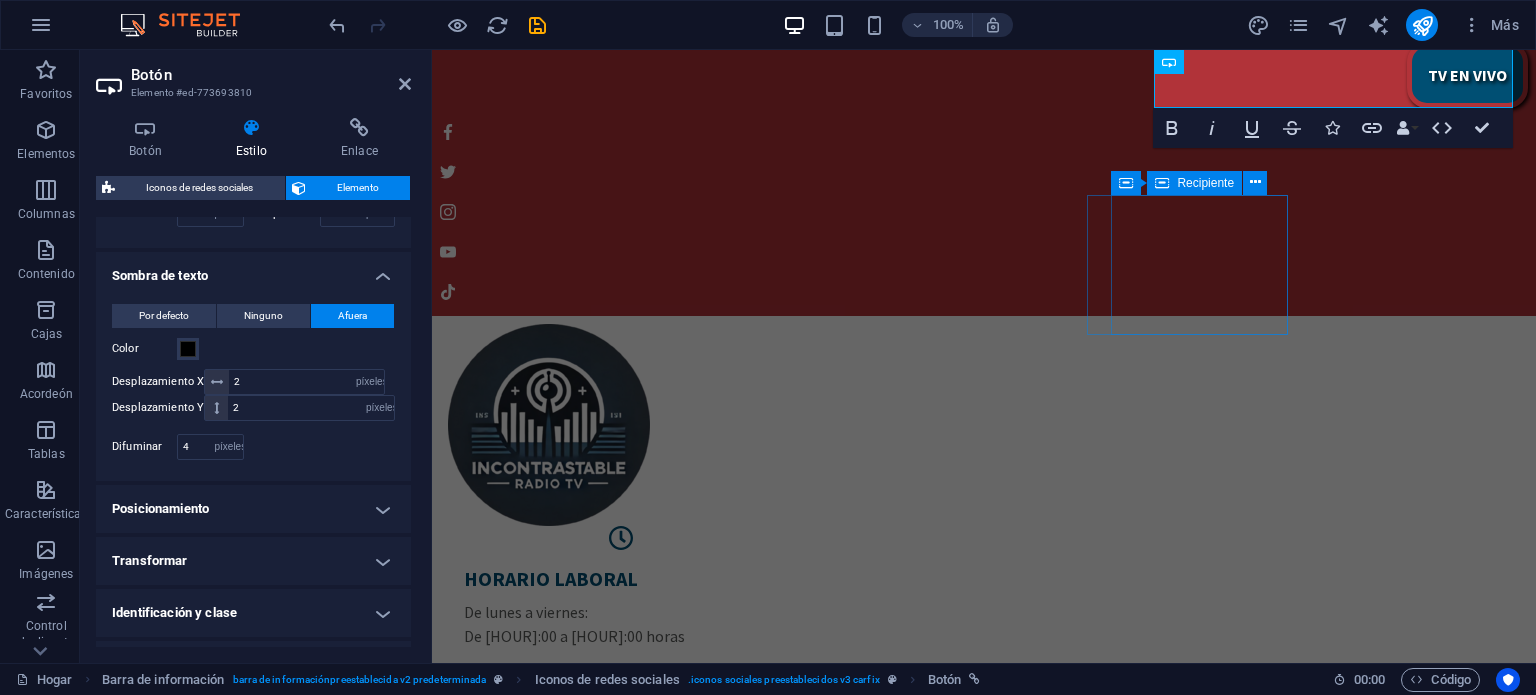 click on "Posicionamiento" at bounding box center [253, 509] 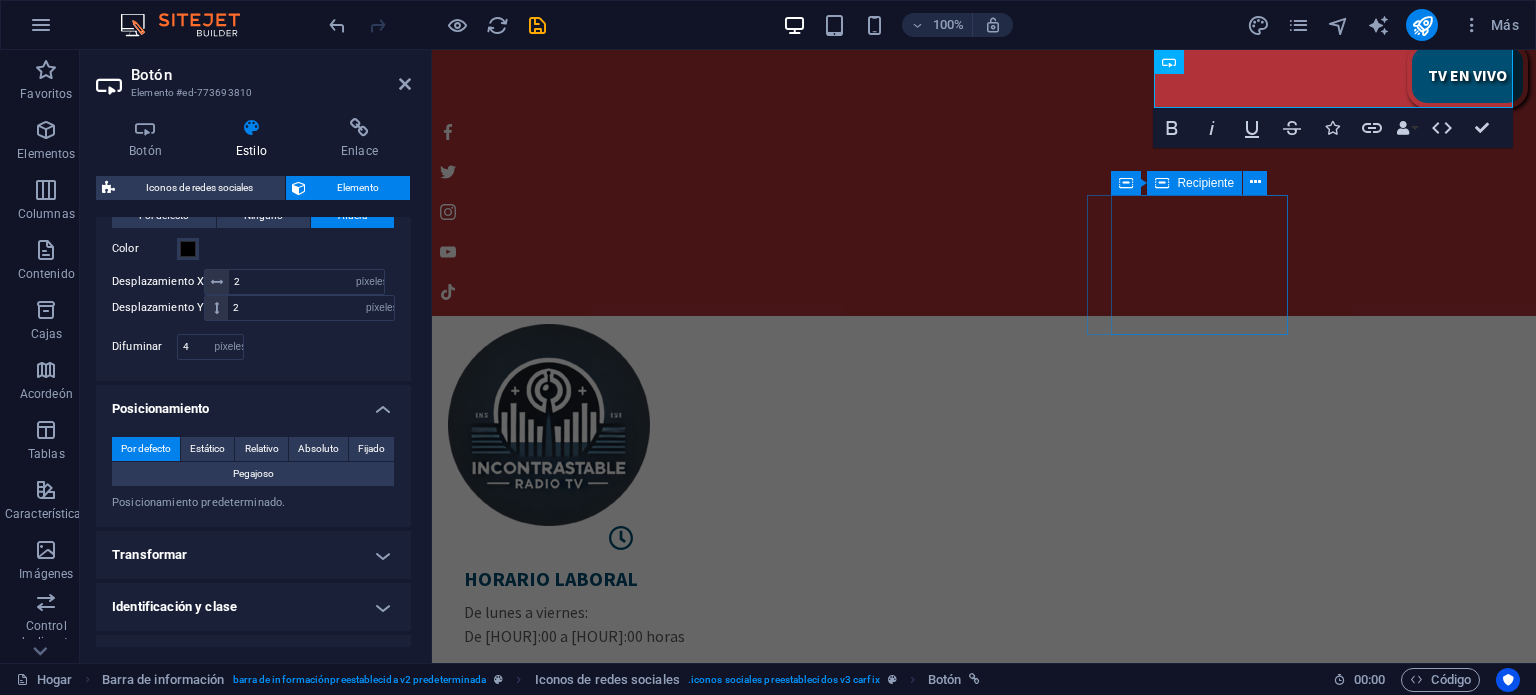scroll, scrollTop: 1182, scrollLeft: 0, axis: vertical 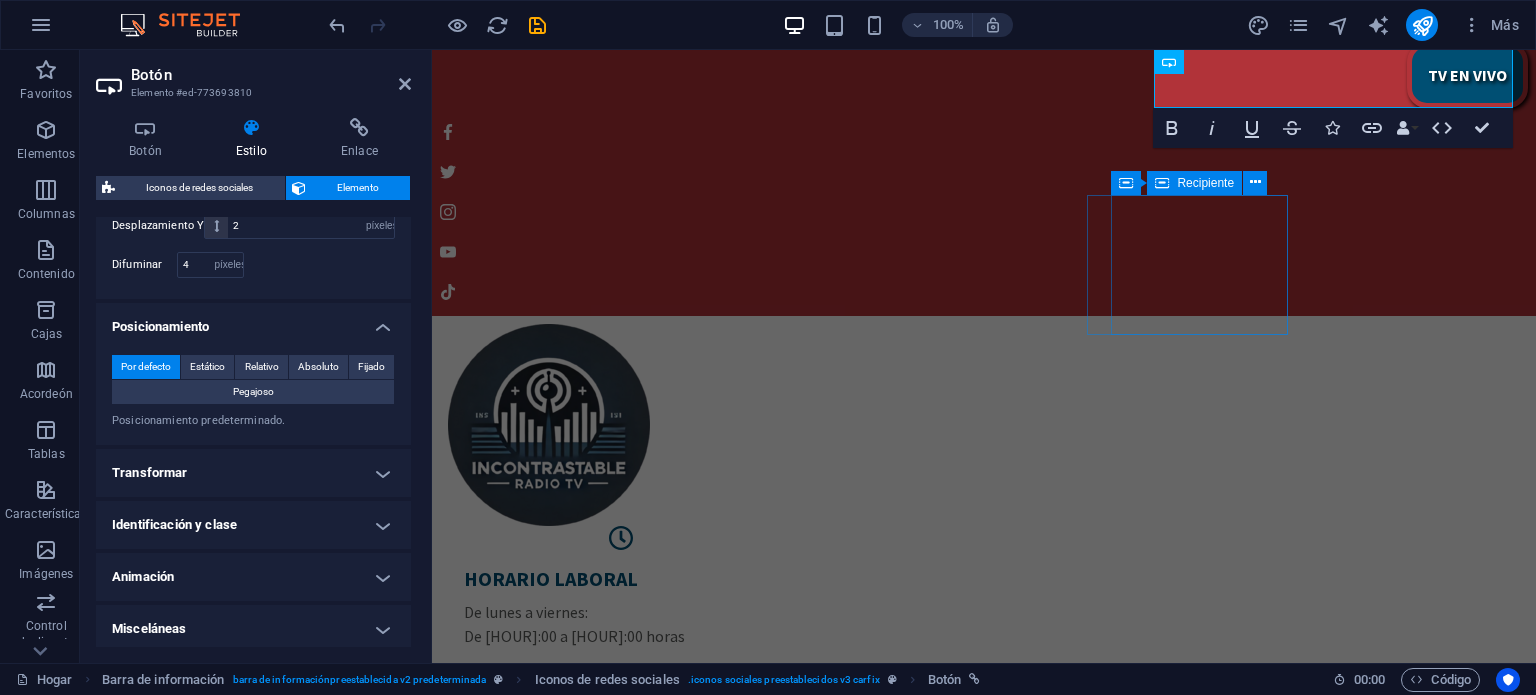 click on "Transformar" at bounding box center (253, 473) 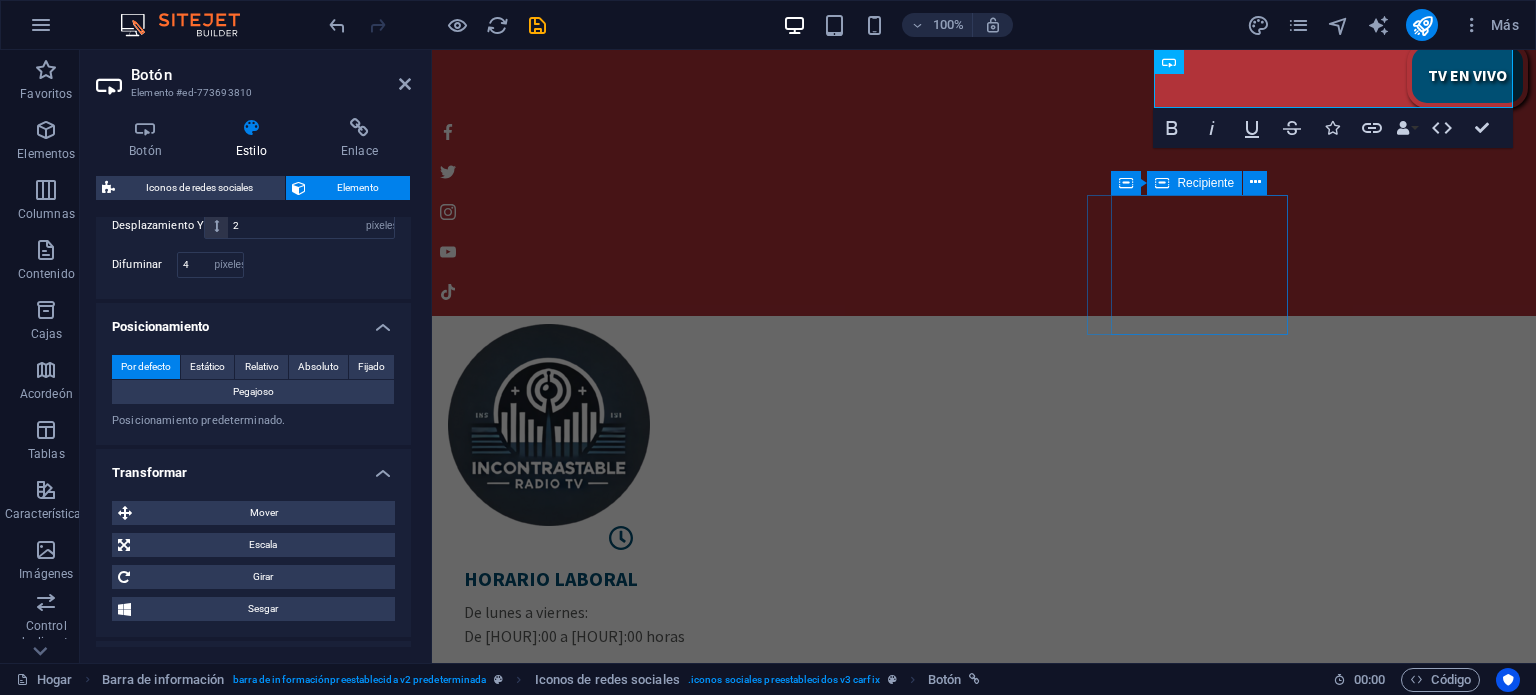 click on "Transformar" at bounding box center [253, 467] 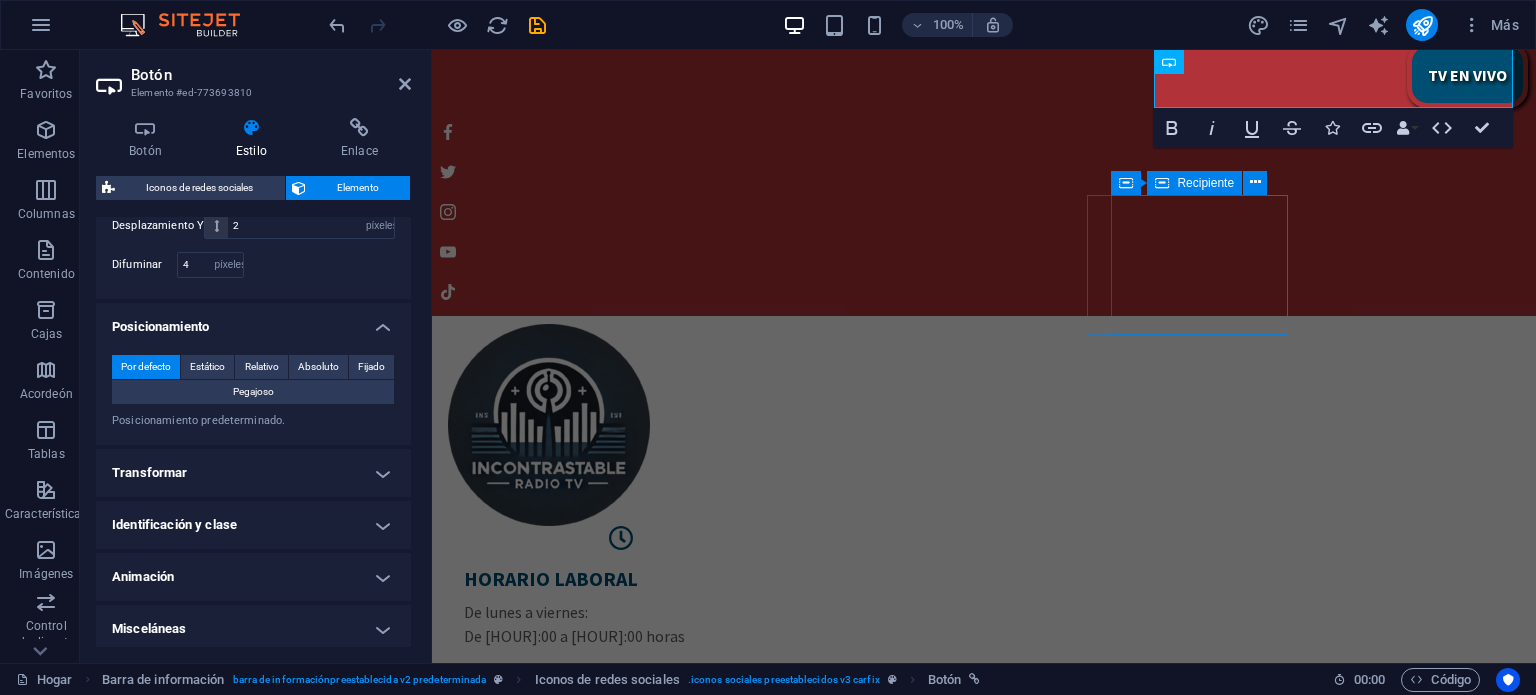click on "Animación" at bounding box center (253, 577) 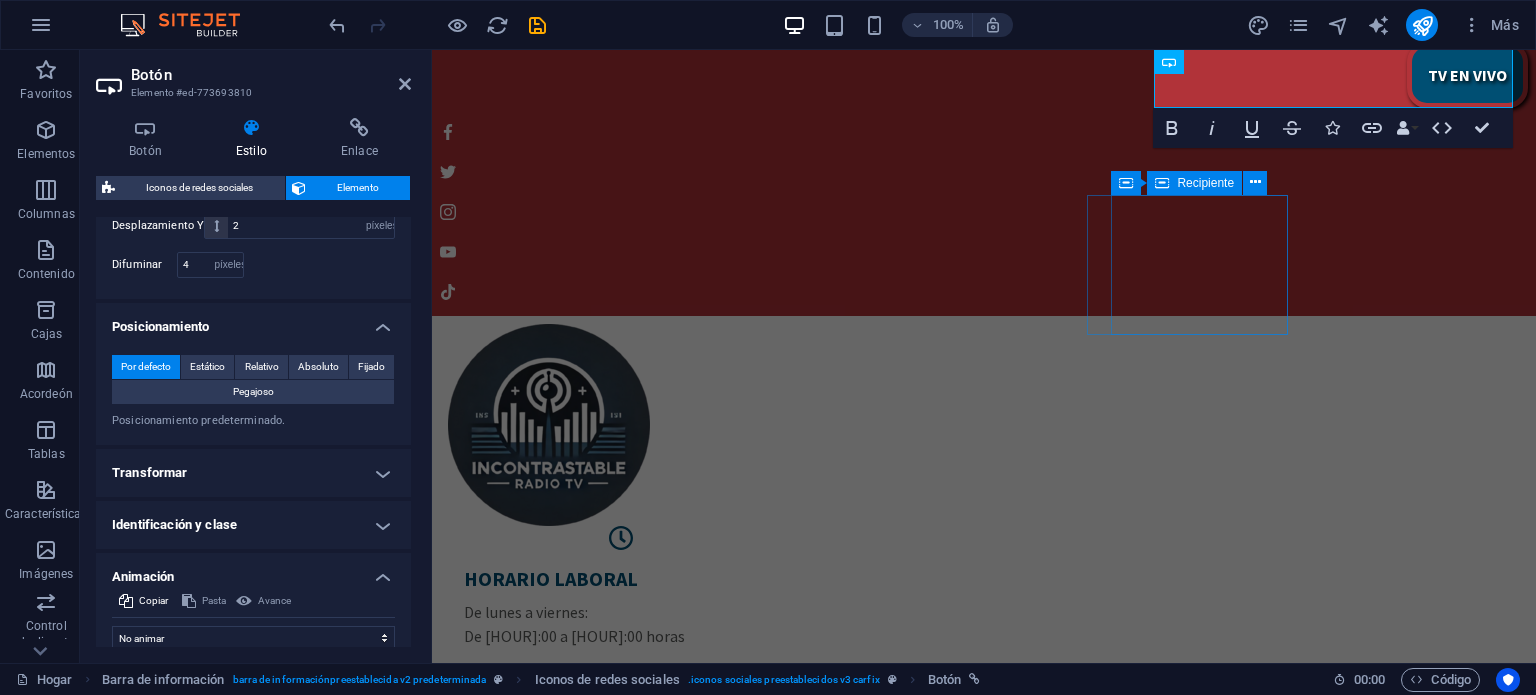scroll, scrollTop: 1247, scrollLeft: 0, axis: vertical 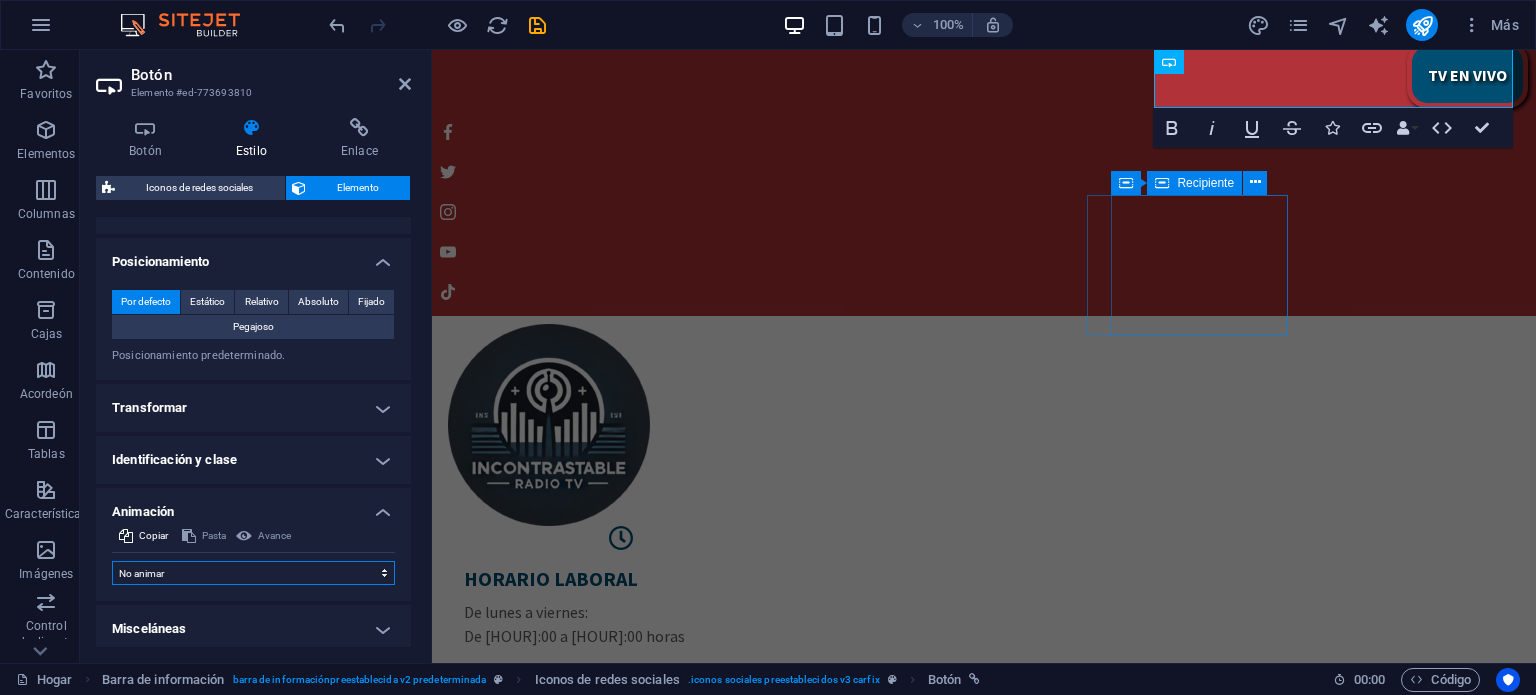 click on "No animar Mostrar / Ocultar Deslizarse hacia arriba/abajo Acercar/alejar Deslice de izquierda a derecha Deslice de derecha a izquierda Deslice de arriba a abajo Deslice de abajo a arriba Legumbres Parpadear Abrir como superposición" at bounding box center [253, 573] 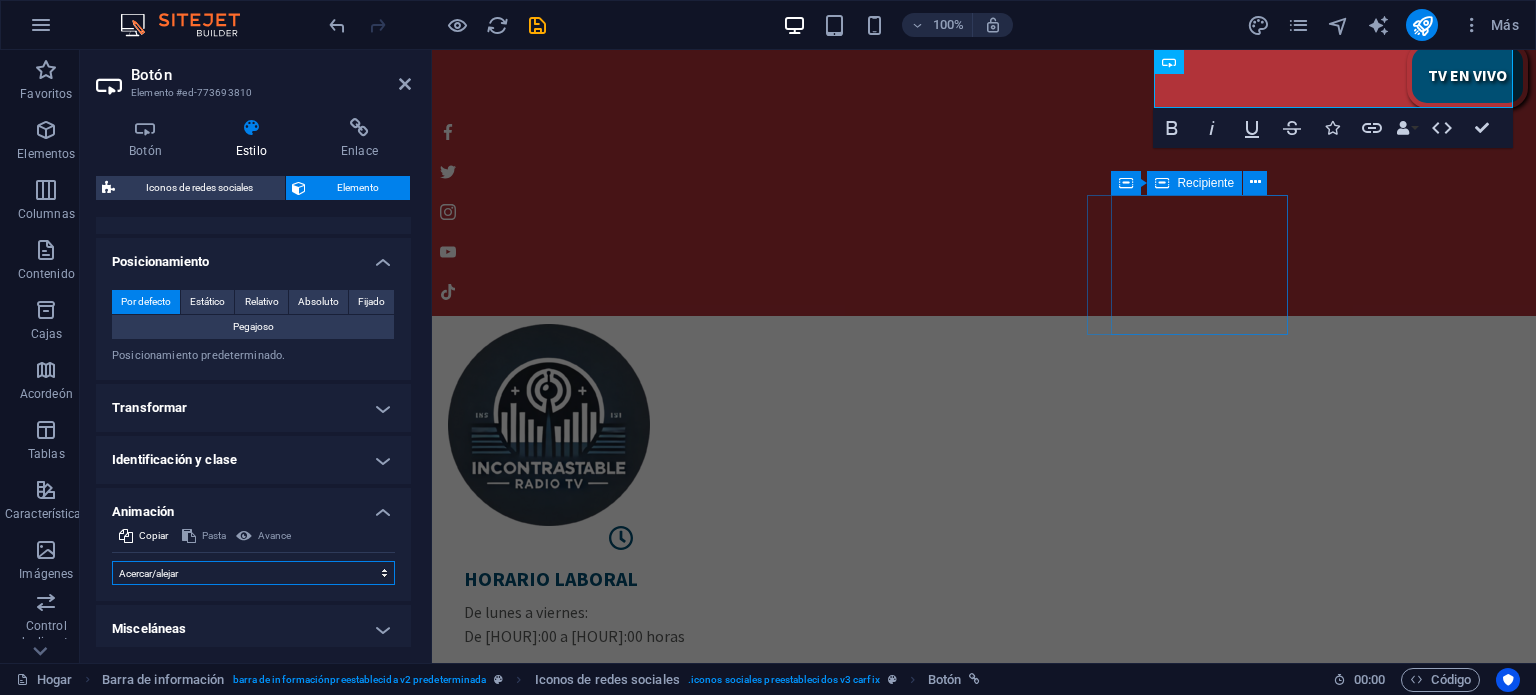 click on "No animar Mostrar / Ocultar Deslizarse hacia arriba/abajo Acercar/alejar Deslice de izquierda a derecha Deslice de derecha a izquierda Deslice de arriba a abajo Deslice de abajo a arriba Legumbres Parpadear Abrir como superposición" at bounding box center (253, 573) 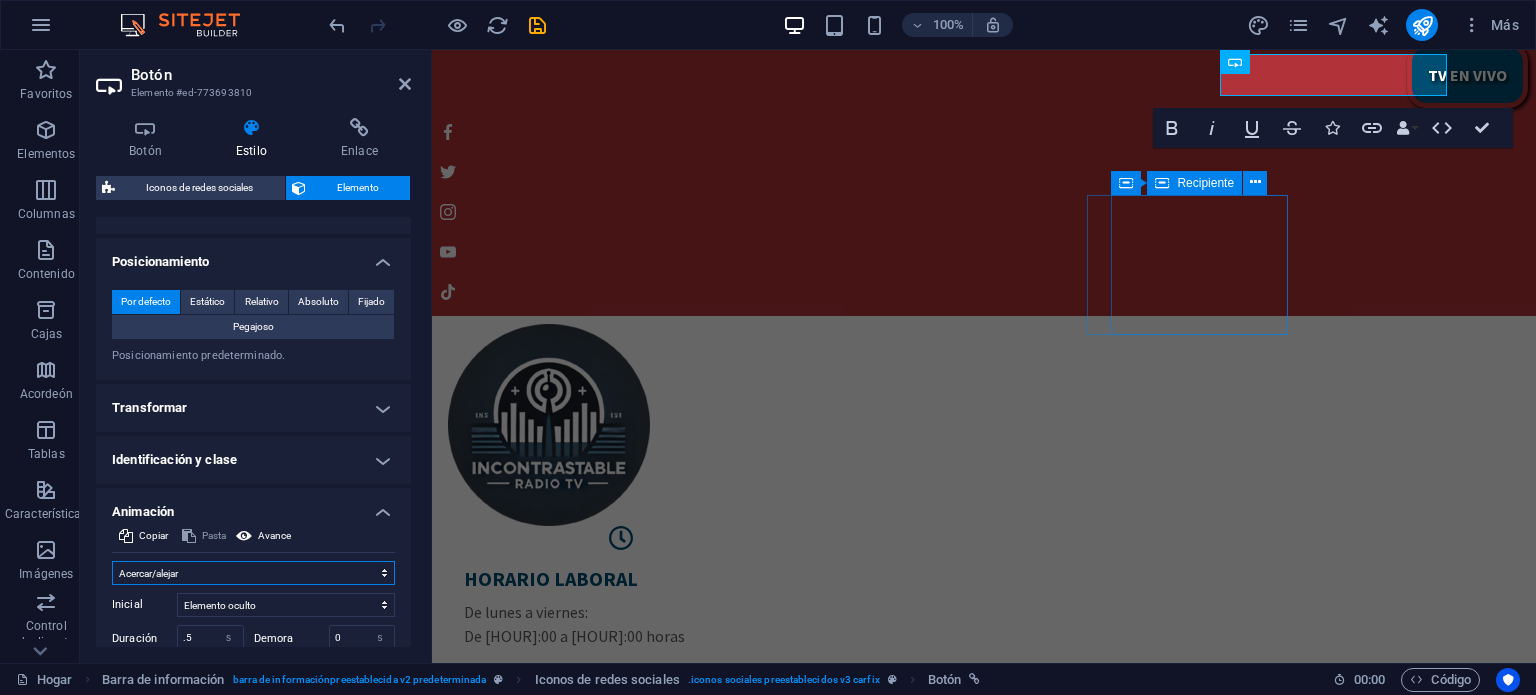 click on "No animar Mostrar / Ocultar Deslizarse hacia arriba/abajo Acercar/alejar Deslice de izquierda a derecha Deslice de derecha a izquierda Deslice de arriba a abajo Deslice de abajo a arriba Legumbres Parpadear Abrir como superposición" at bounding box center [253, 573] 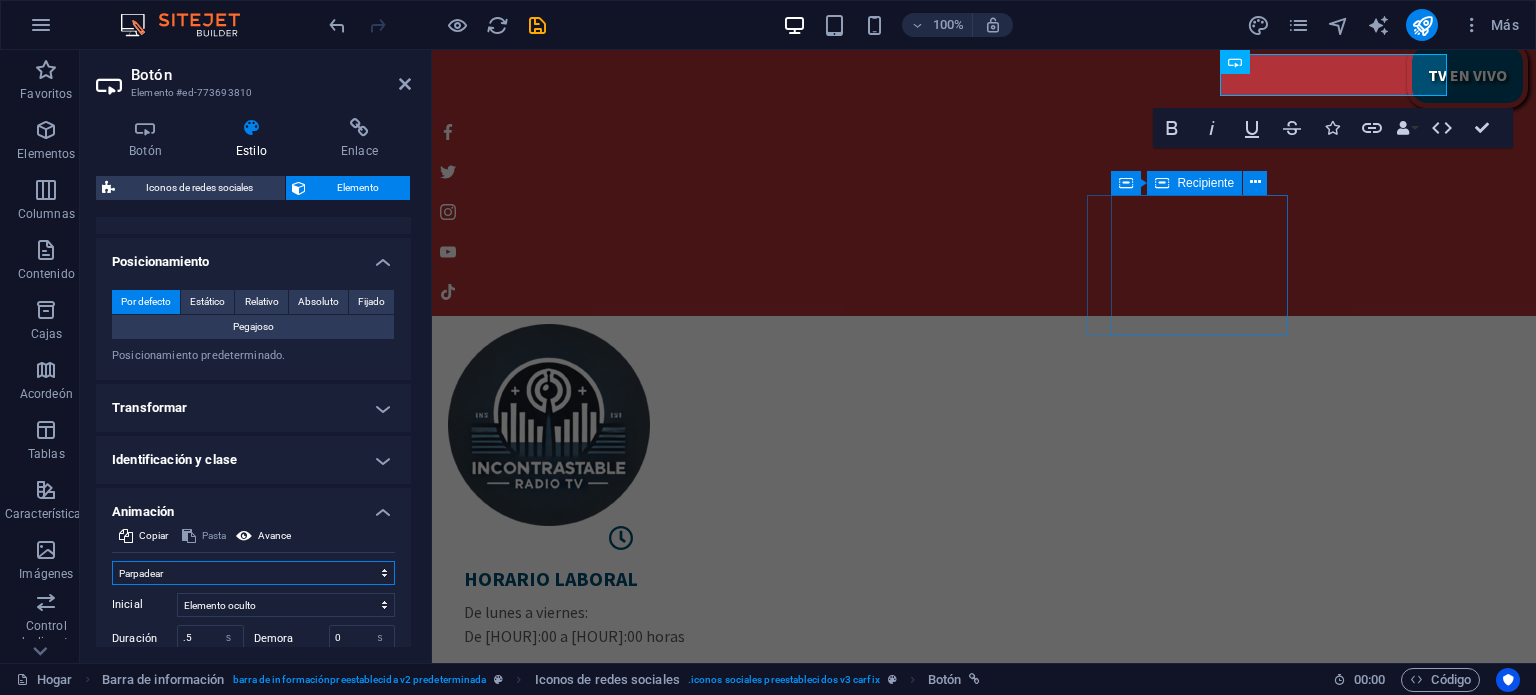 click on "No animar Mostrar / Ocultar Deslizarse hacia arriba/abajo Acercar/alejar Deslice de izquierda a derecha Deslice de derecha a izquierda Deslice de arriba a abajo Deslice de abajo a arriba Legumbres Parpadear Abrir como superposición" at bounding box center (253, 573) 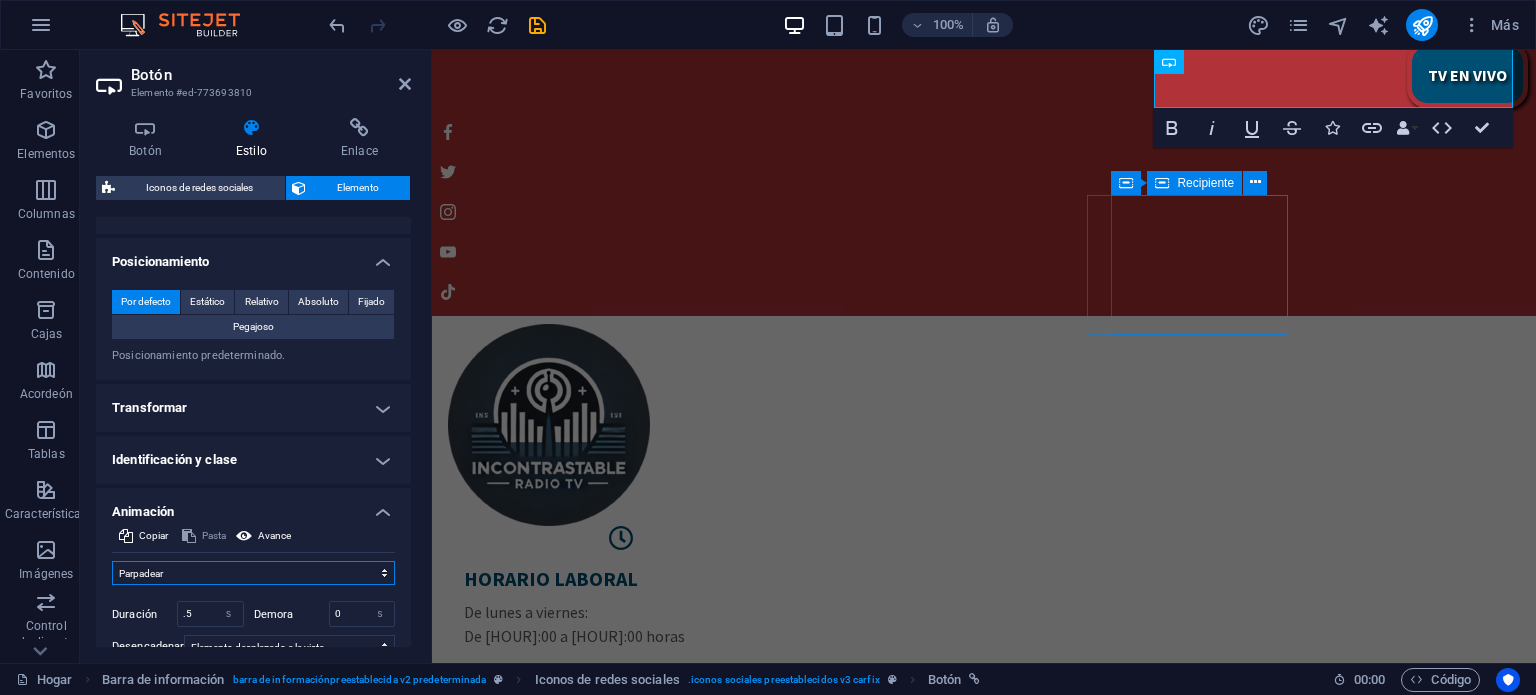click on "No animar Mostrar / Ocultar Deslizarse hacia arriba/abajo Acercar/alejar Deslice de izquierda a derecha Deslice de derecha a izquierda Deslice de arriba a abajo Deslice de abajo a arriba Legumbres Parpadear Abrir como superposición" at bounding box center [253, 573] 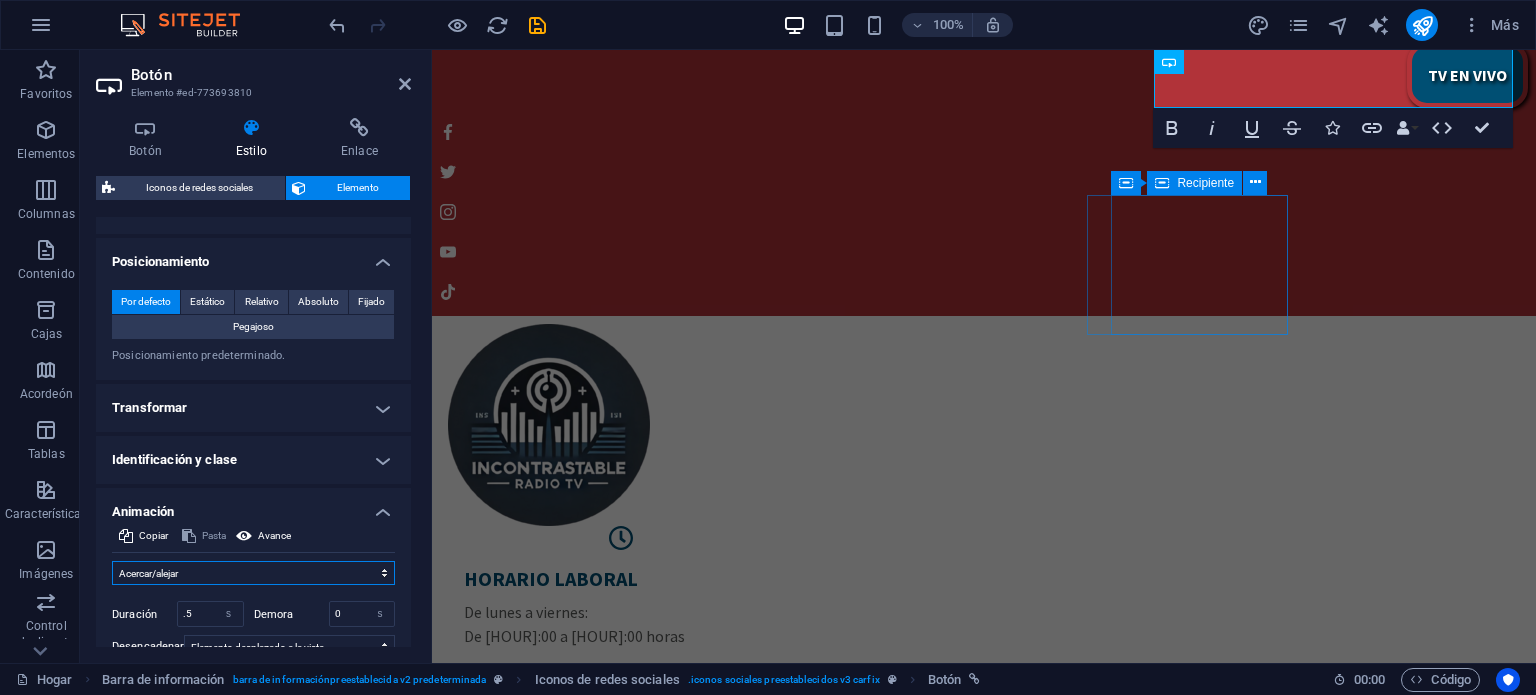 click on "No animar Mostrar / Ocultar Deslizarse hacia arriba/abajo Acercar/alejar Deslice de izquierda a derecha Deslice de derecha a izquierda Deslice de arriba a abajo Deslice de abajo a arriba Legumbres Parpadear Abrir como superposición" at bounding box center [253, 573] 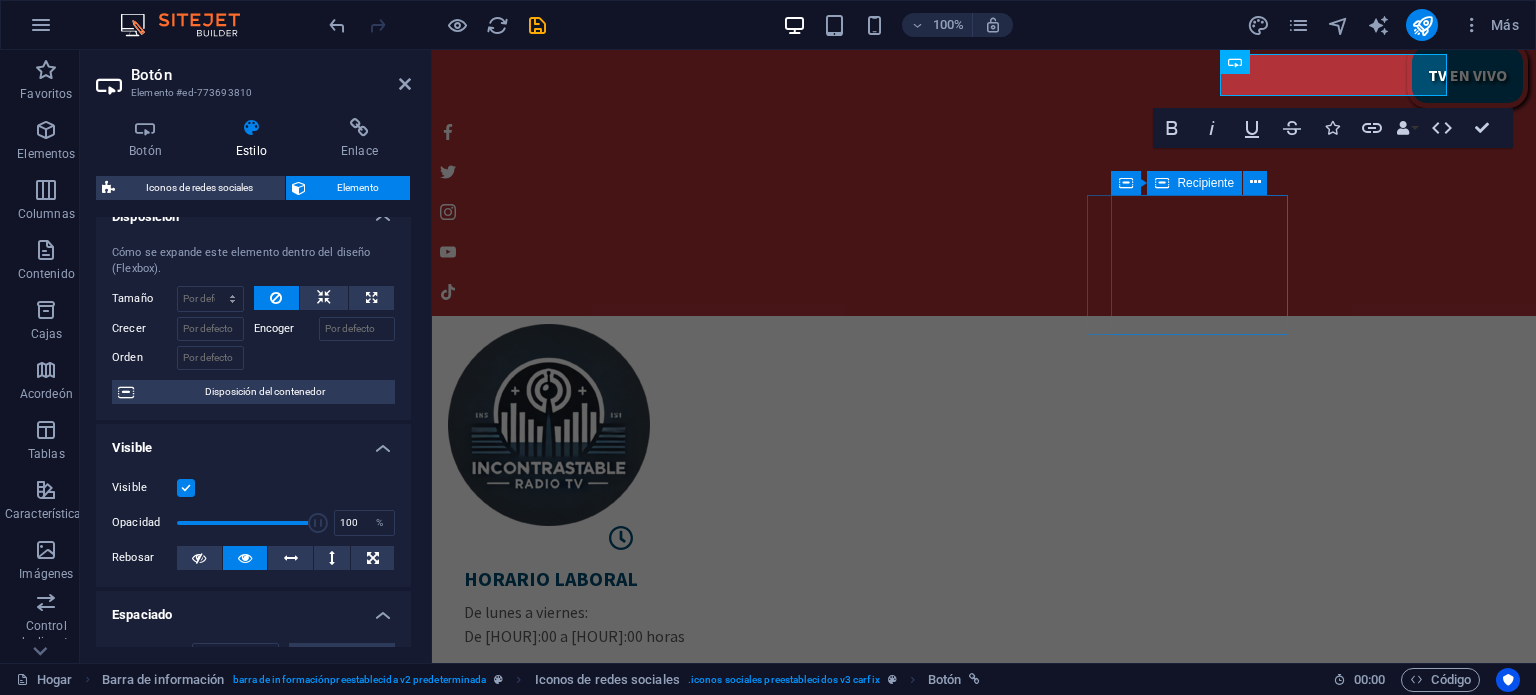 scroll, scrollTop: 0, scrollLeft: 0, axis: both 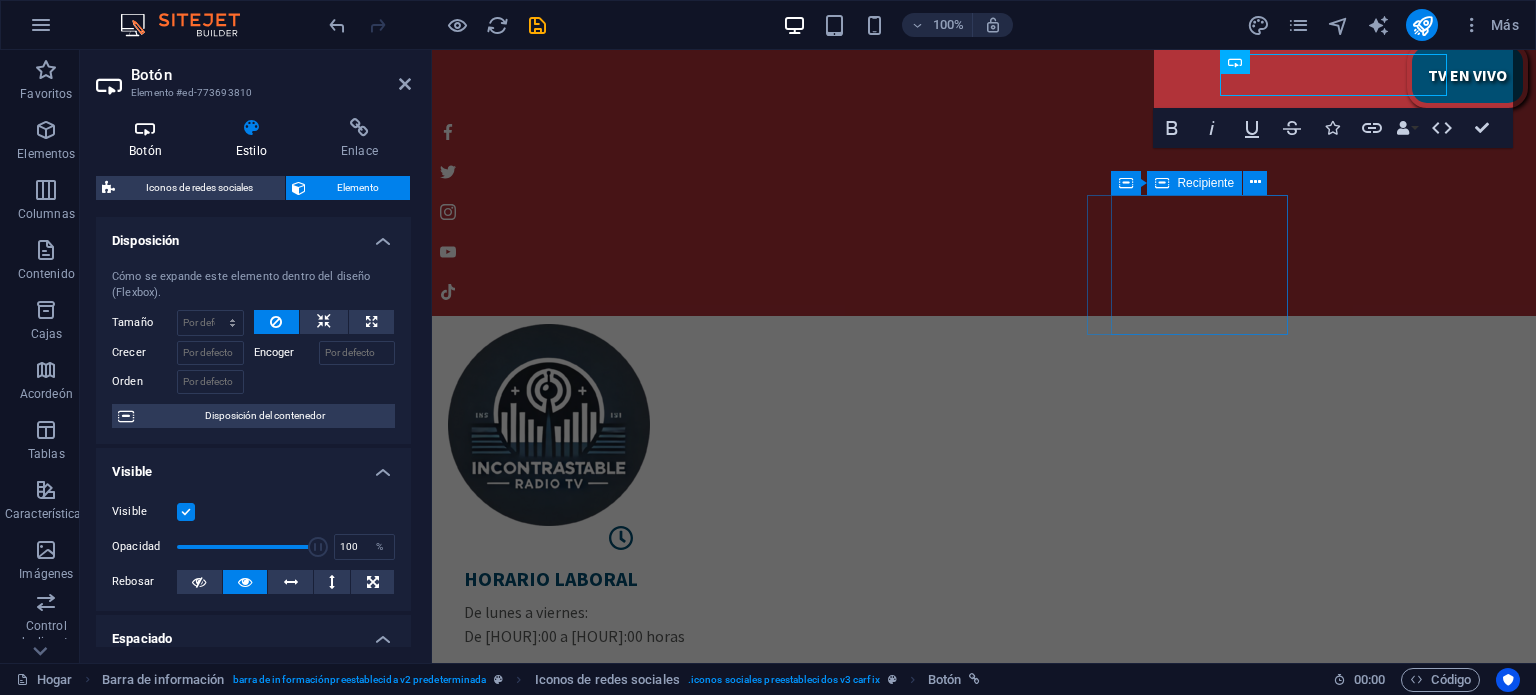 click at bounding box center [145, 128] 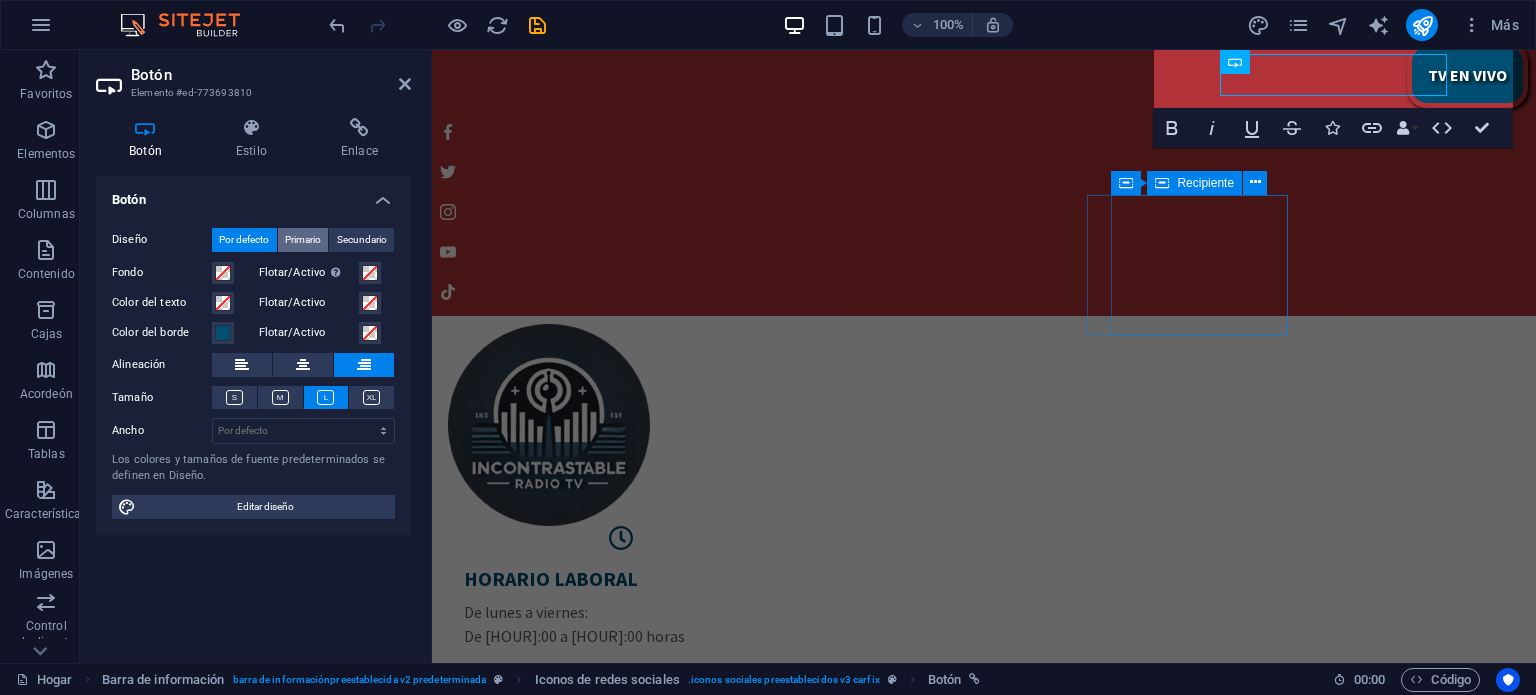 click on "Primario" at bounding box center [303, 239] 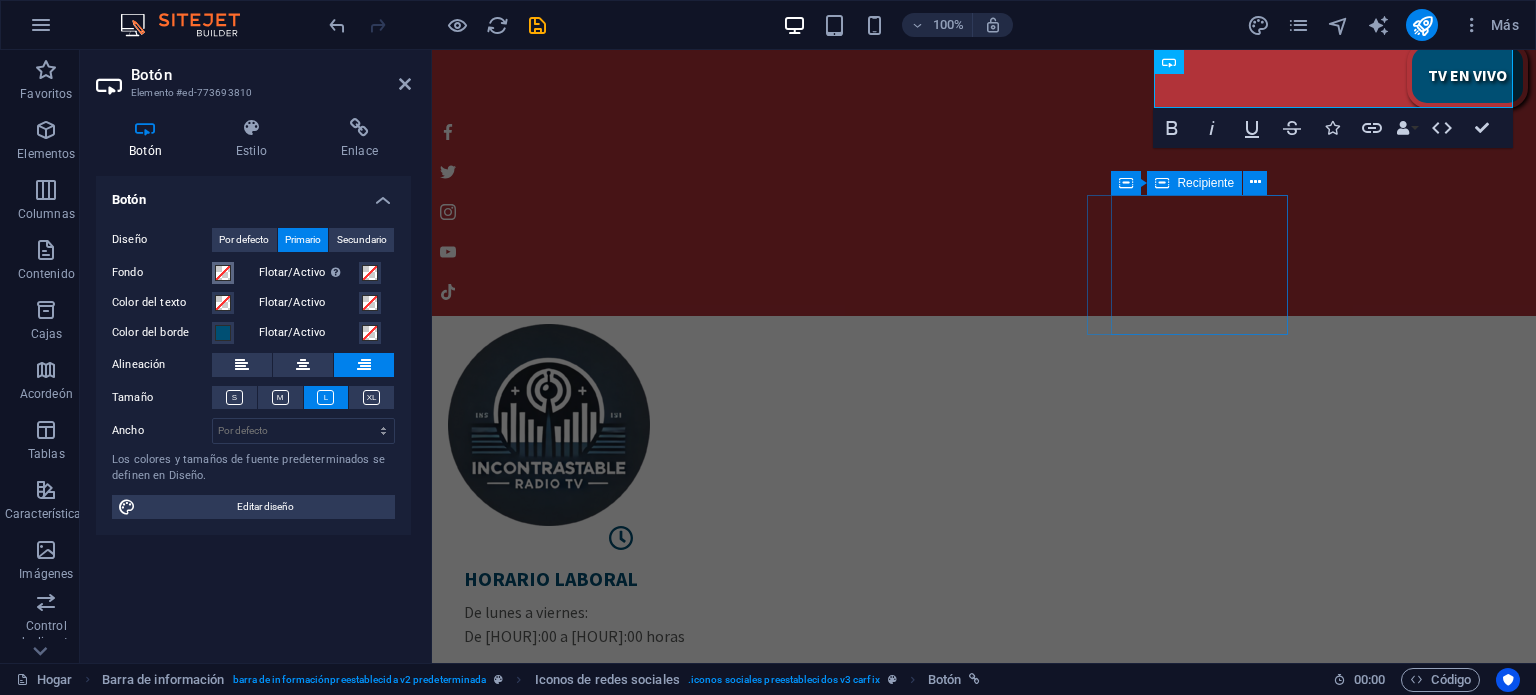 click at bounding box center [223, 273] 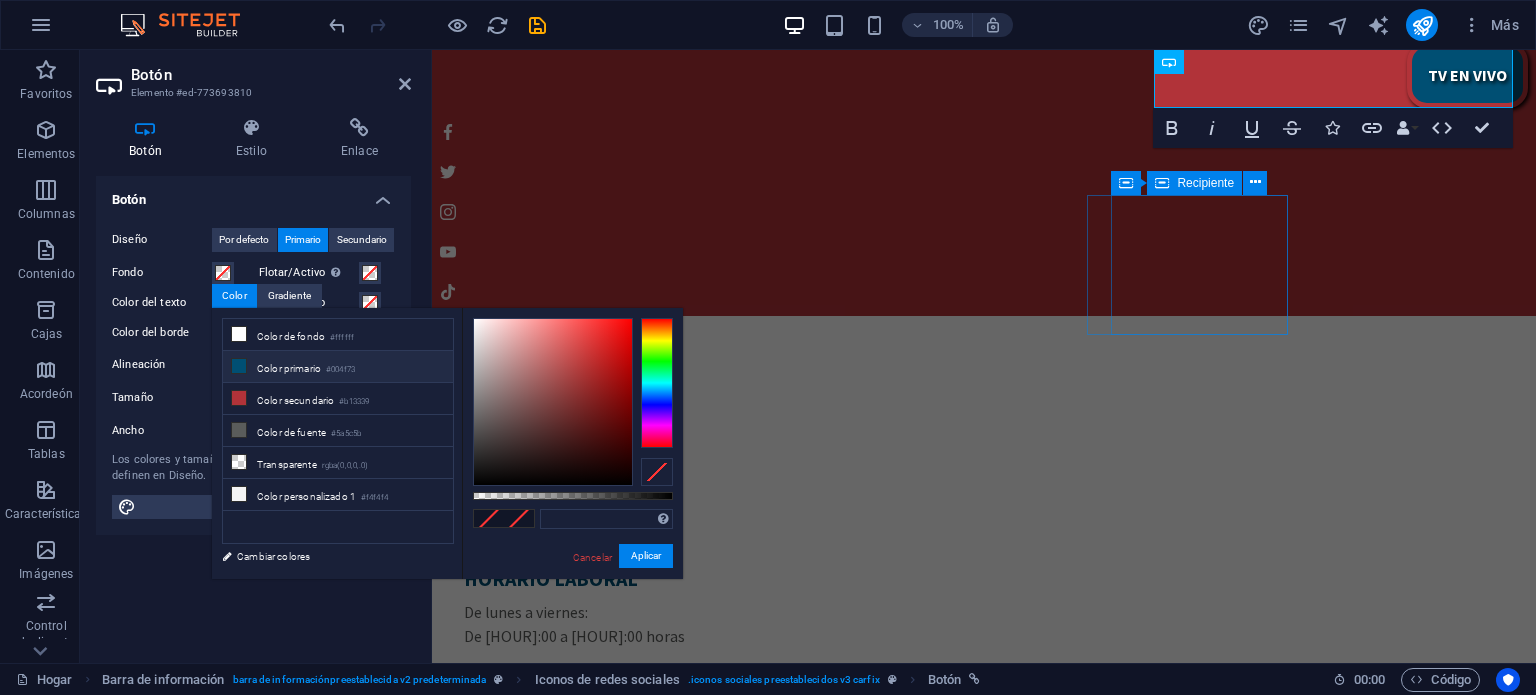 click on "Color primario" at bounding box center [289, 368] 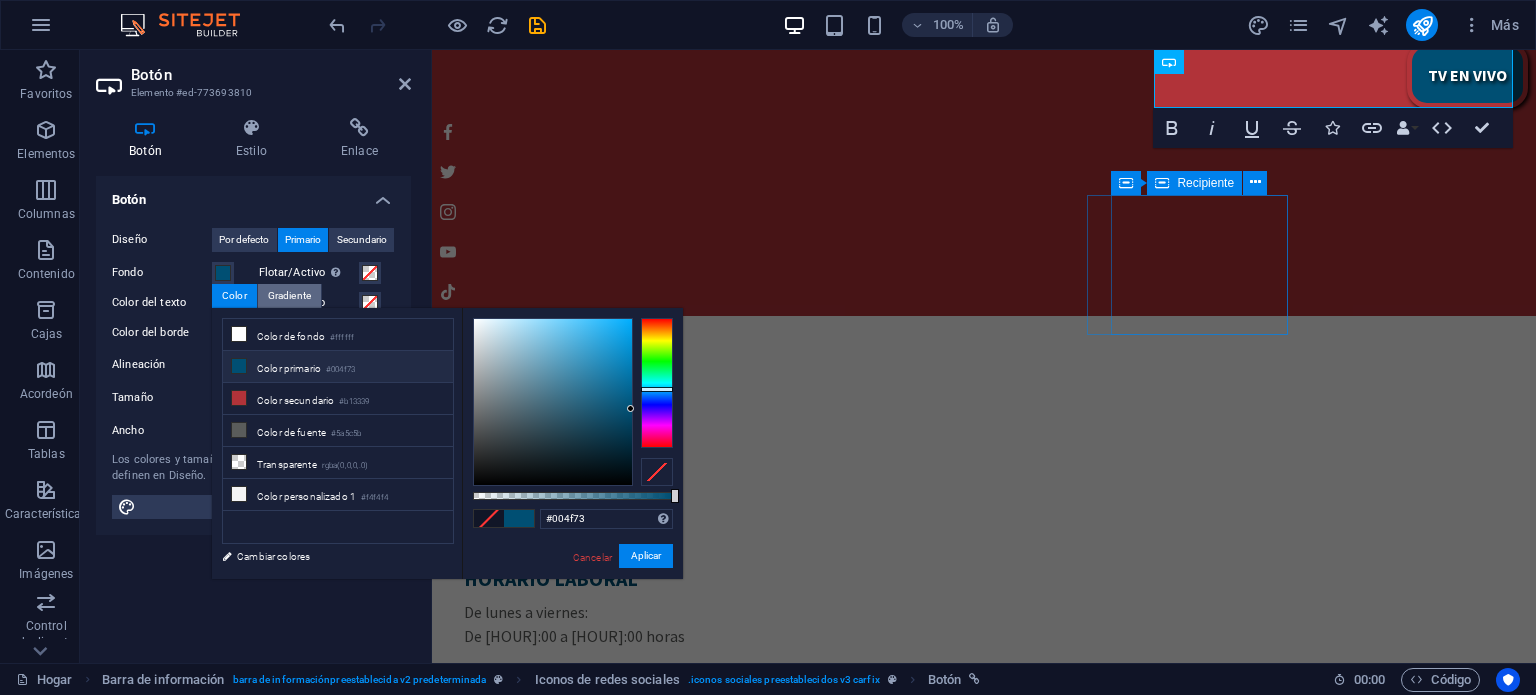 click on "Gradiente" at bounding box center [289, 295] 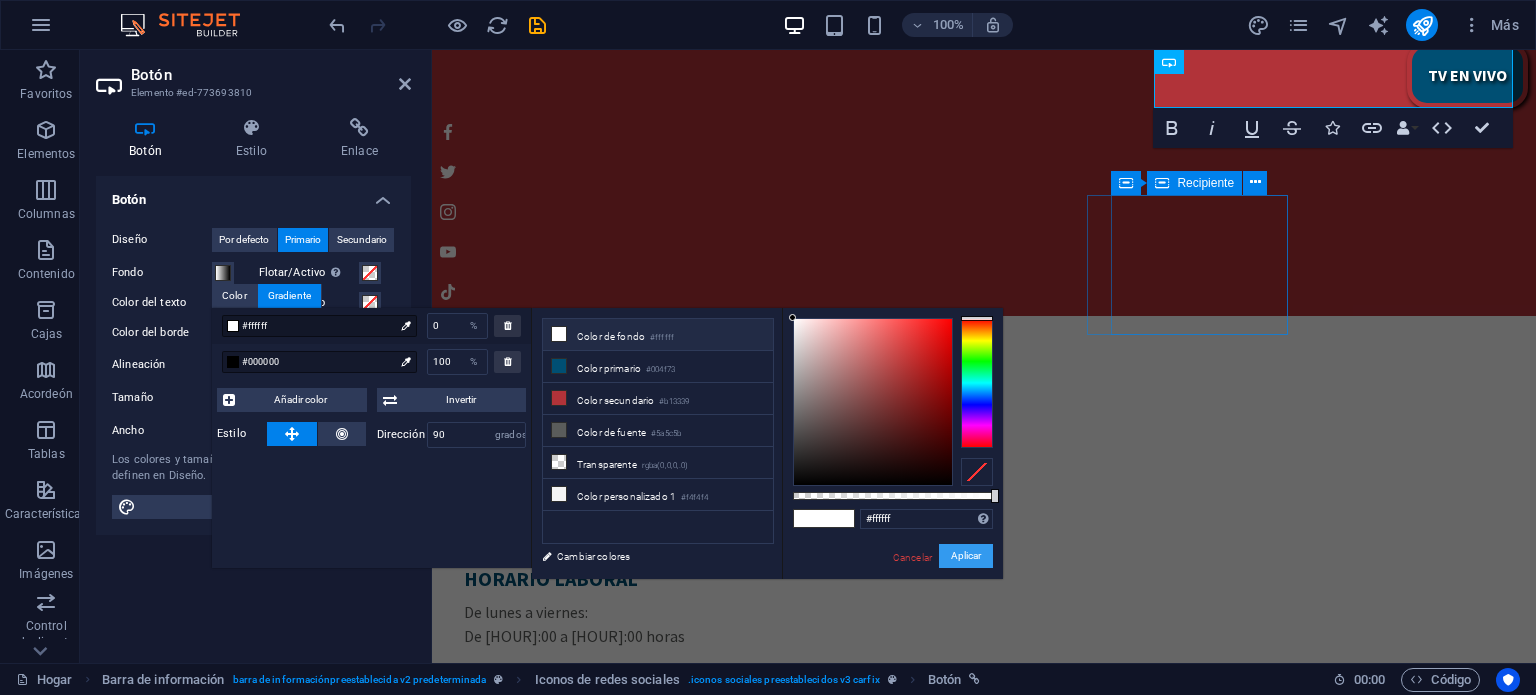 click on "Aplicar" at bounding box center (966, 555) 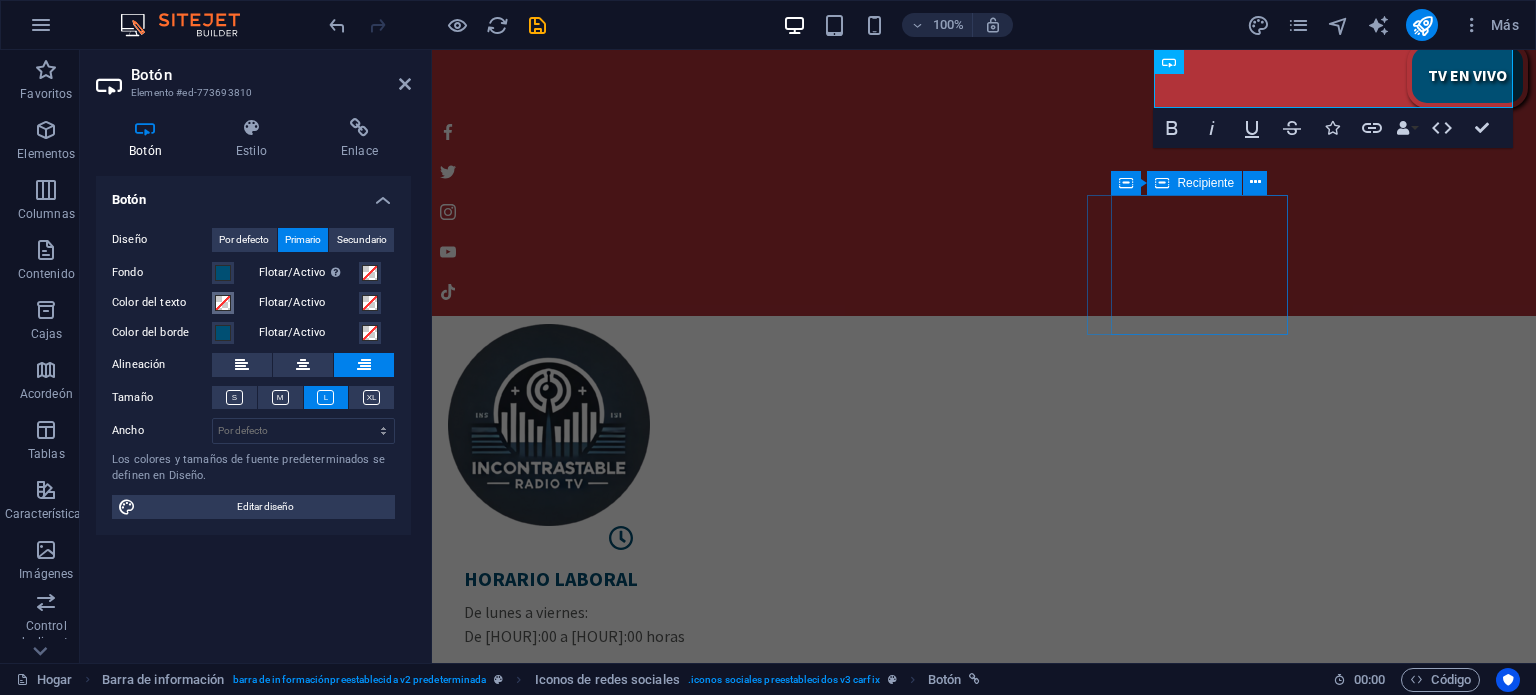 click at bounding box center (223, 303) 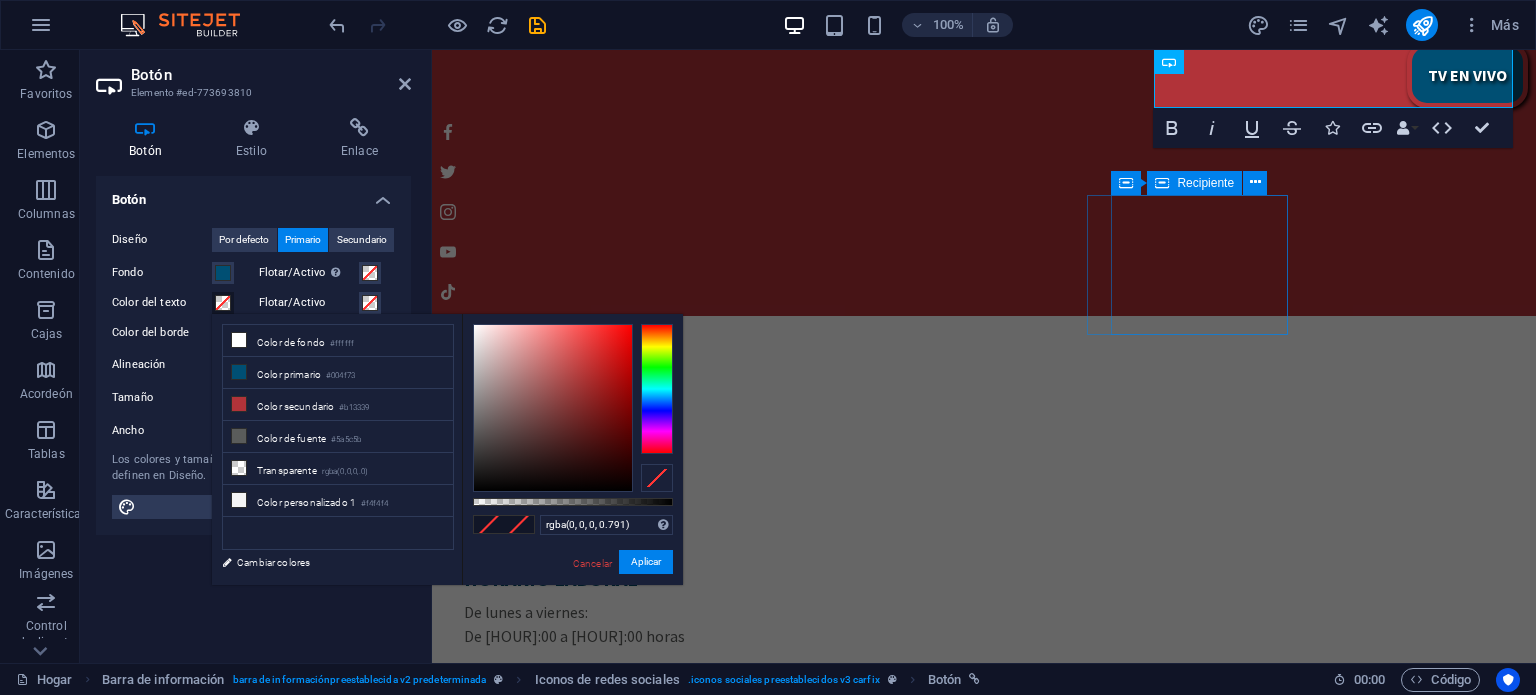 click at bounding box center (573, 502) 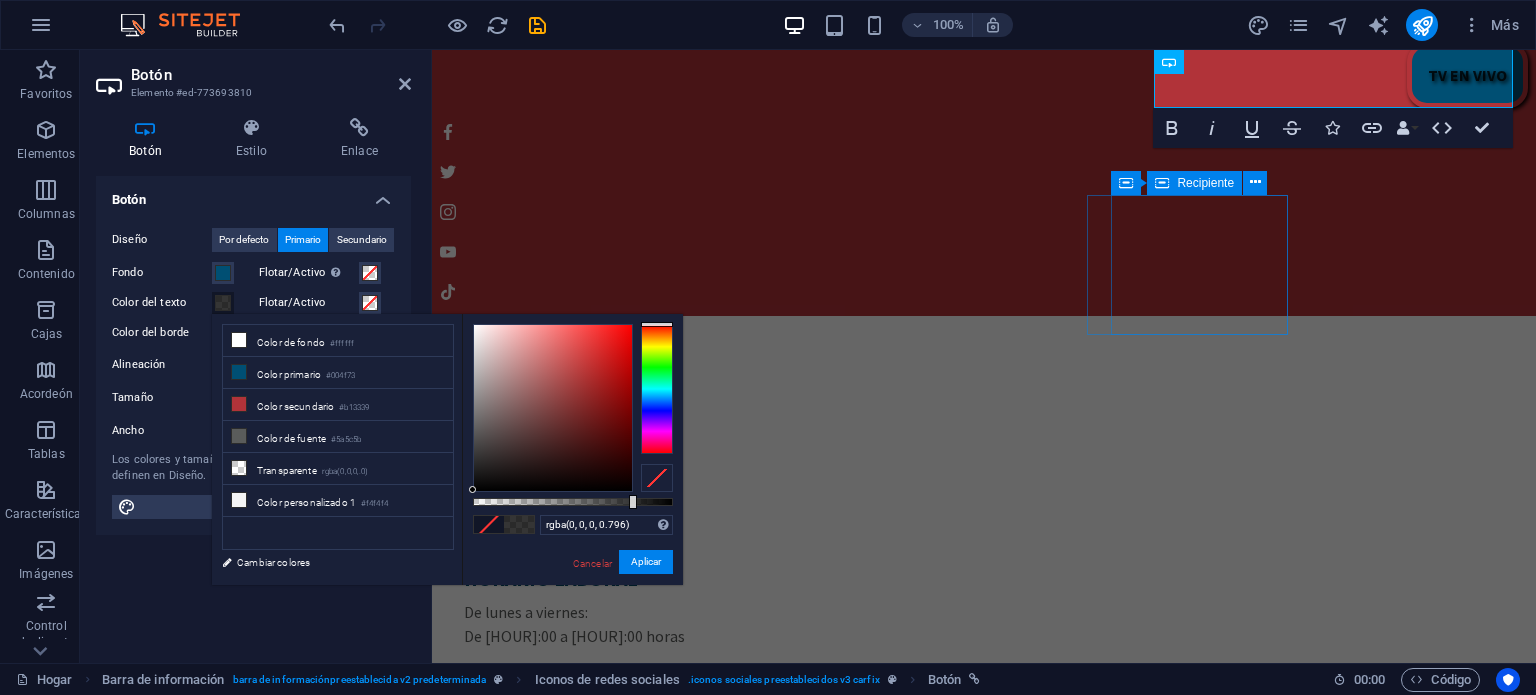type on "#000000" 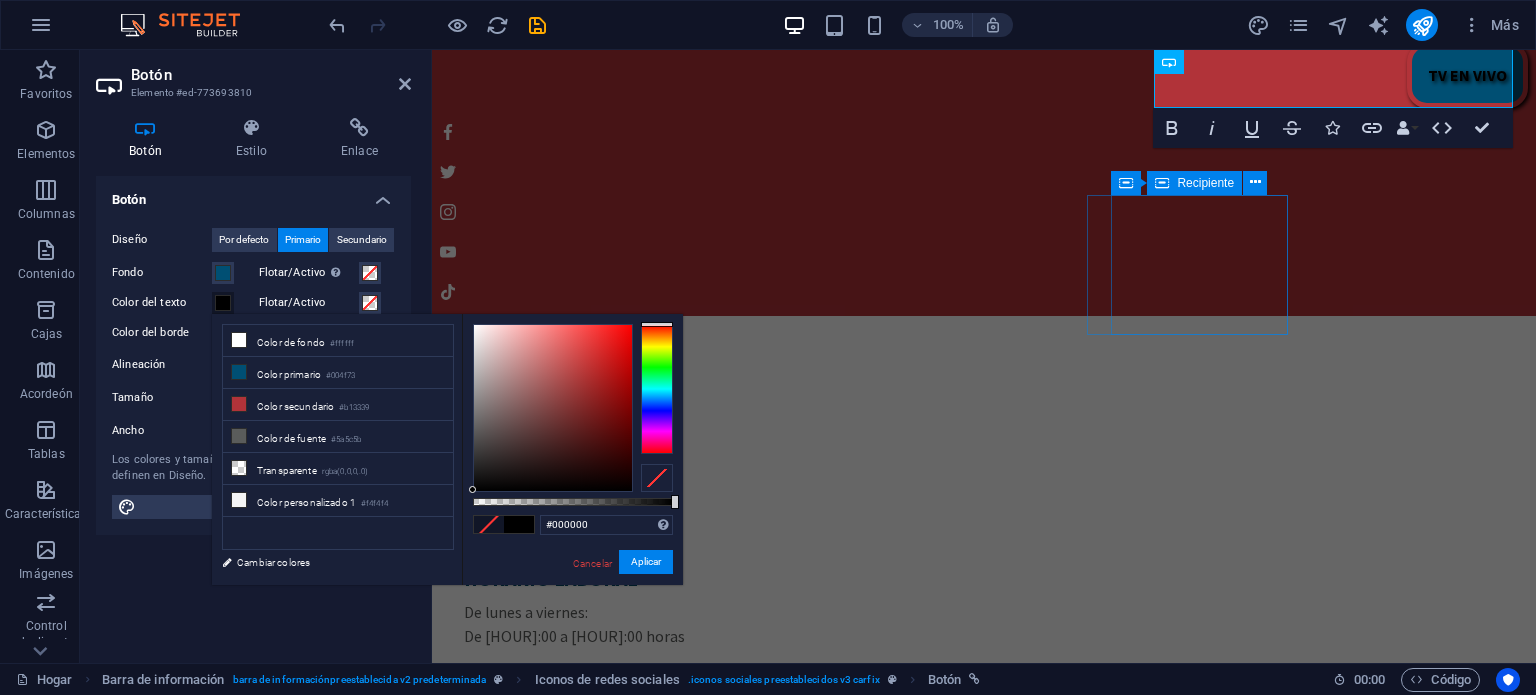 drag, startPoint x: 632, startPoint y: 499, endPoint x: 700, endPoint y: 487, distance: 69.050705 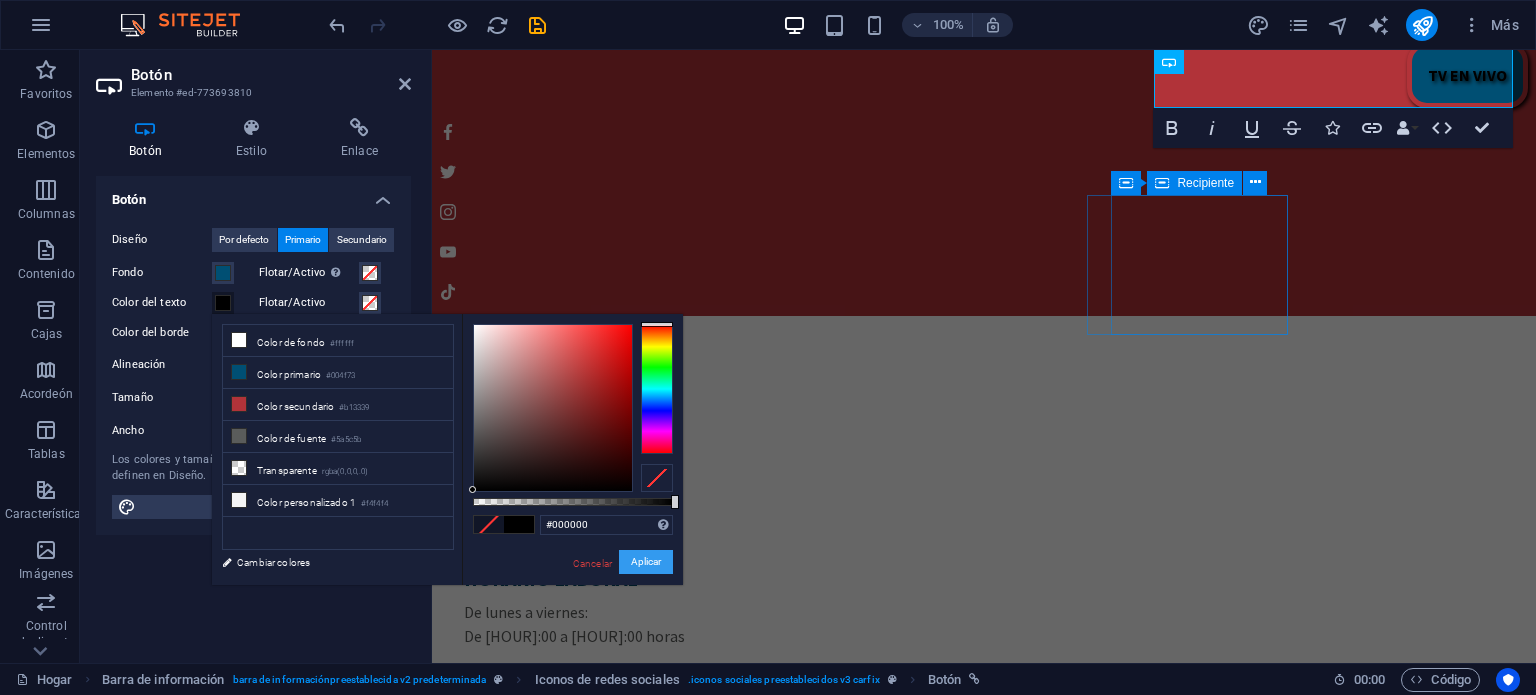 click on "Aplicar" at bounding box center [646, 562] 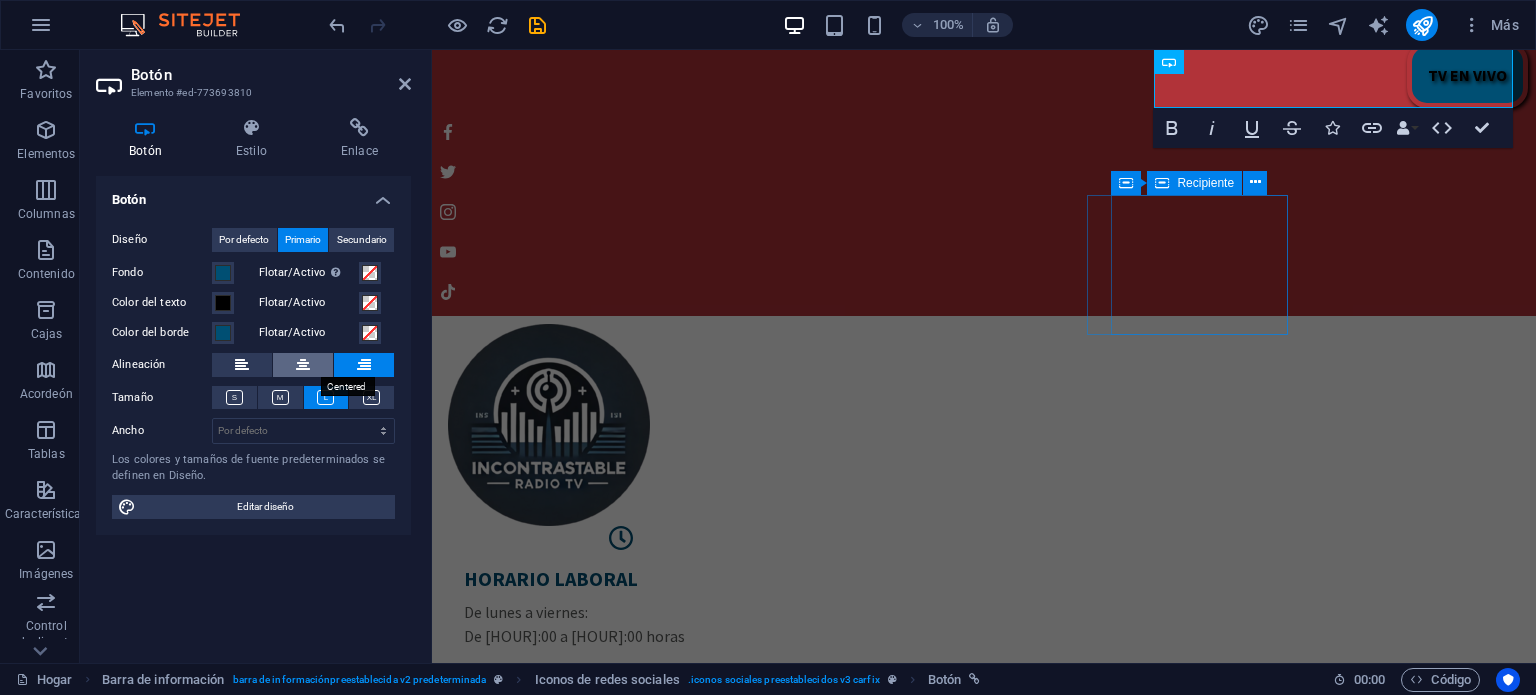 click at bounding box center (303, 365) 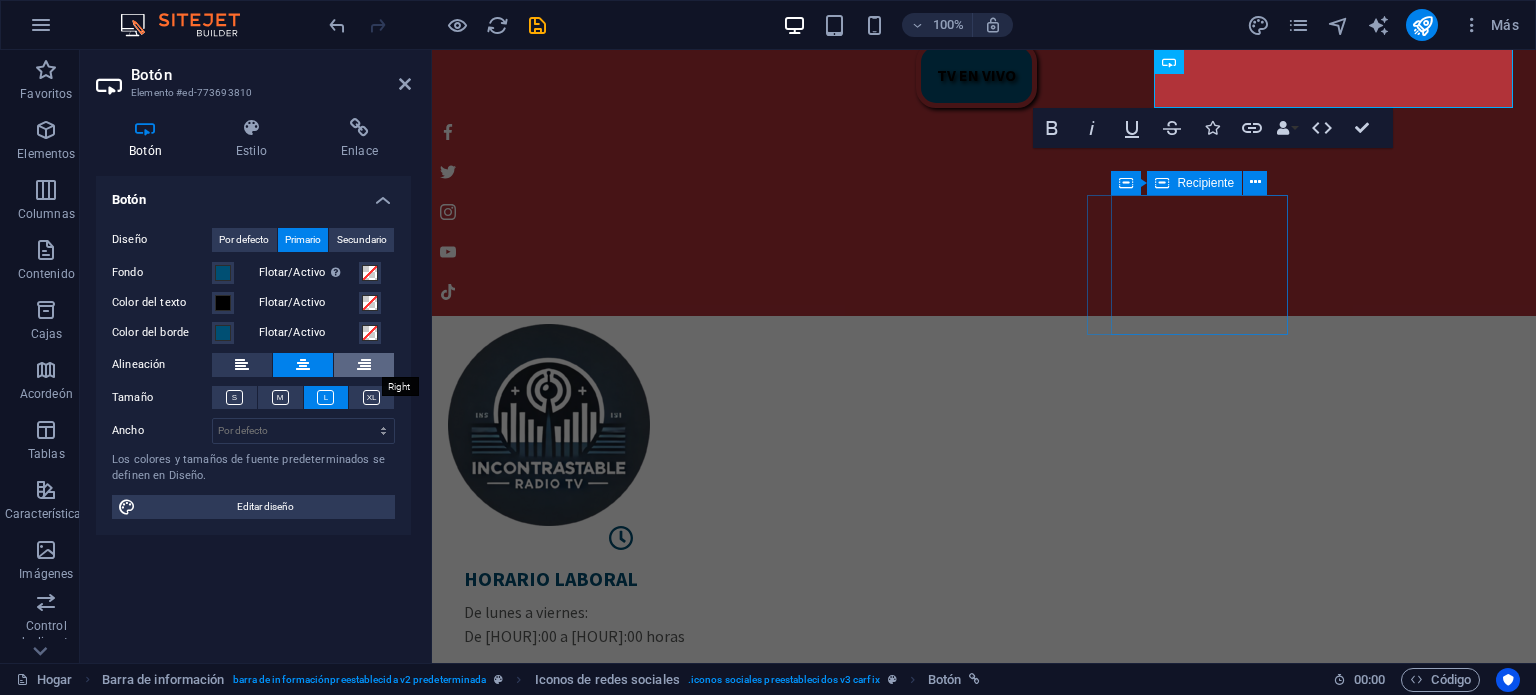 click at bounding box center [364, 365] 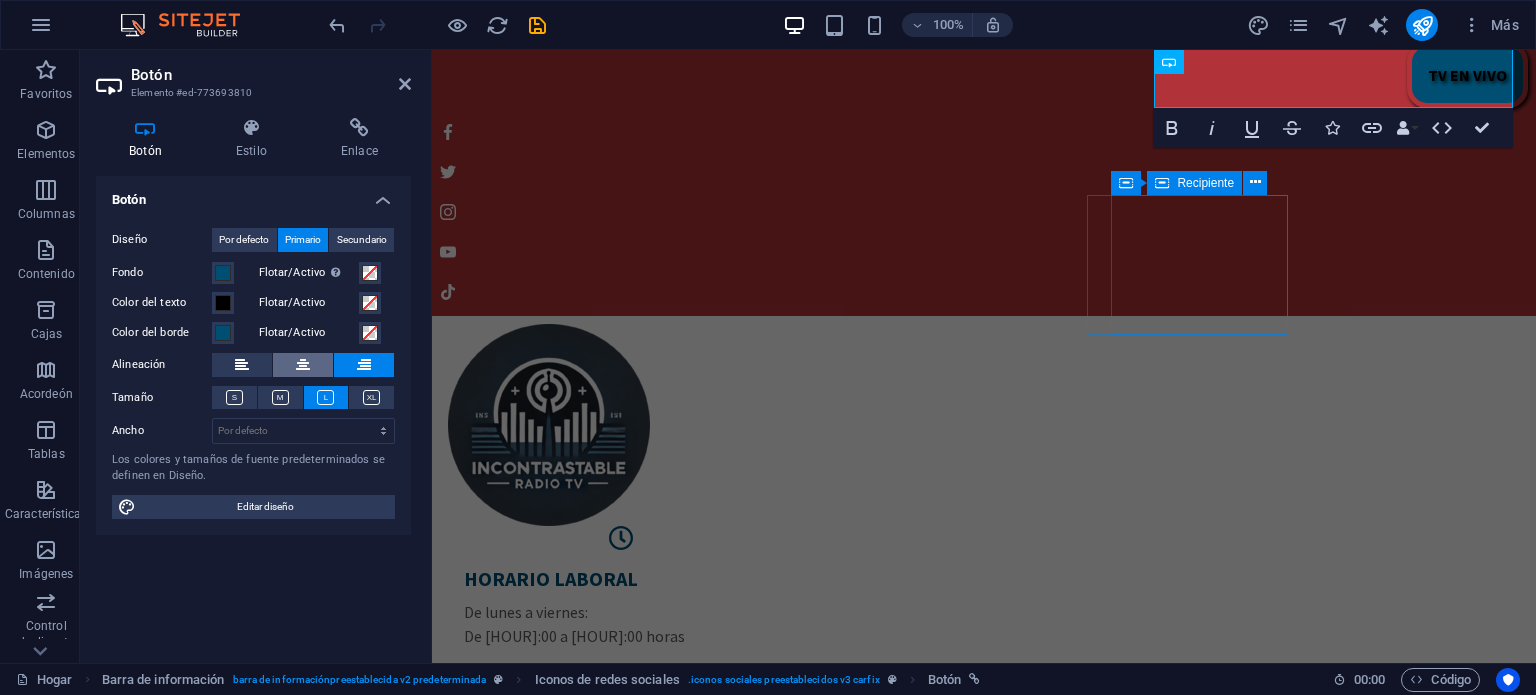 click at bounding box center [303, 365] 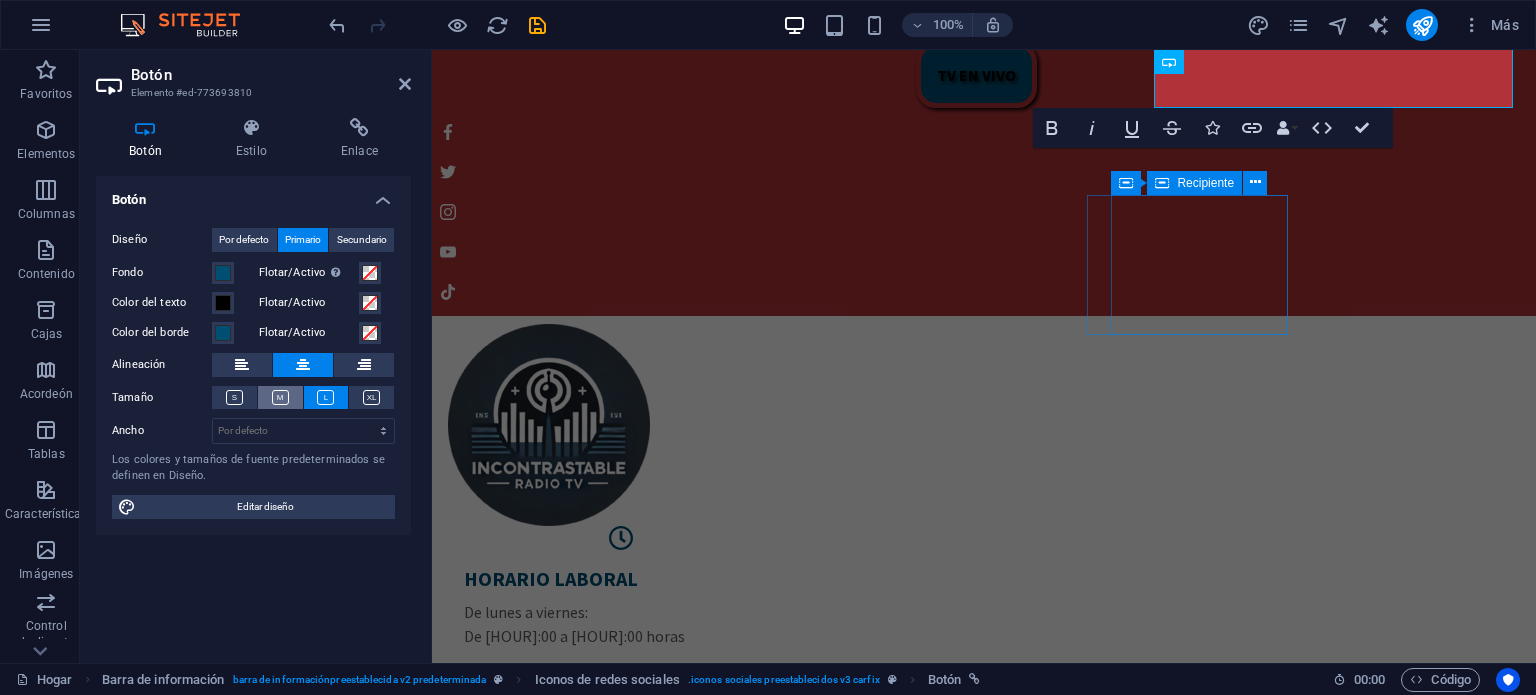 click at bounding box center [280, 397] 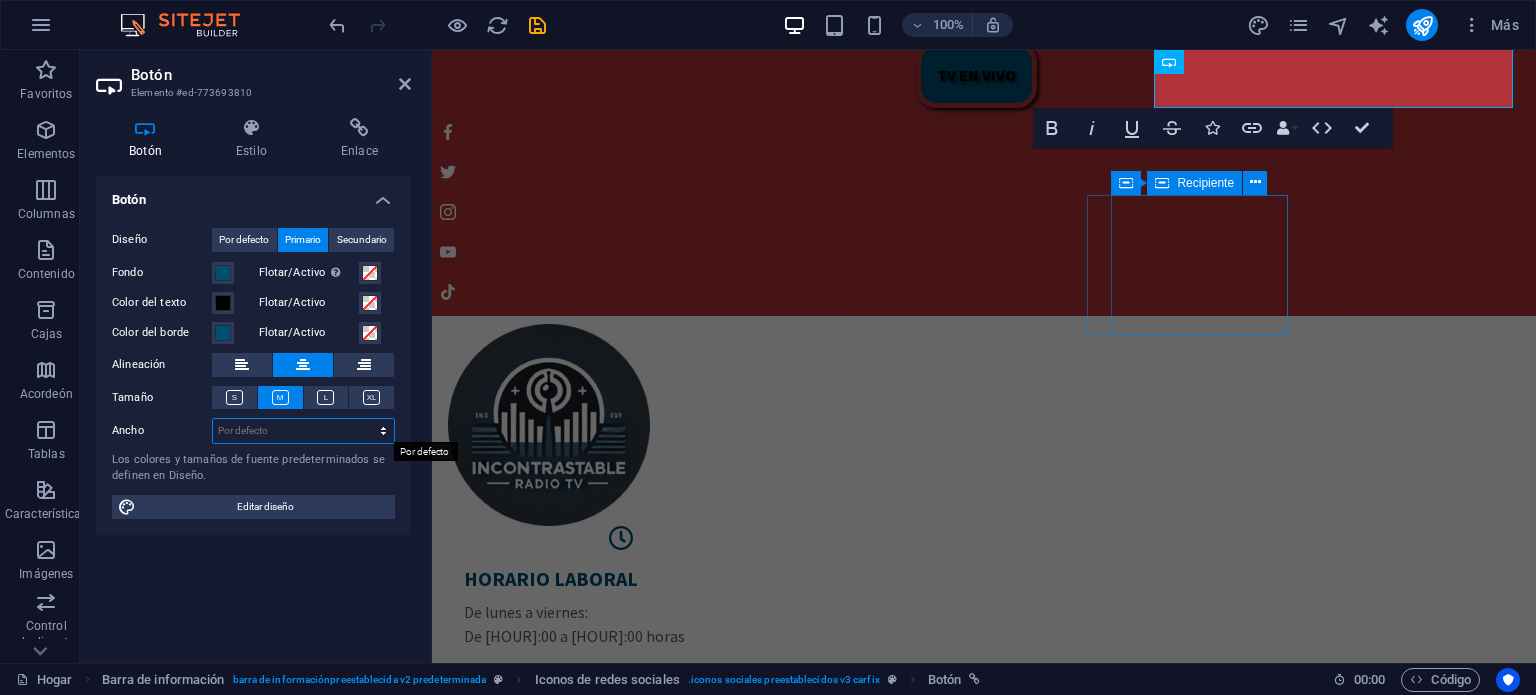 click on "Por defecto píxeles movimiento rápido del ojo % ellos vh Volkswagen" at bounding box center (303, 431) 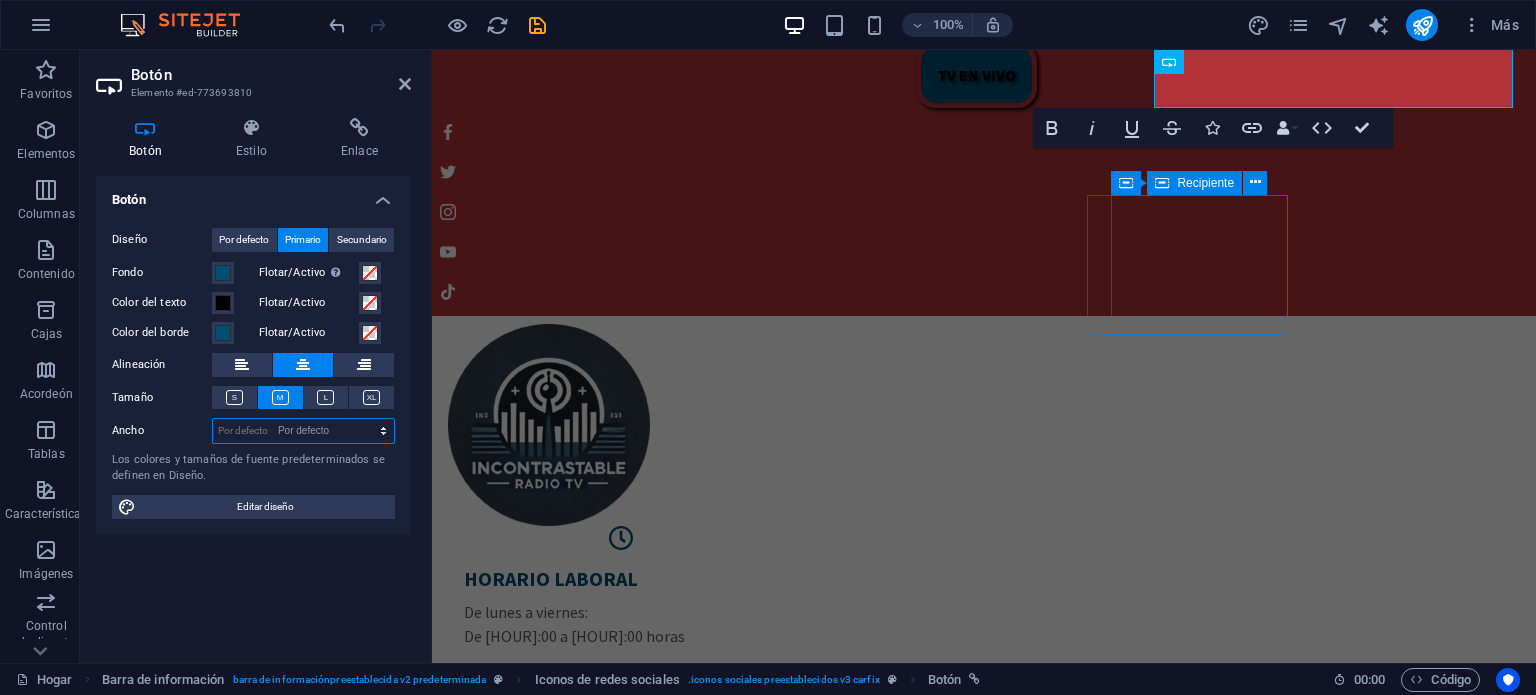 click on "Por defecto píxeles movimiento rápido del ojo % ellos vh Volkswagen" at bounding box center [303, 431] 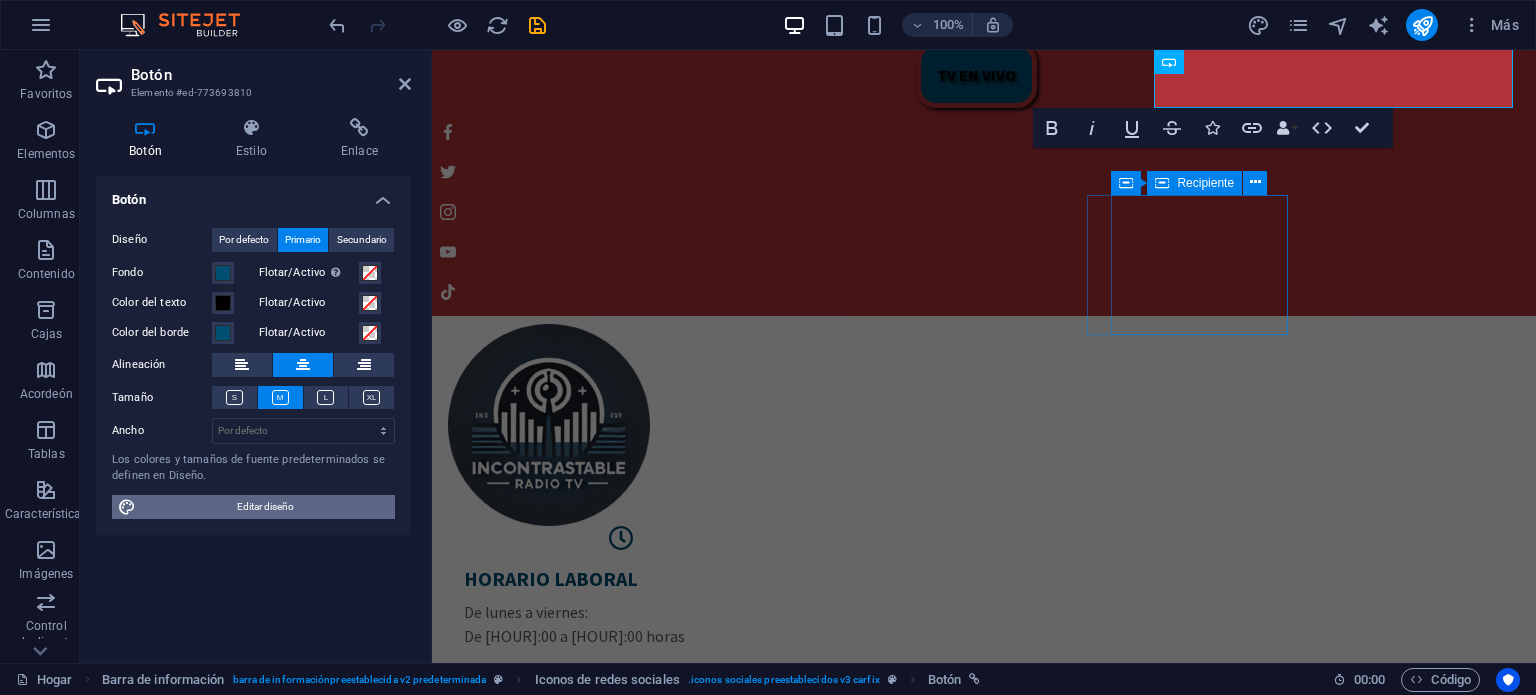 drag, startPoint x: 332, startPoint y: 503, endPoint x: 715, endPoint y: 303, distance: 432.07523 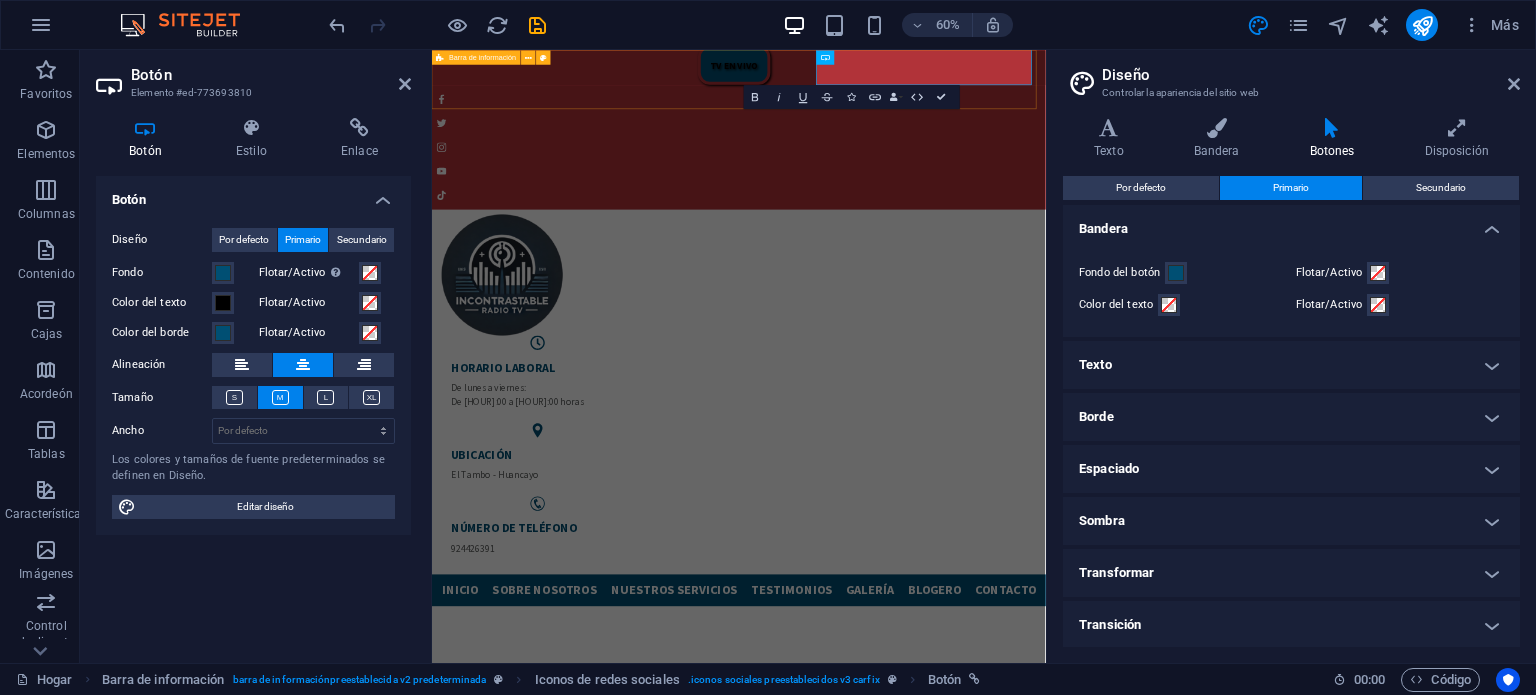 click on "TV EN VIVO" at bounding box center (943, 179) 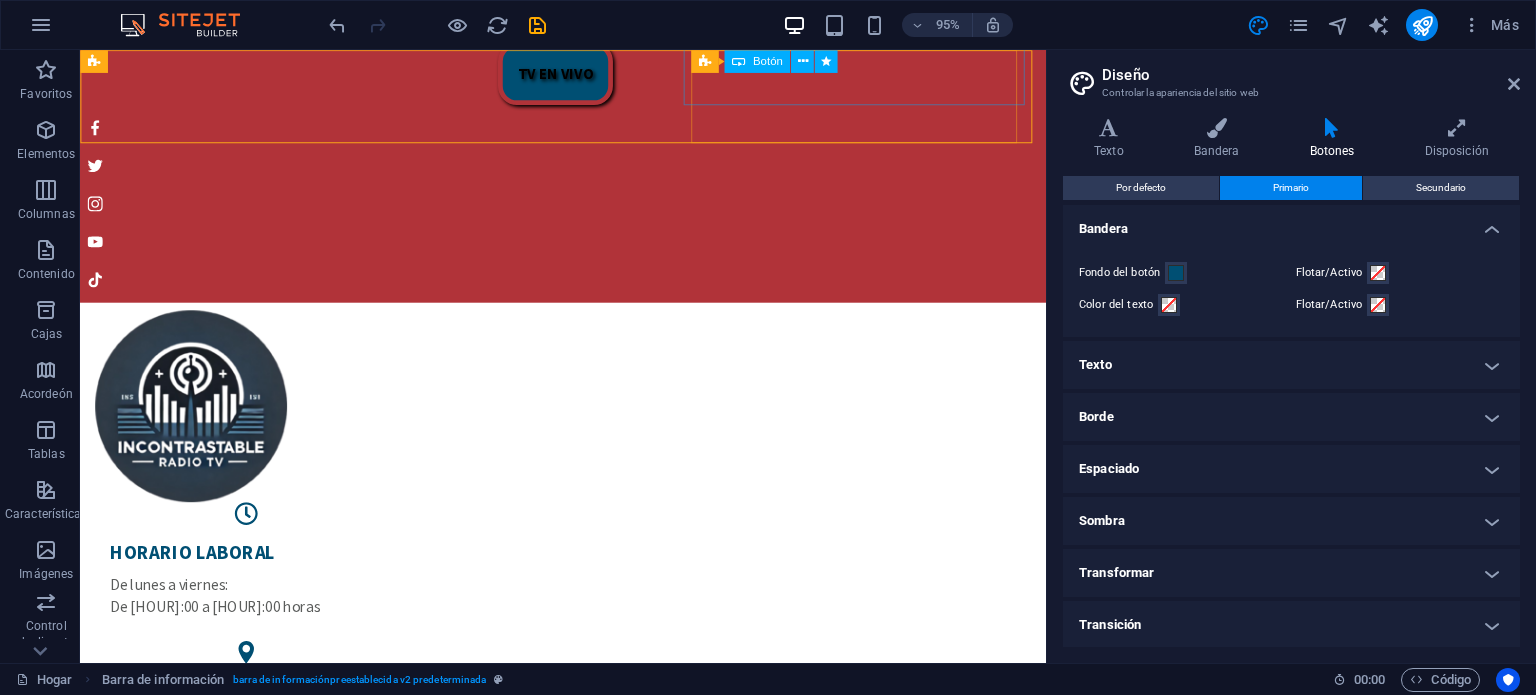 click on "Botón" at bounding box center [768, 61] 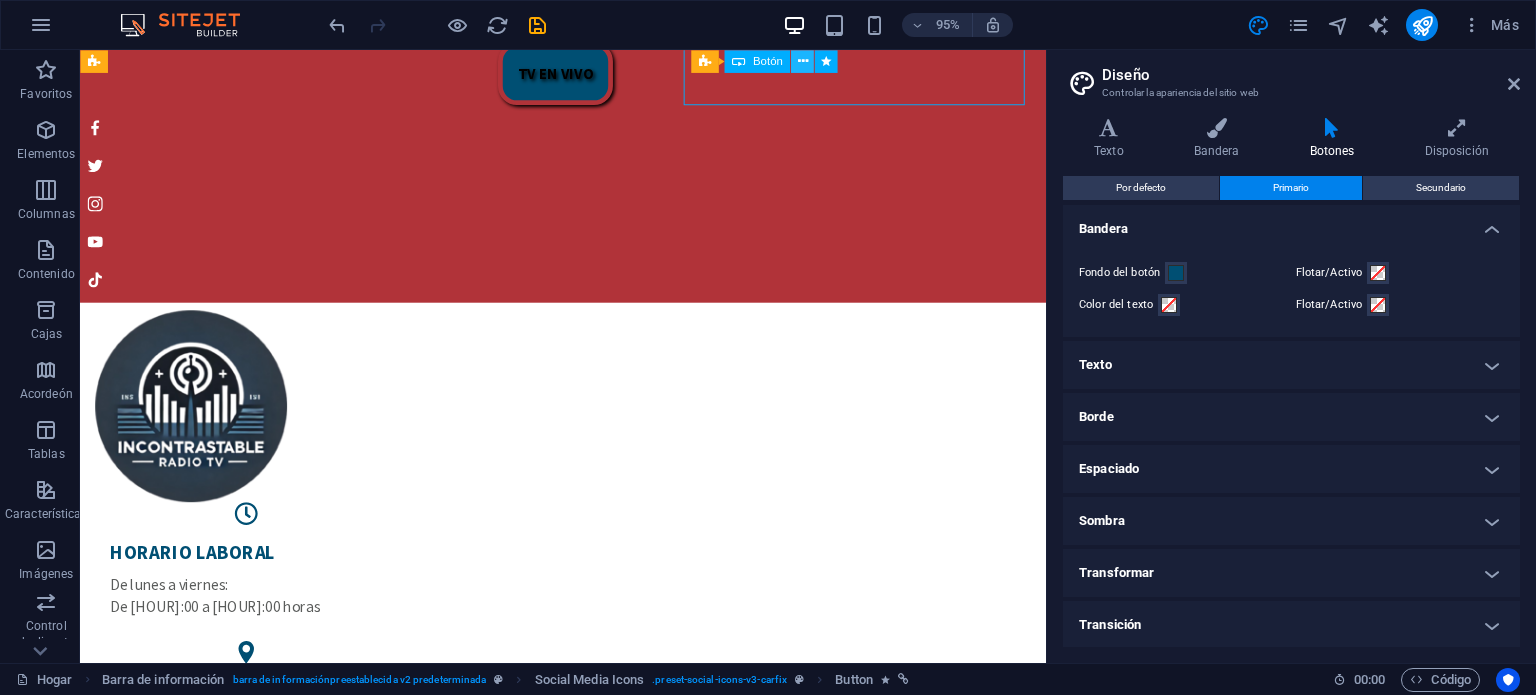 click at bounding box center (802, 61) 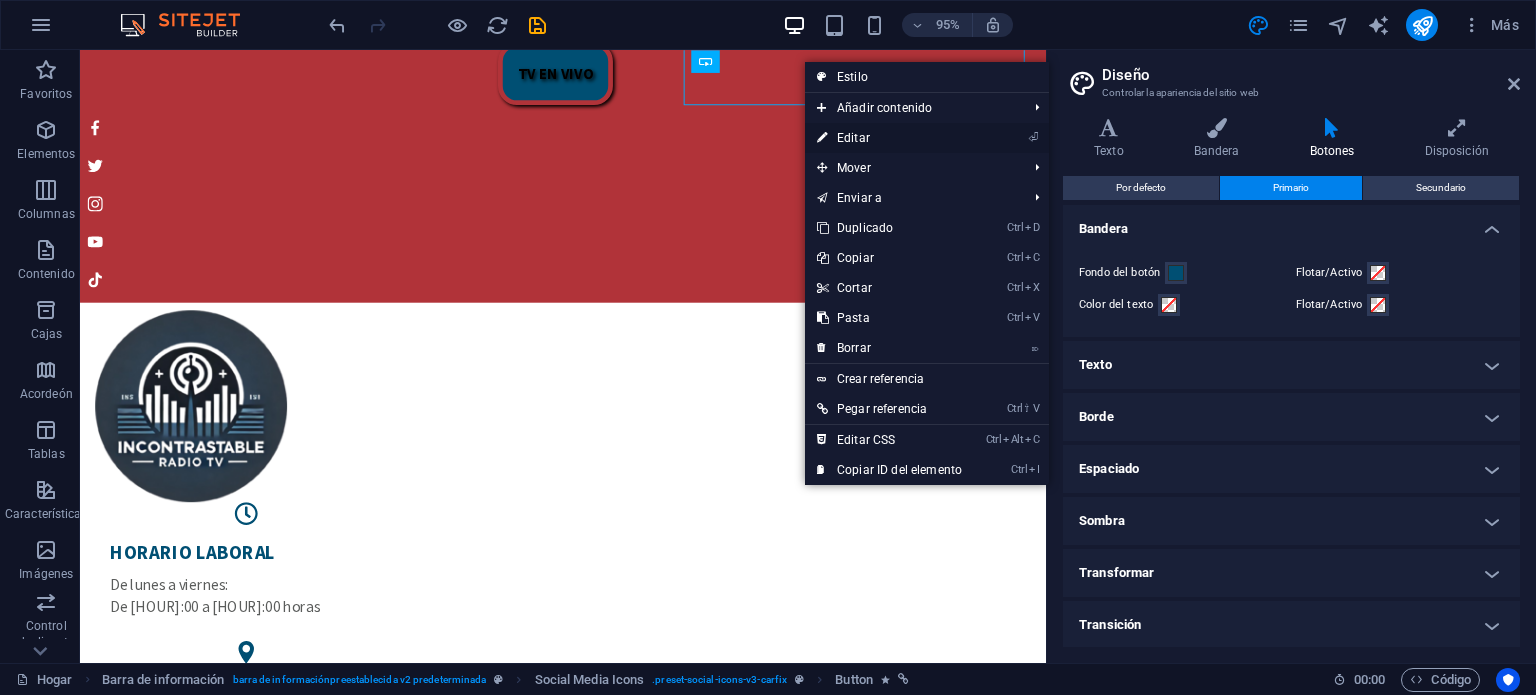 click on "Editar" at bounding box center [853, 138] 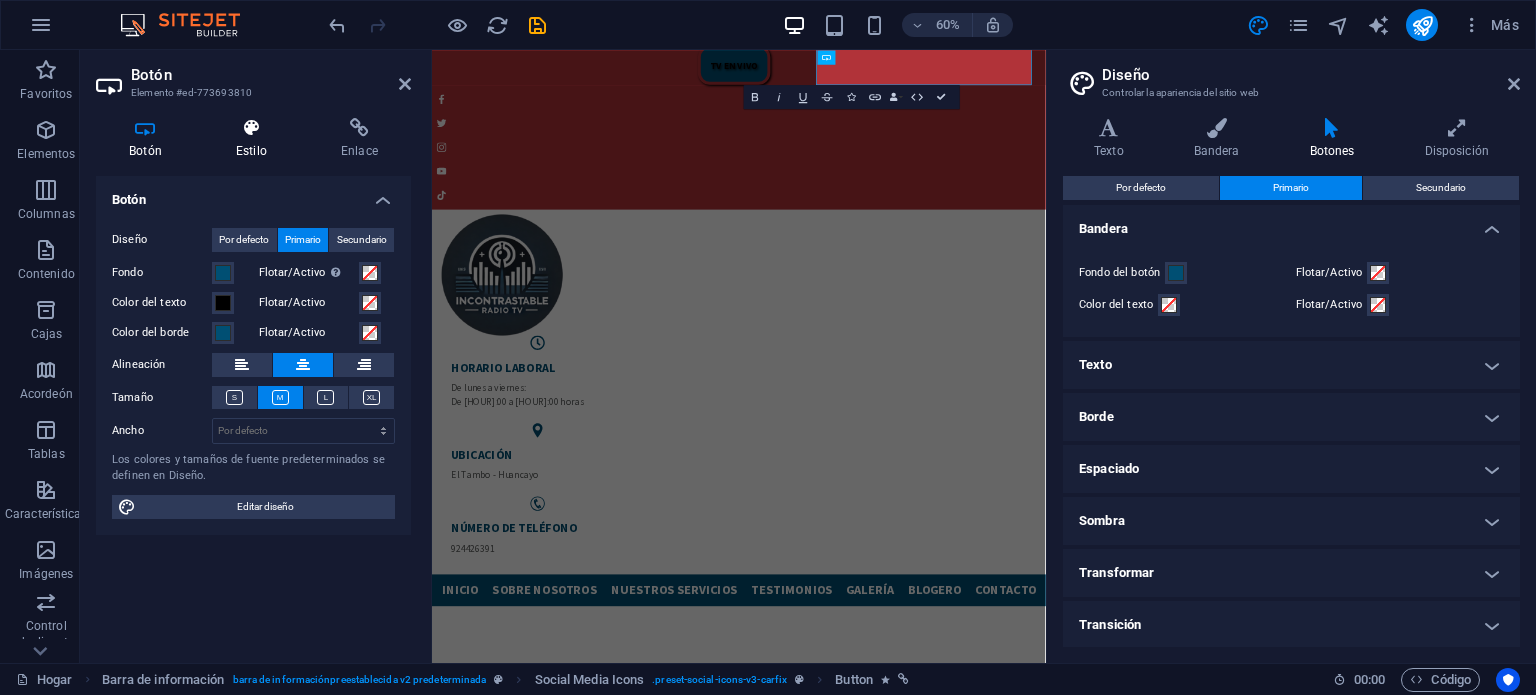 click on "Estilo" at bounding box center [255, 139] 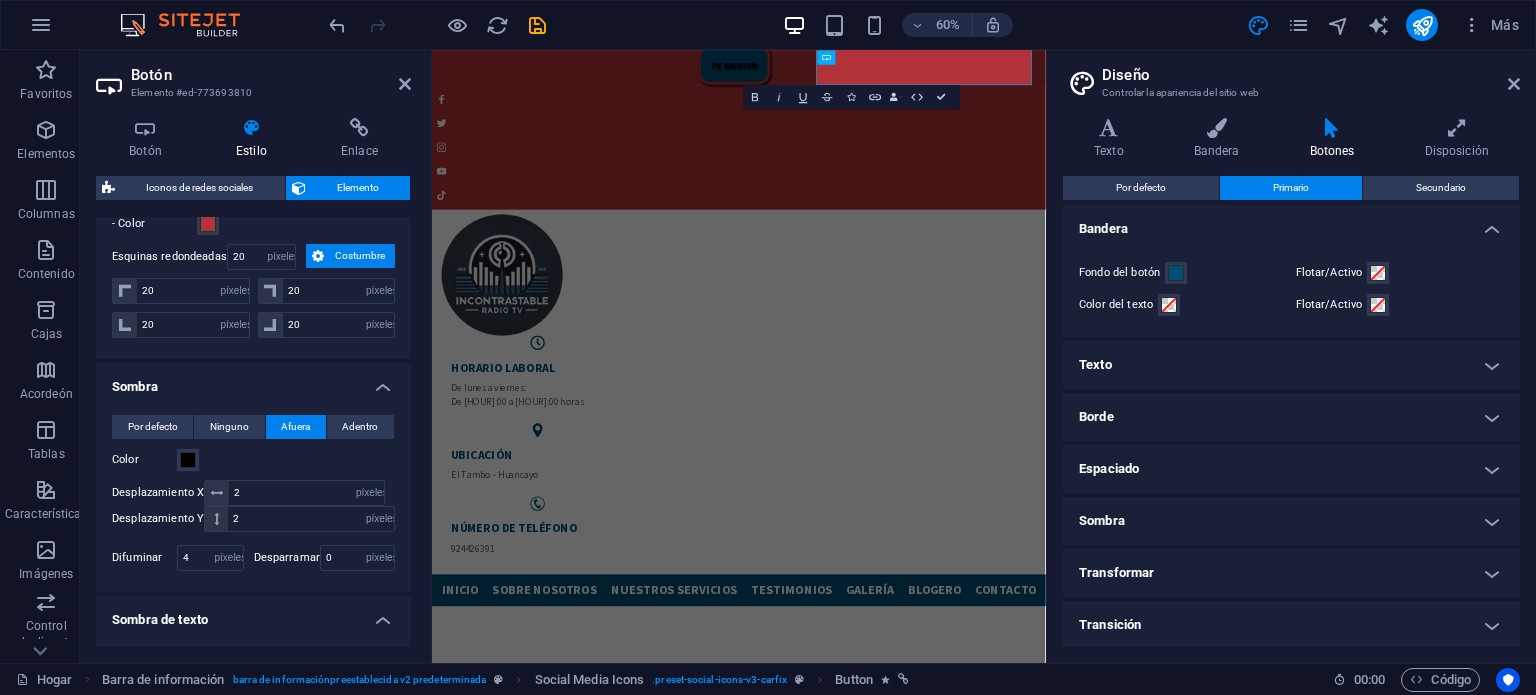 scroll, scrollTop: 888, scrollLeft: 0, axis: vertical 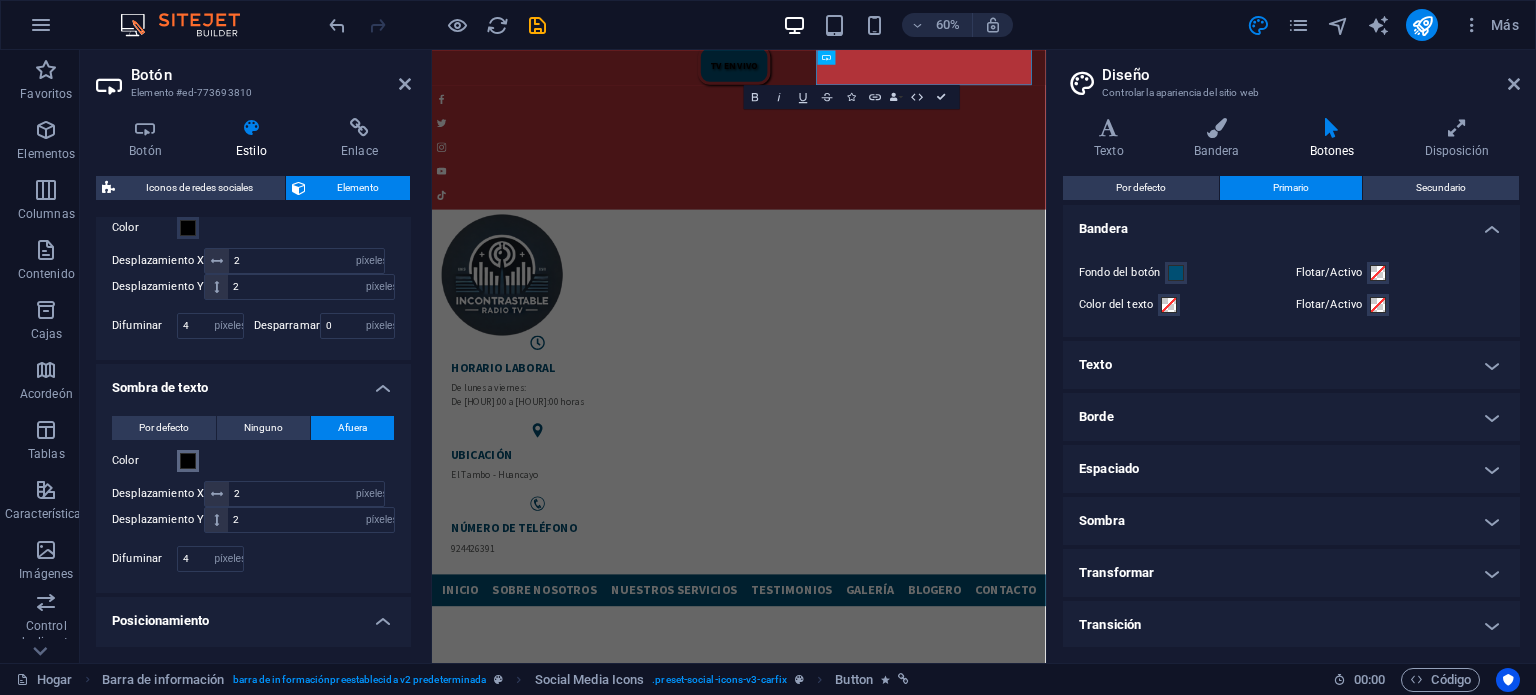 click at bounding box center [188, 461] 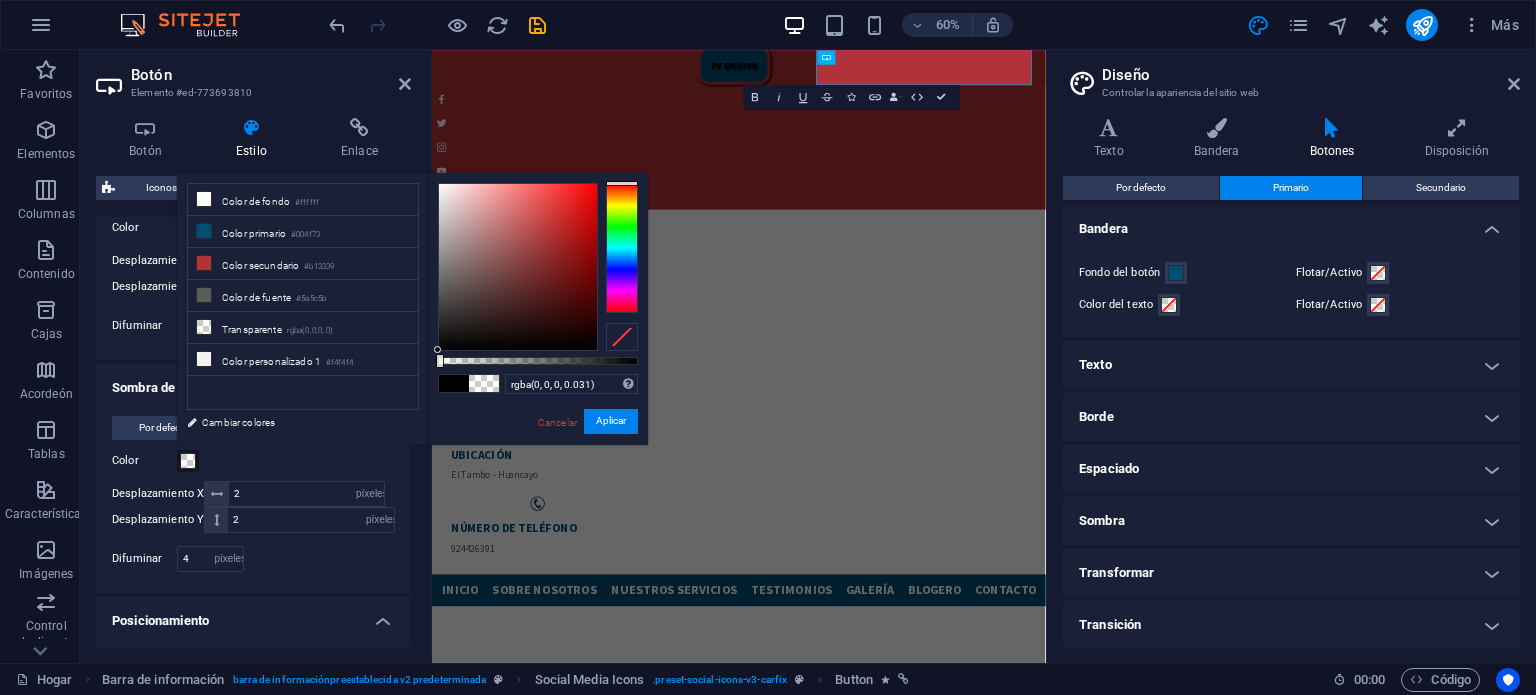 type on "rgba(0, 0, 0, 0)" 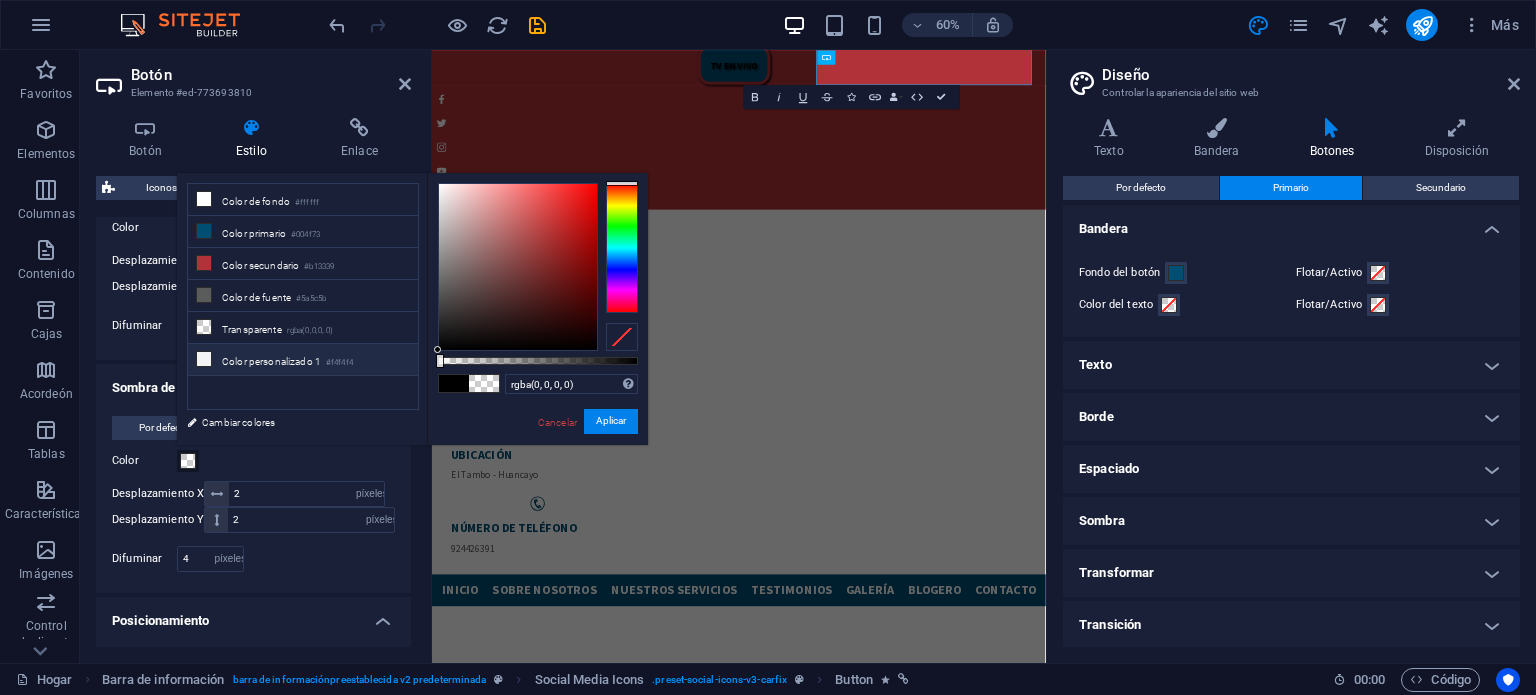 drag, startPoint x: 636, startPoint y: 361, endPoint x: 407, endPoint y: 367, distance: 229.07858 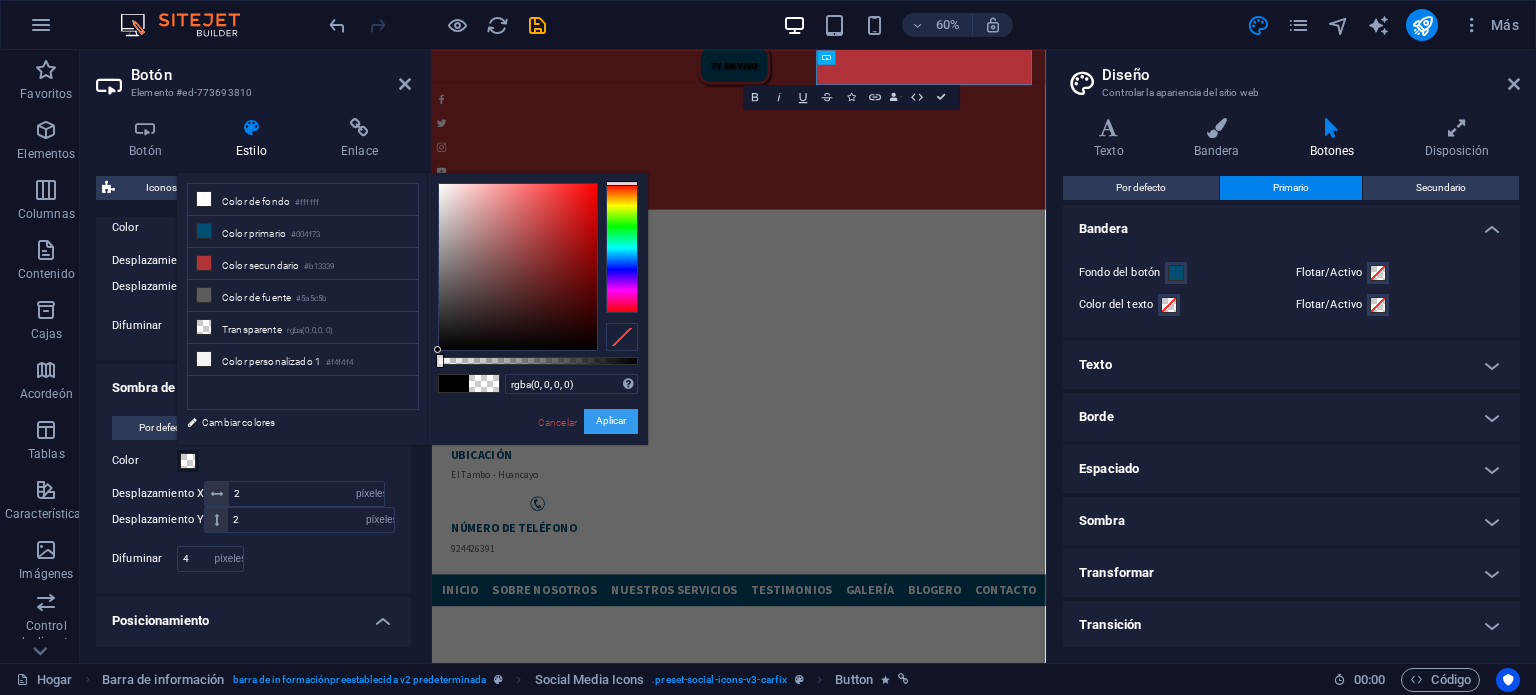 click on "Aplicar" at bounding box center [611, 421] 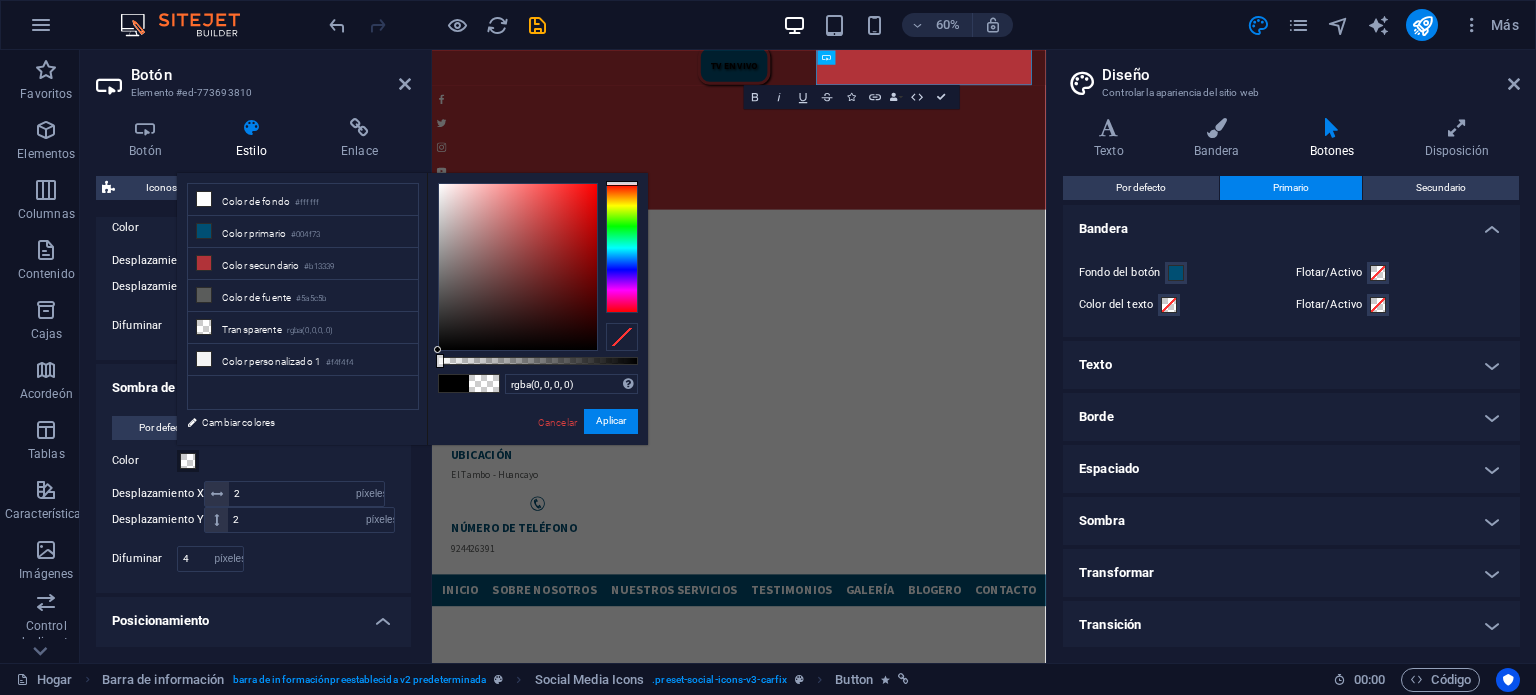 type 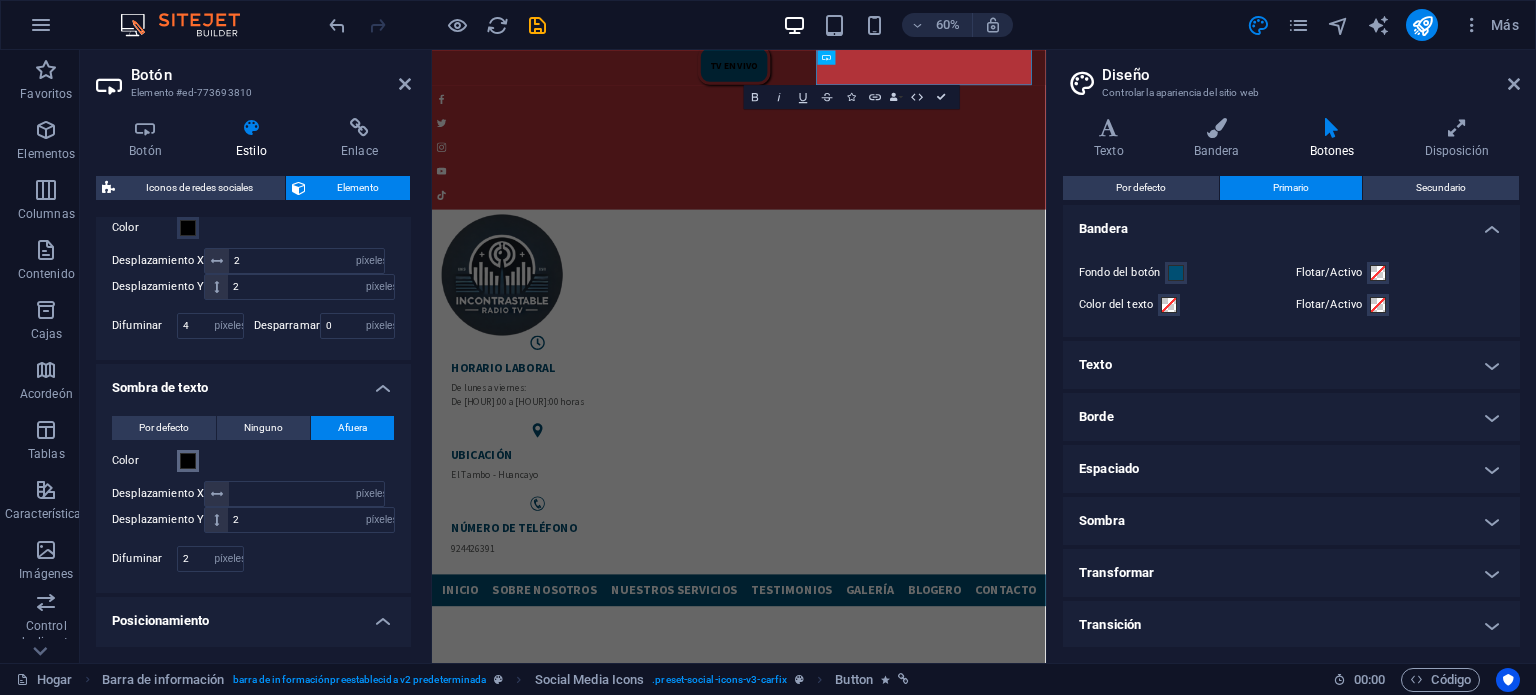 click at bounding box center [188, 461] 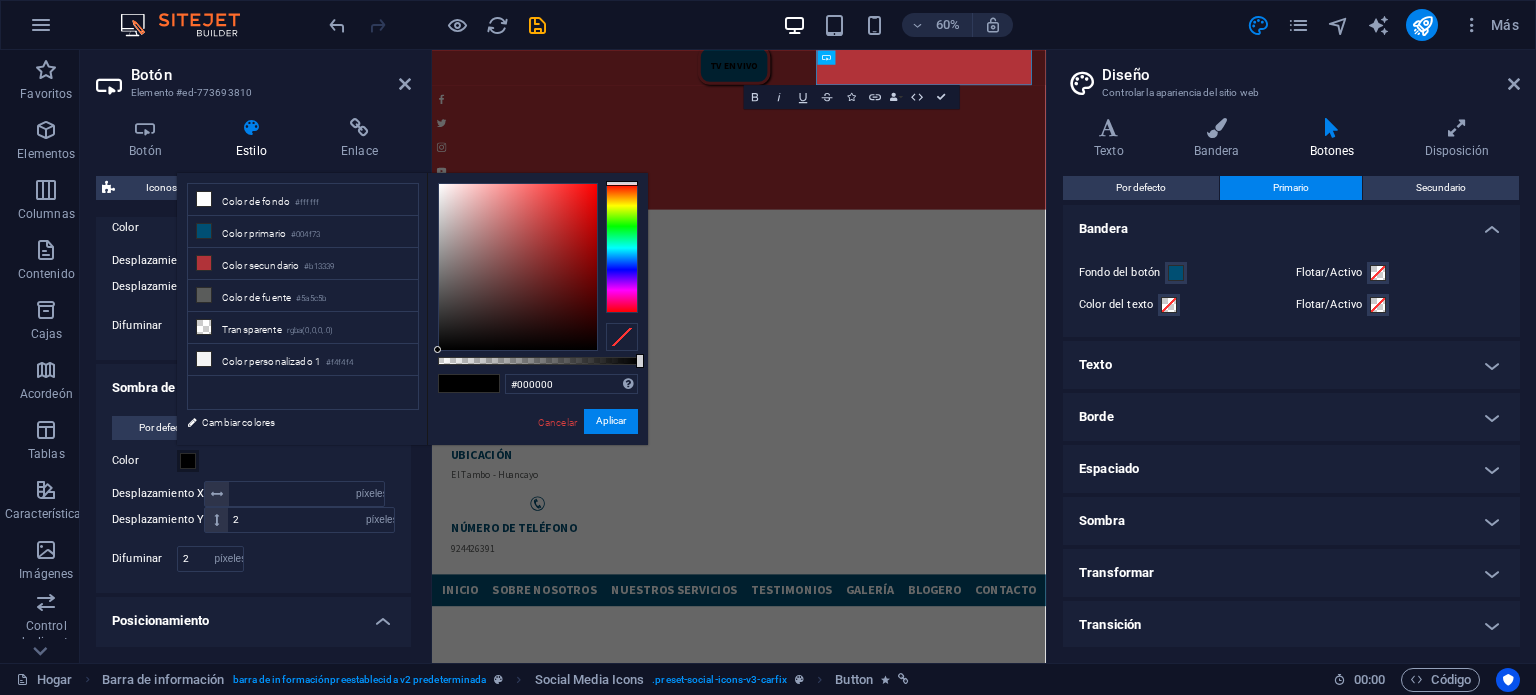 type on "rgba(0, 0, 0, 0.016)" 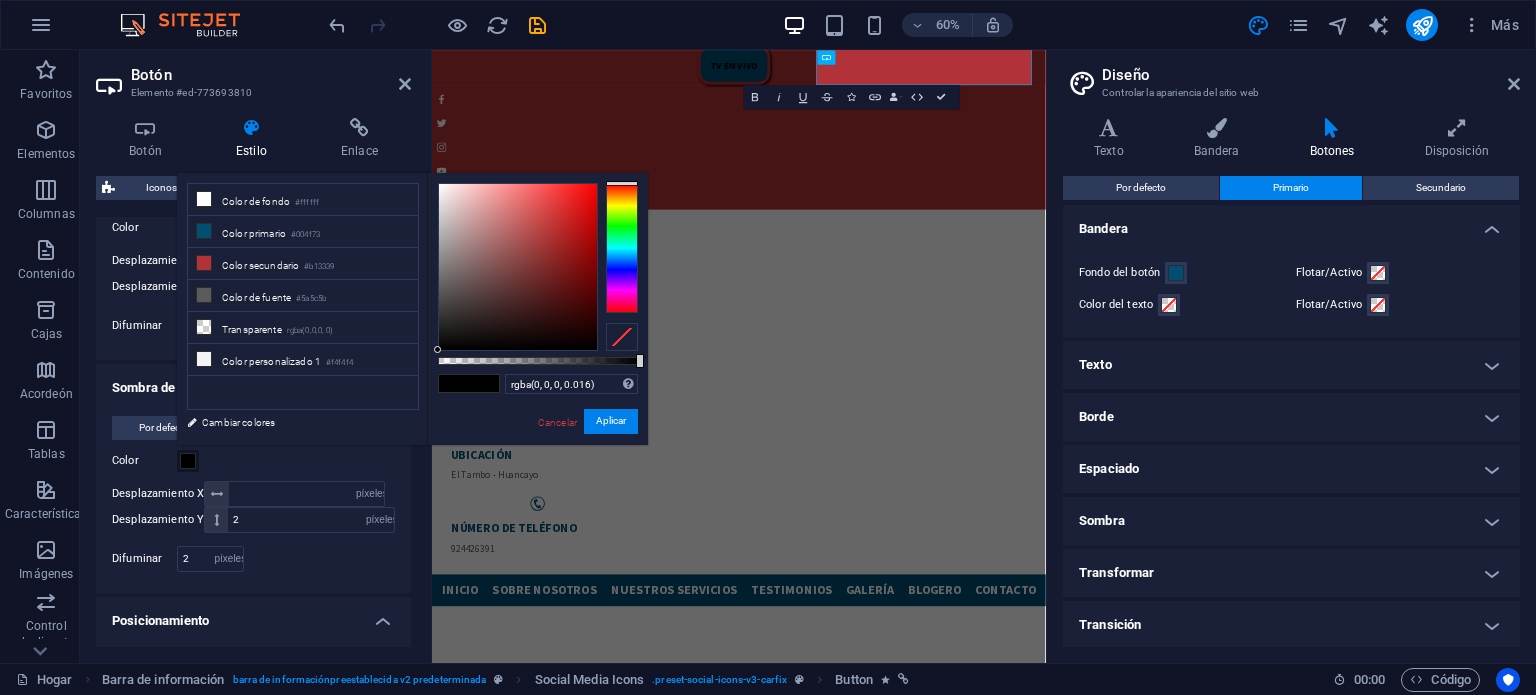 click at bounding box center [538, 361] 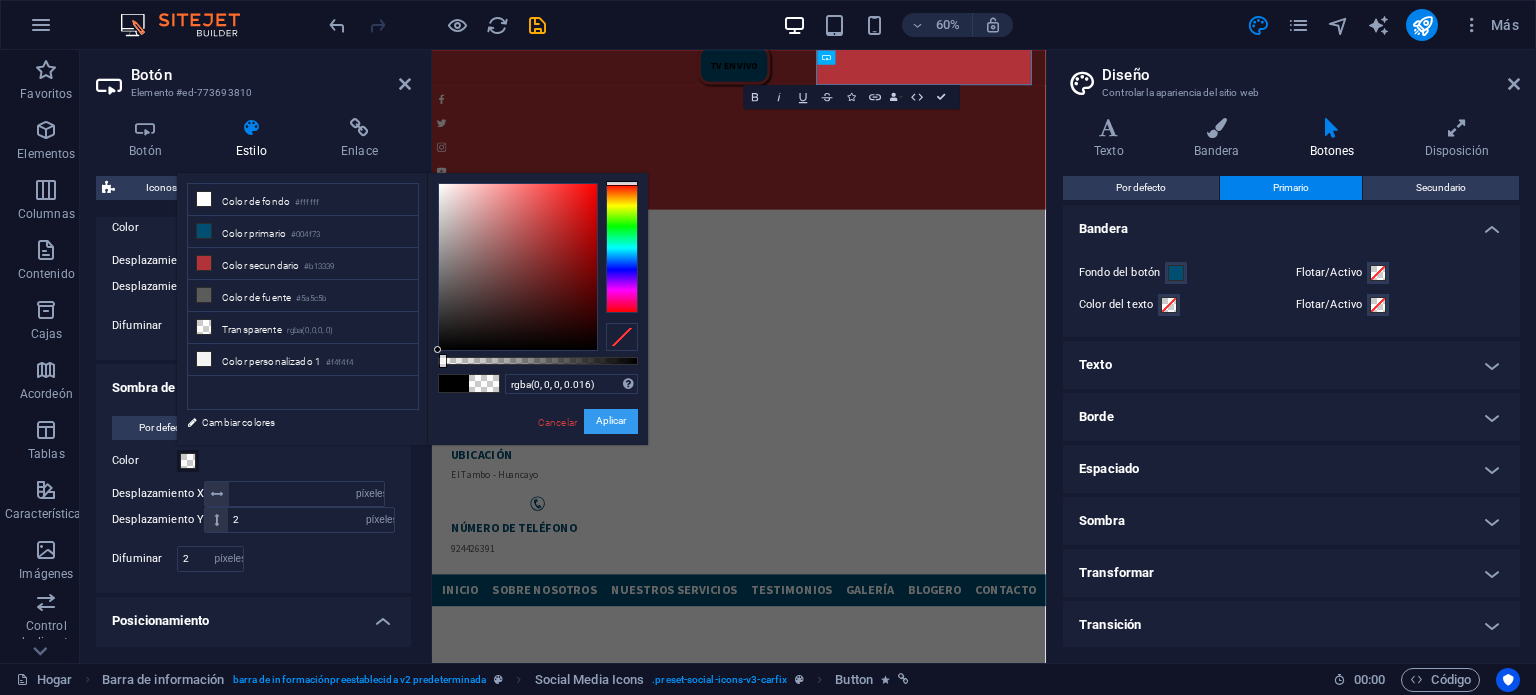 click on "Aplicar" at bounding box center (611, 421) 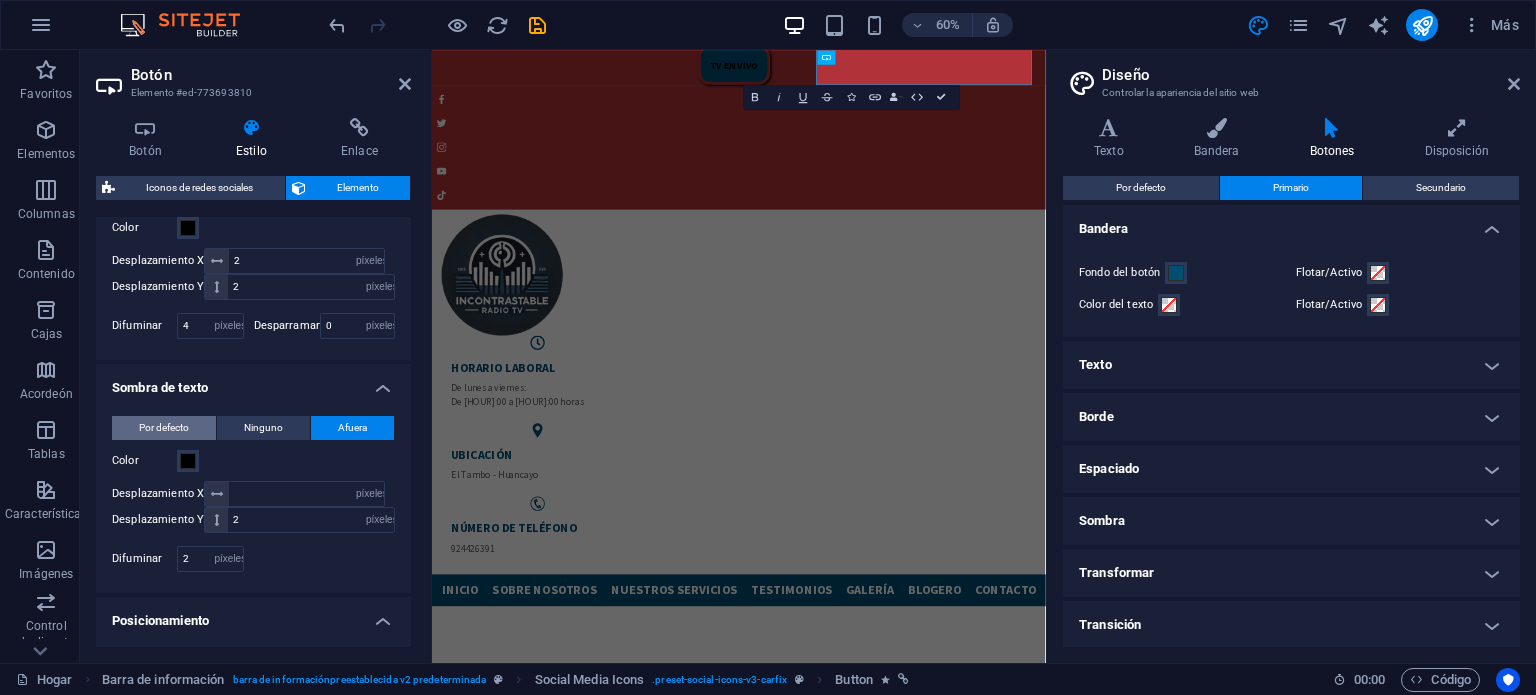 click on "Por defecto" at bounding box center (164, 427) 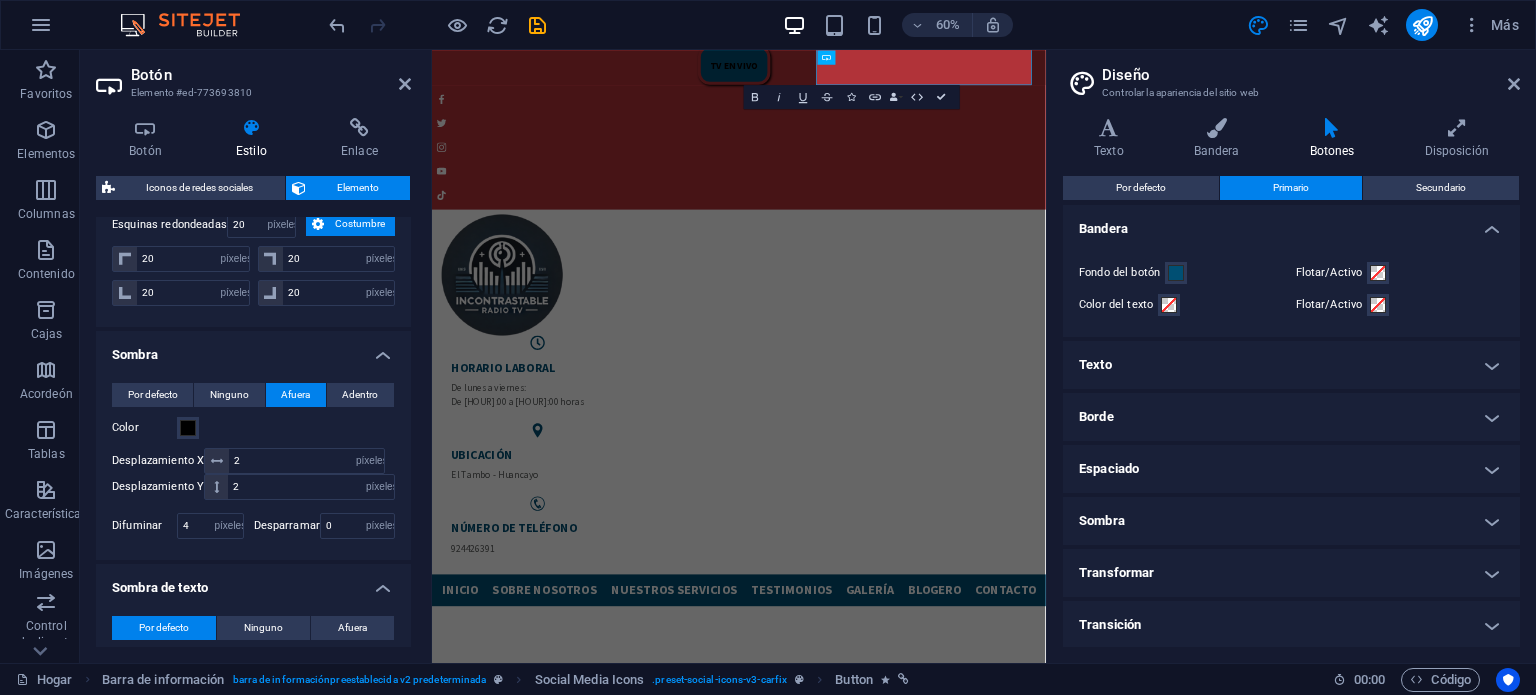 scroll, scrollTop: 488, scrollLeft: 0, axis: vertical 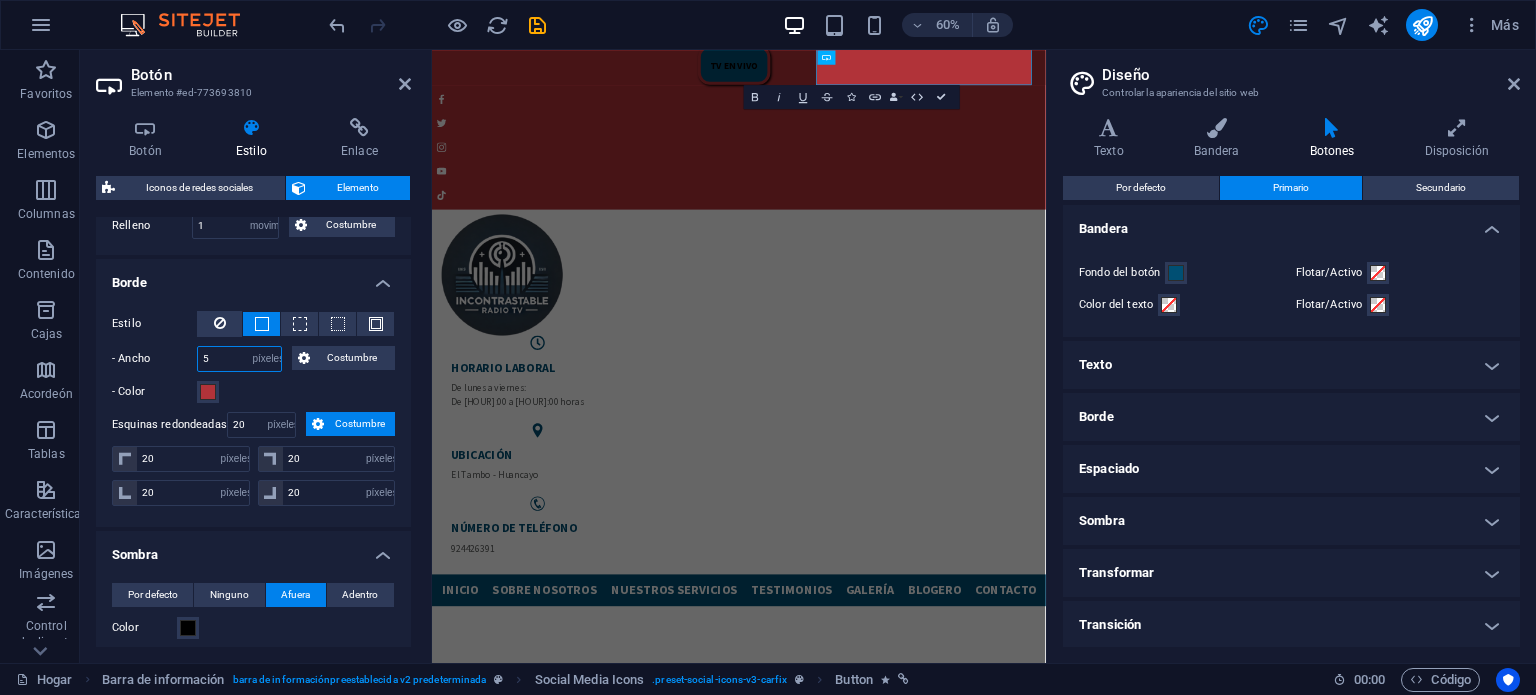 drag, startPoint x: 220, startPoint y: 354, endPoint x: 160, endPoint y: 355, distance: 60.00833 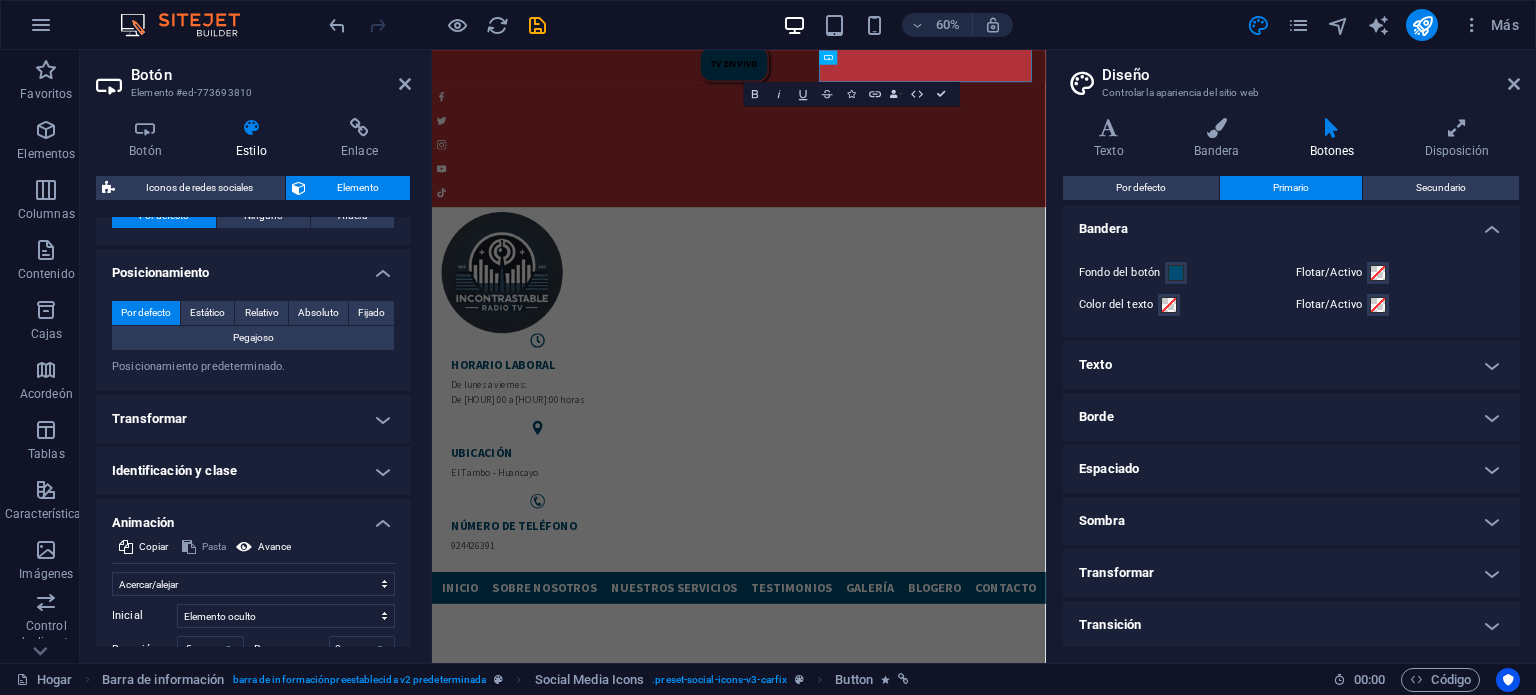 scroll, scrollTop: 1200, scrollLeft: 0, axis: vertical 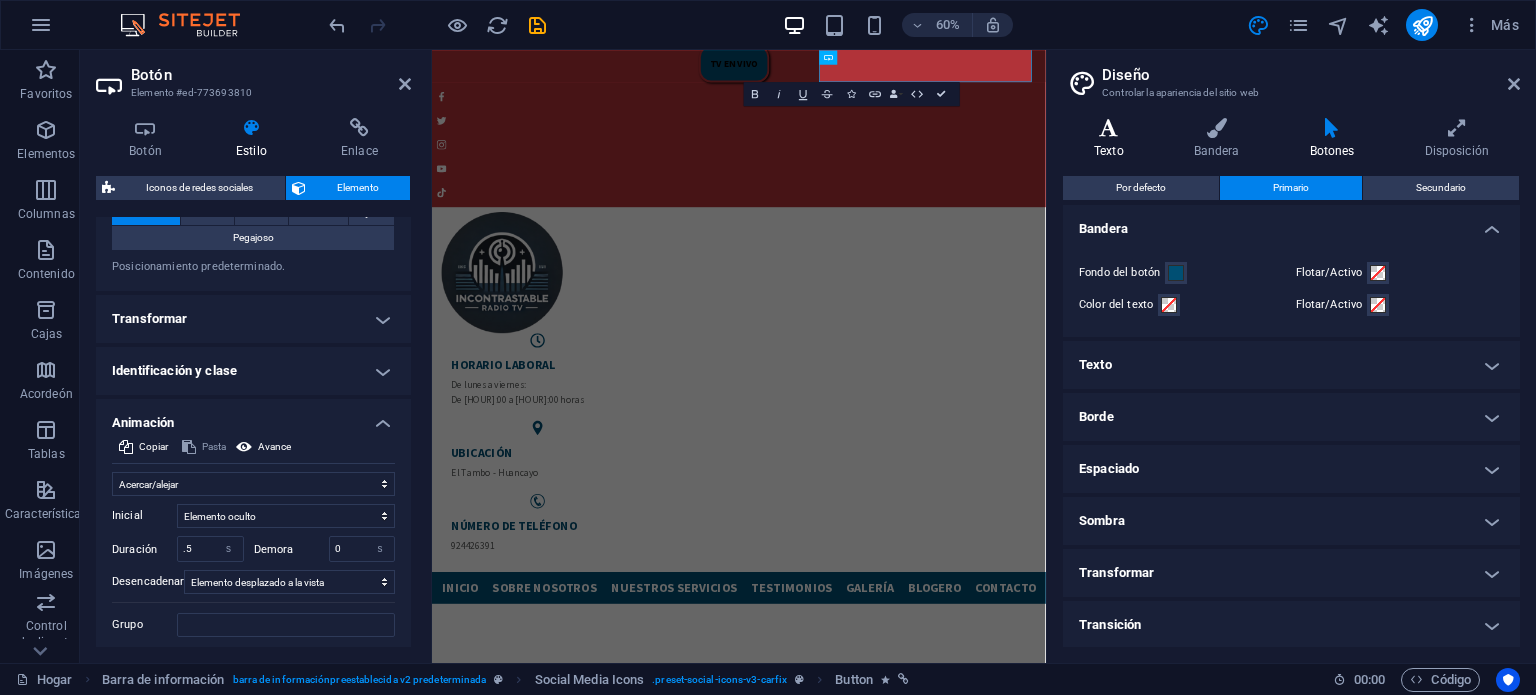 type on "3" 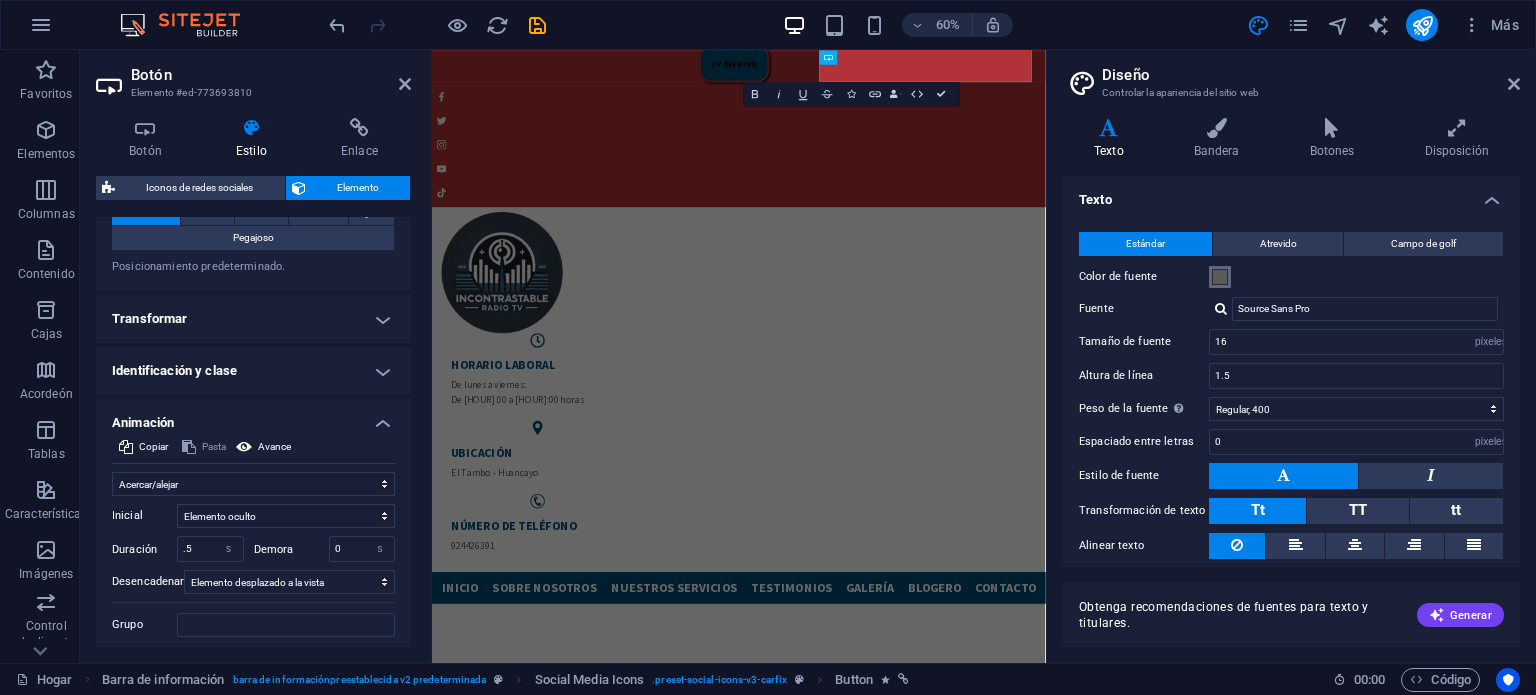 click at bounding box center (1220, 277) 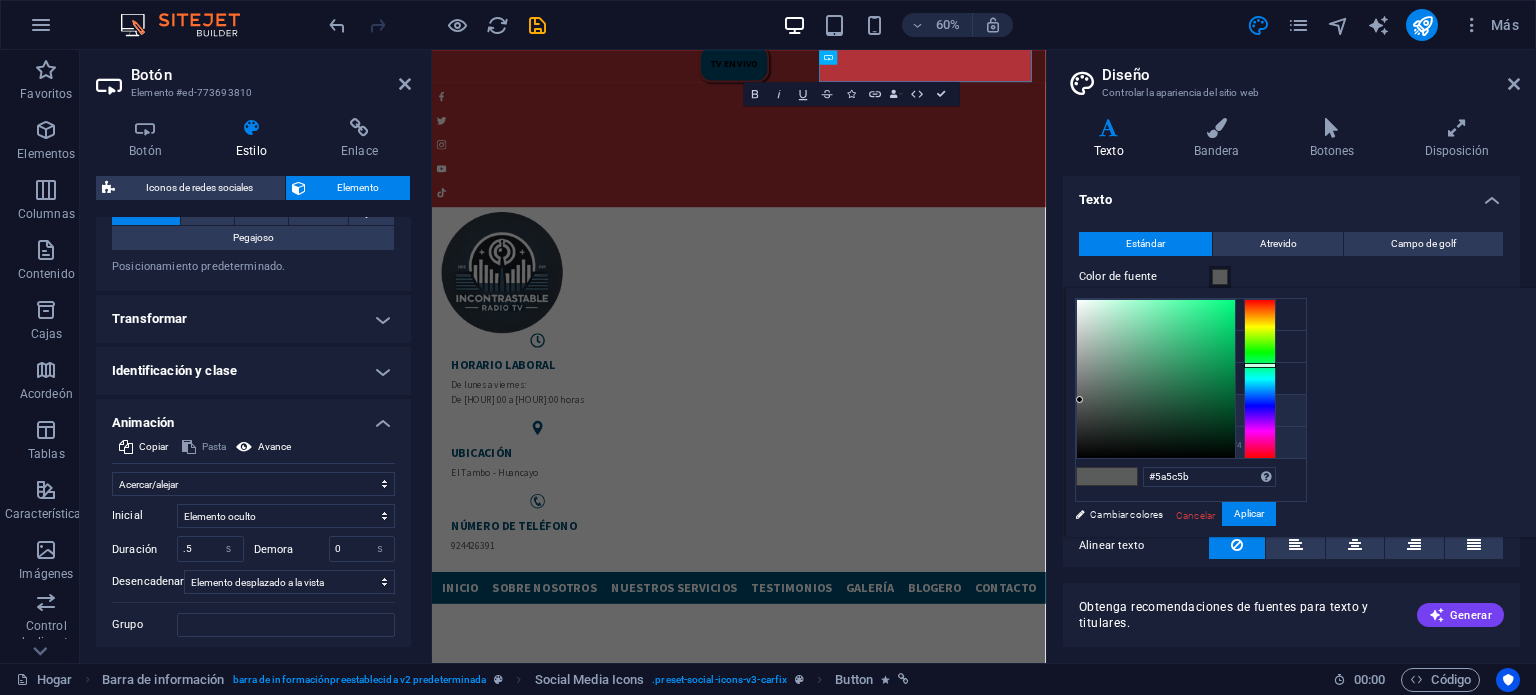 click at bounding box center (1092, 442) 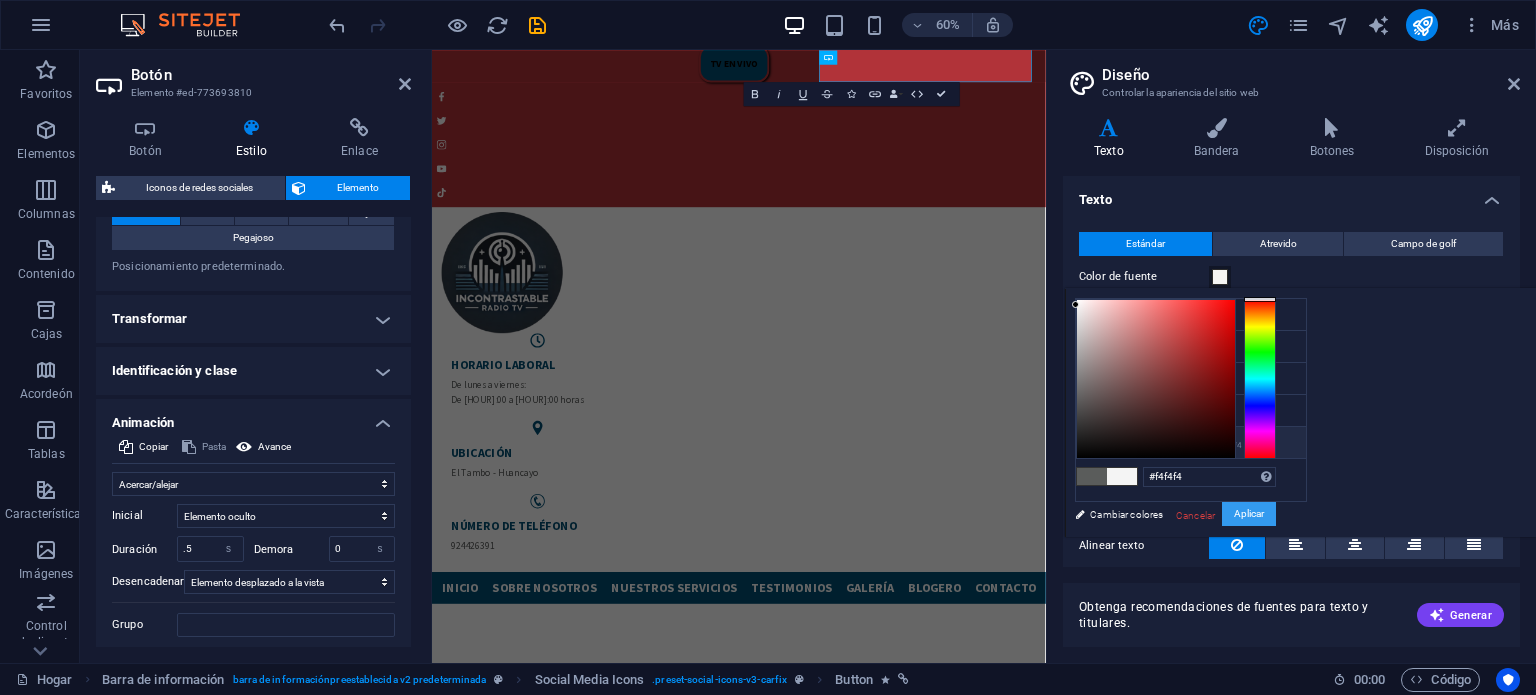 click on "Aplicar" at bounding box center (1249, 513) 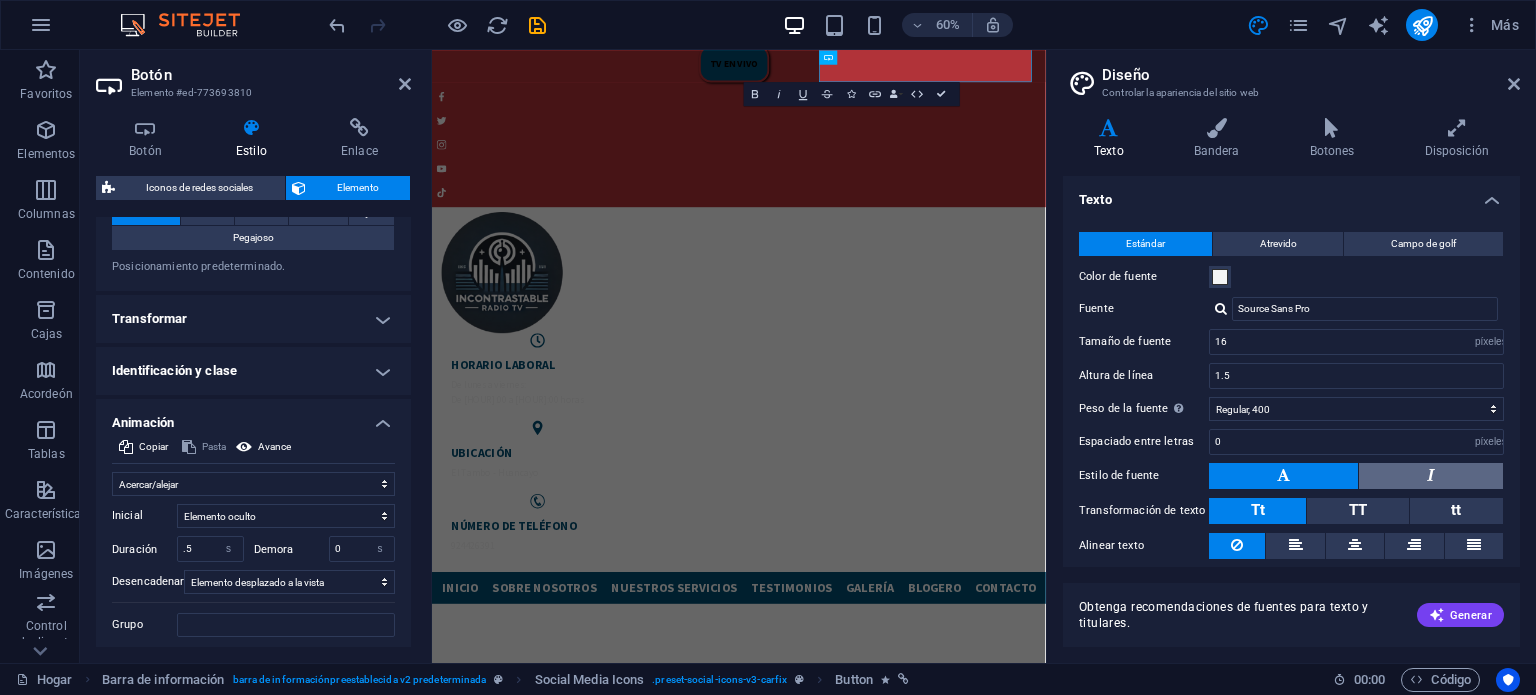 scroll, scrollTop: 61, scrollLeft: 0, axis: vertical 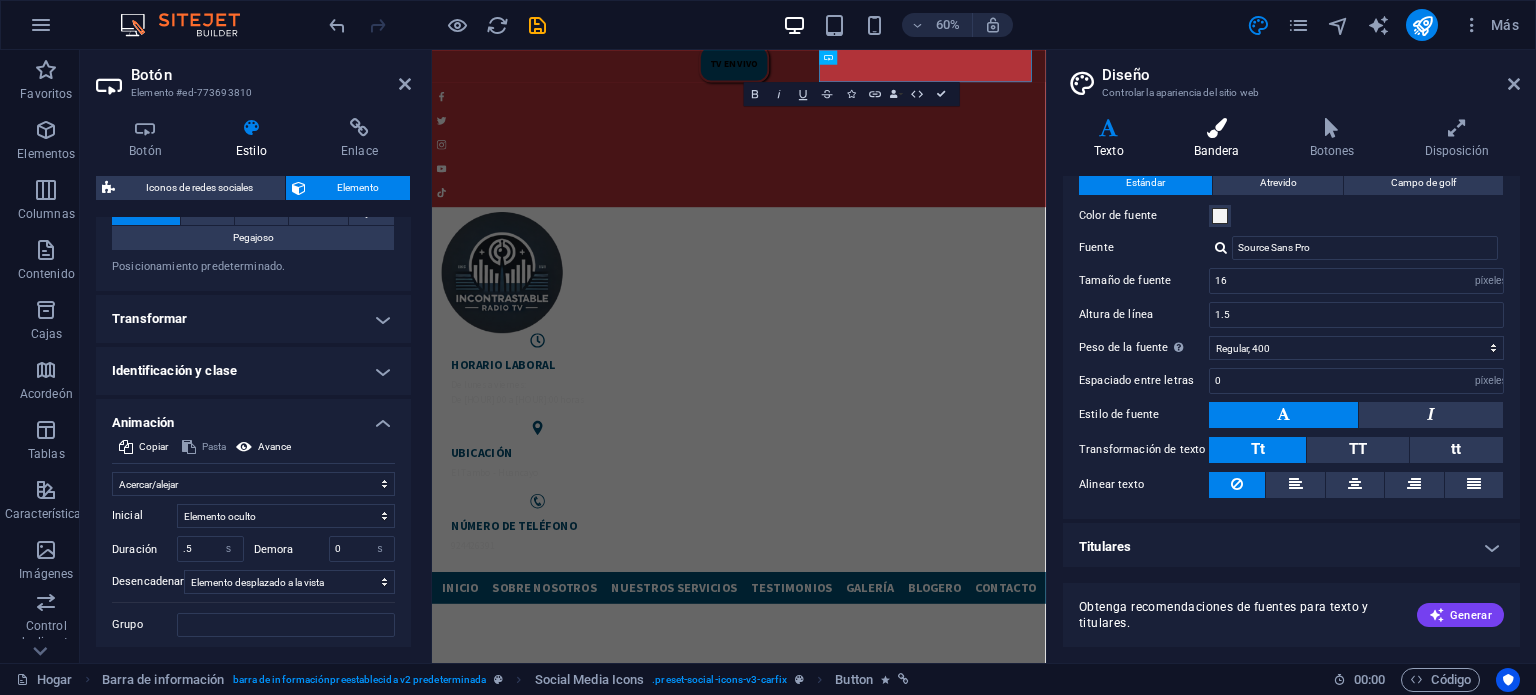 click on "Bandera" at bounding box center [1217, 151] 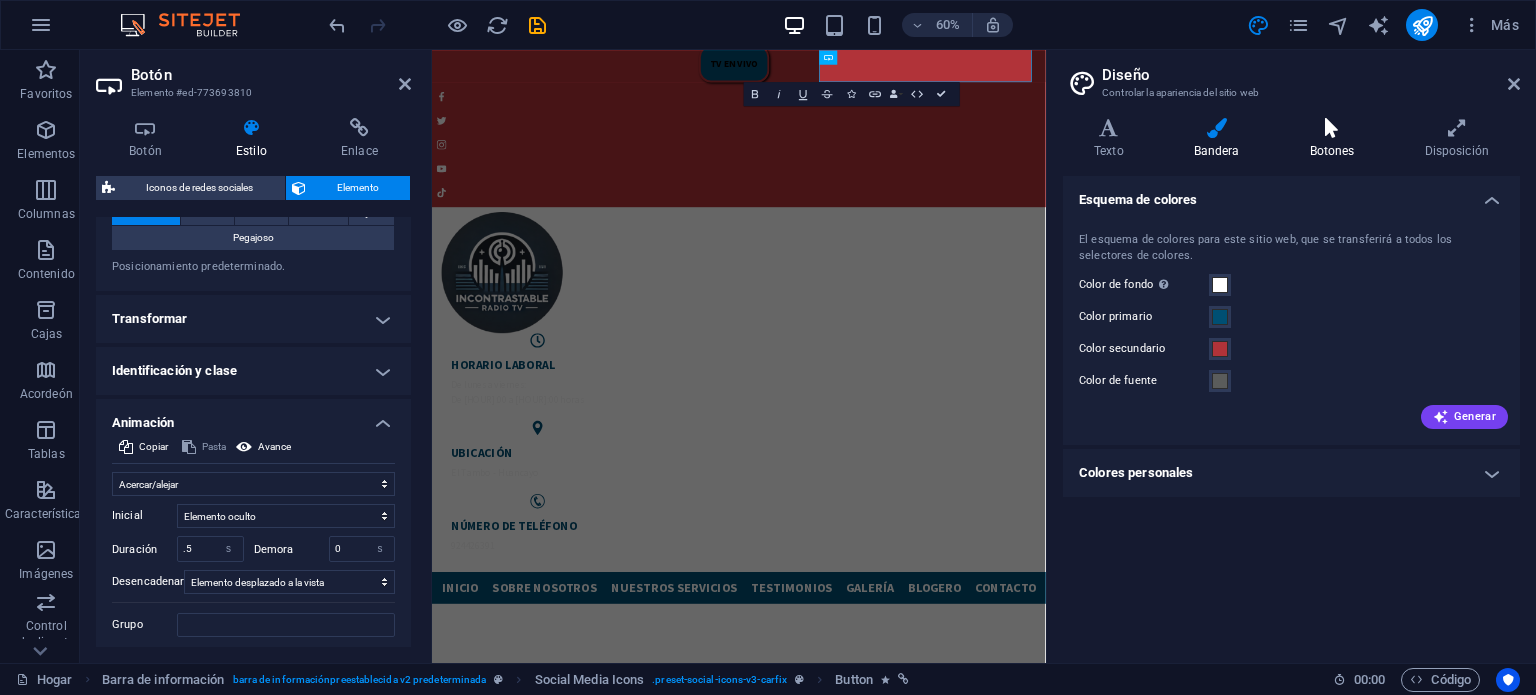 click on "Botones" at bounding box center [1336, 139] 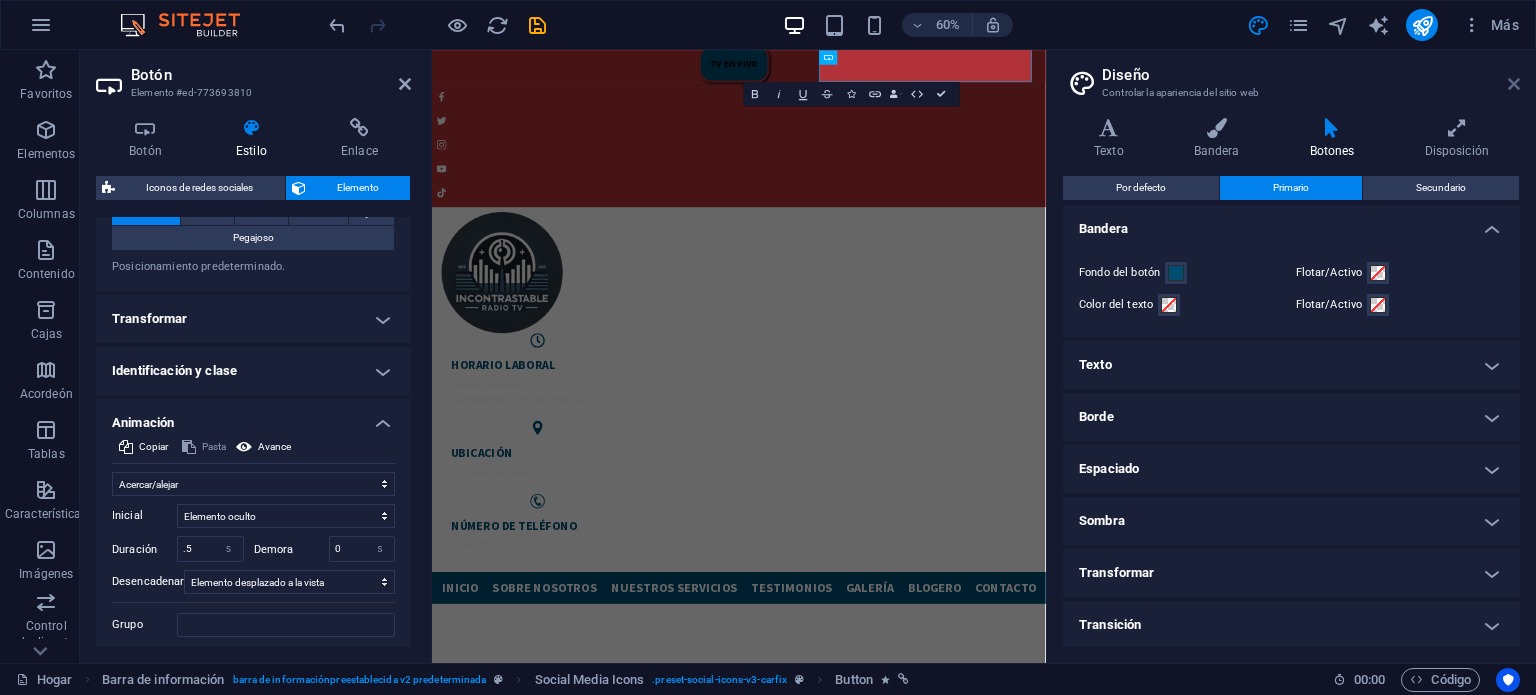 click at bounding box center [1514, 84] 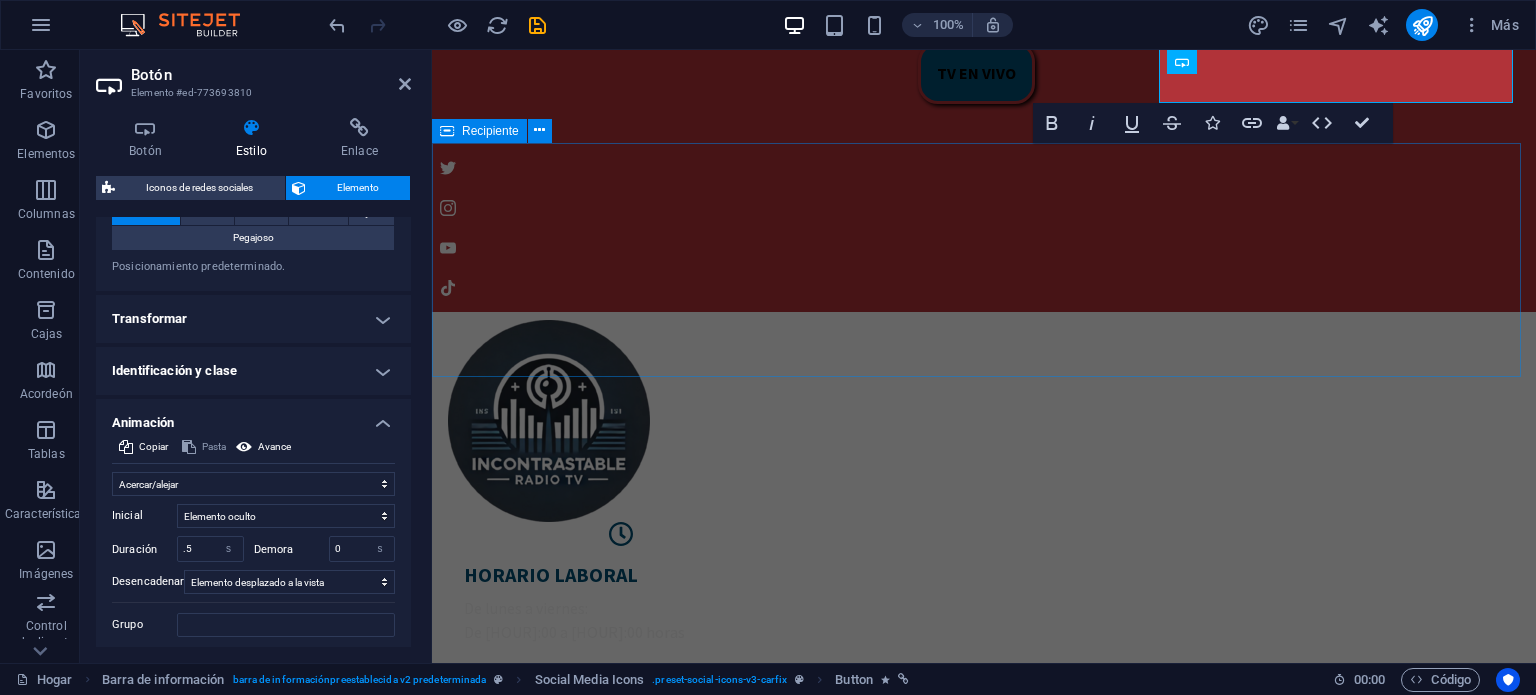 click on "HORARIO LABORAL De [DAY] a [DAY]: De [HOUR]:00 a [HOUR]:00 horas UBICACIÓN El Tambo - Huancayo NÚMERO DE TELÉFONO 924426391" at bounding box center (984, 612) 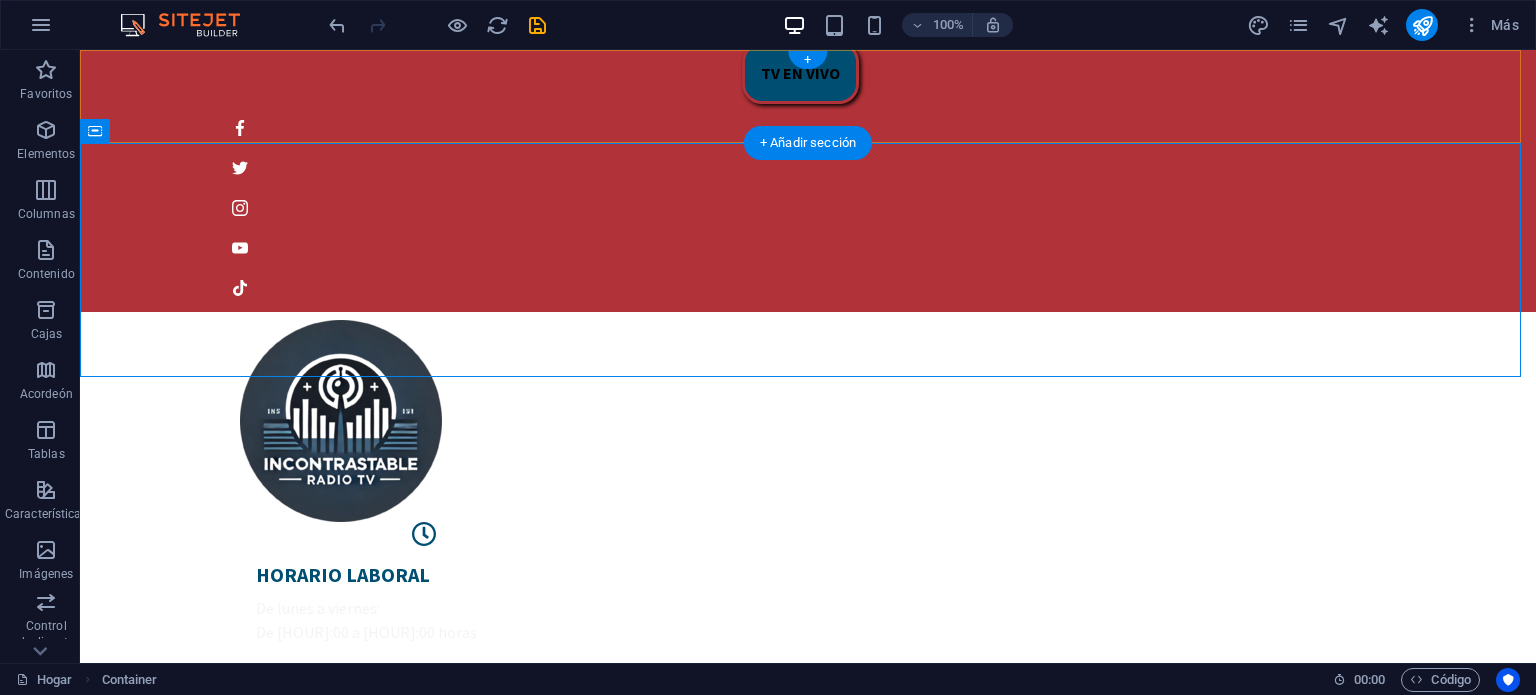 click on "+" at bounding box center [807, 60] 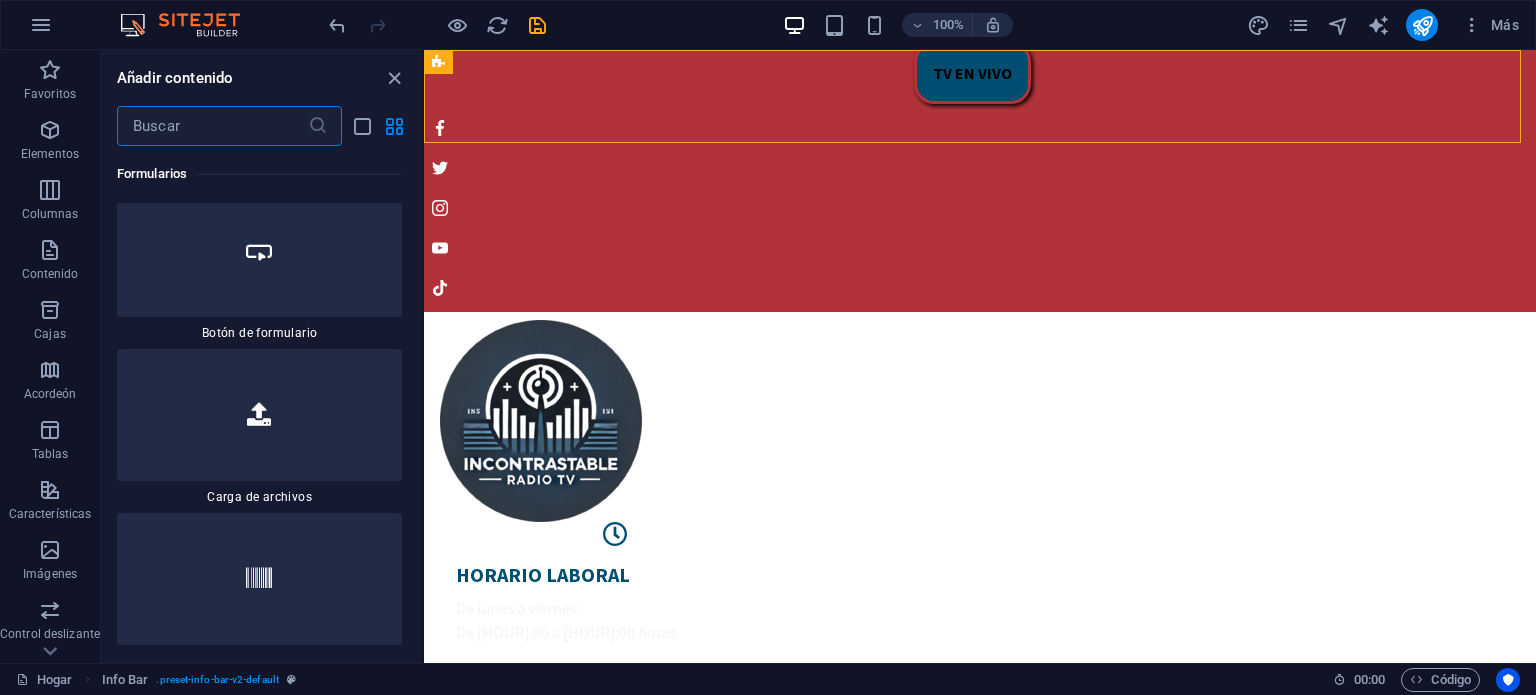 scroll, scrollTop: 29583, scrollLeft: 0, axis: vertical 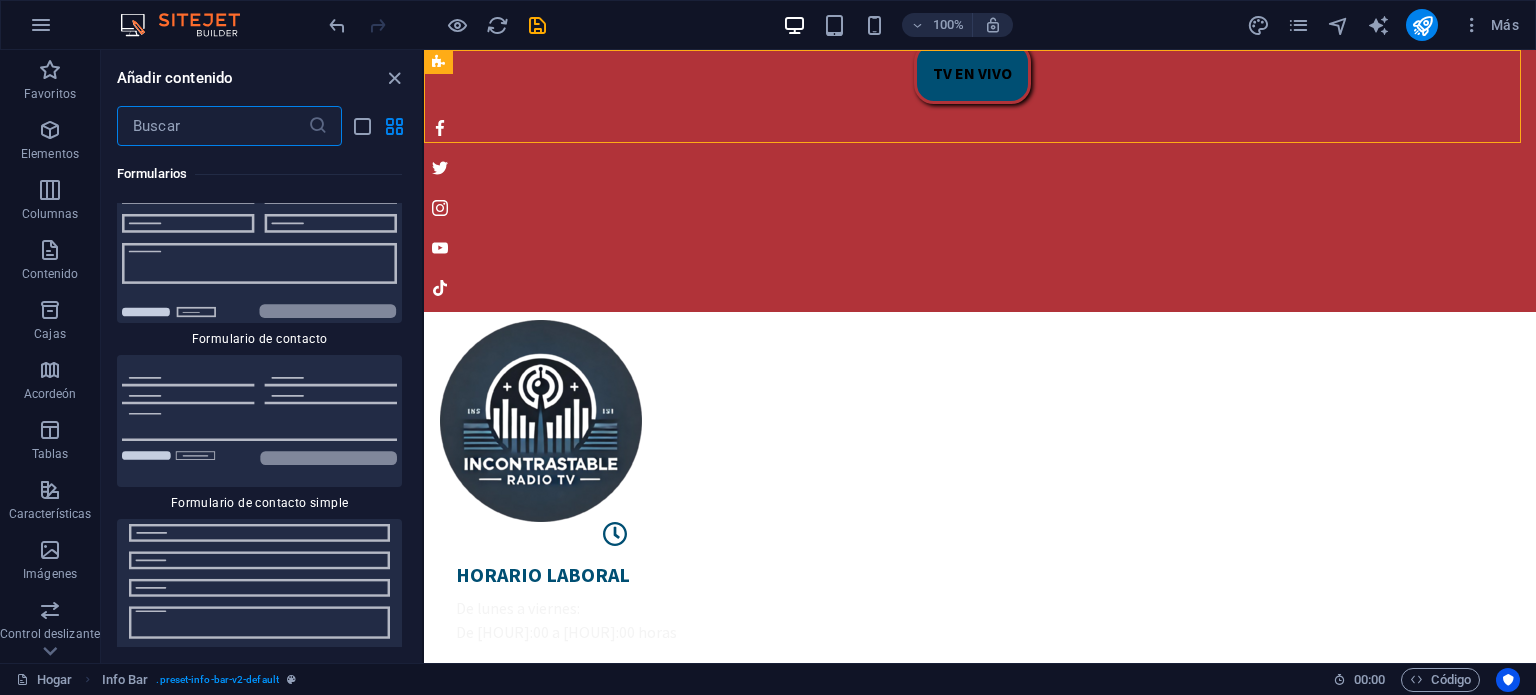 click at bounding box center (212, 126) 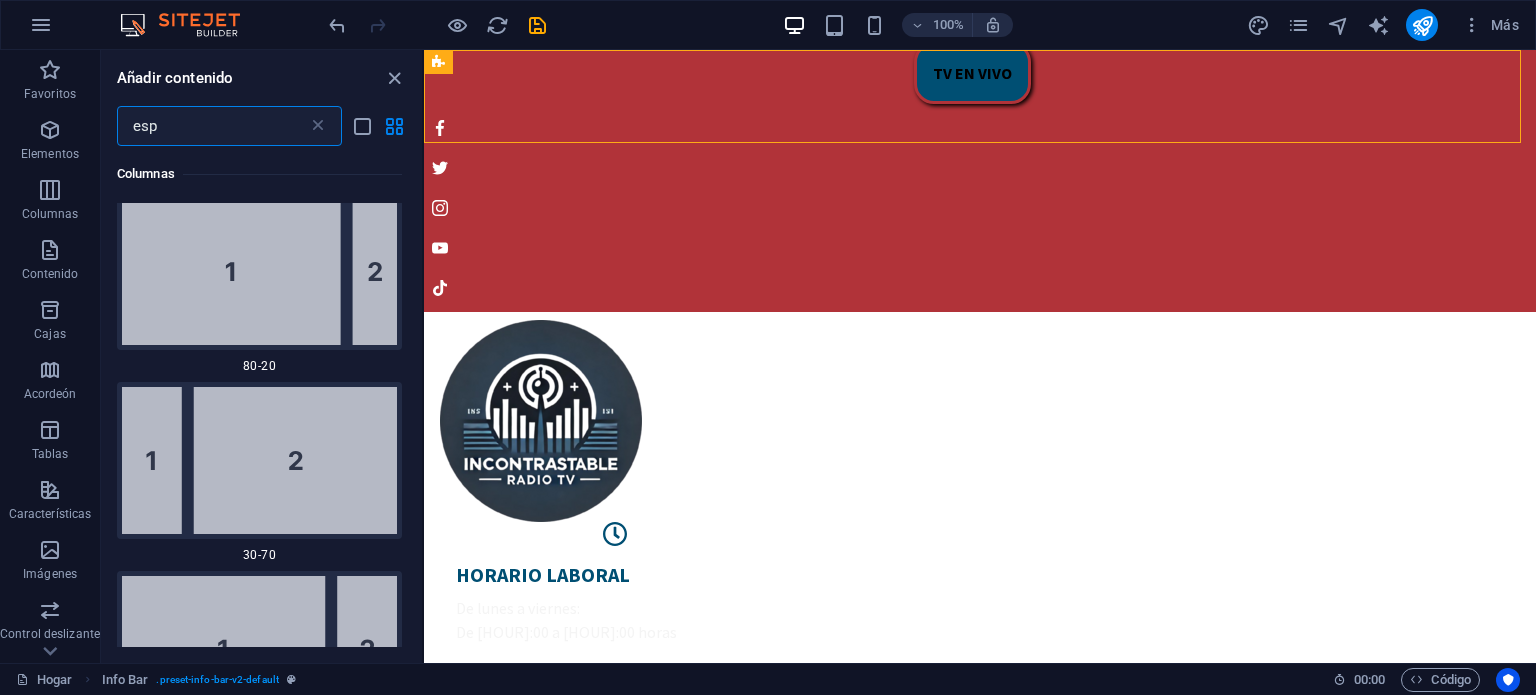scroll, scrollTop: 0, scrollLeft: 0, axis: both 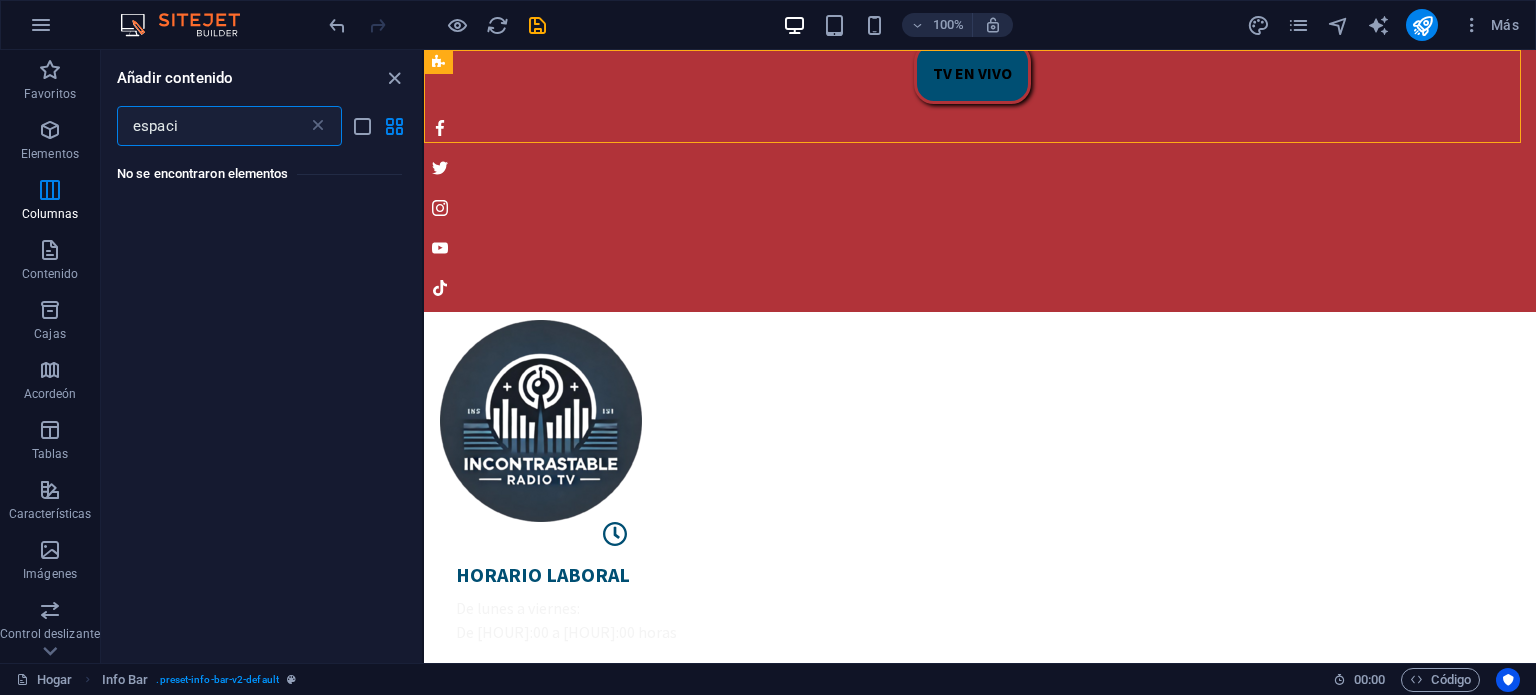 type on "espacio" 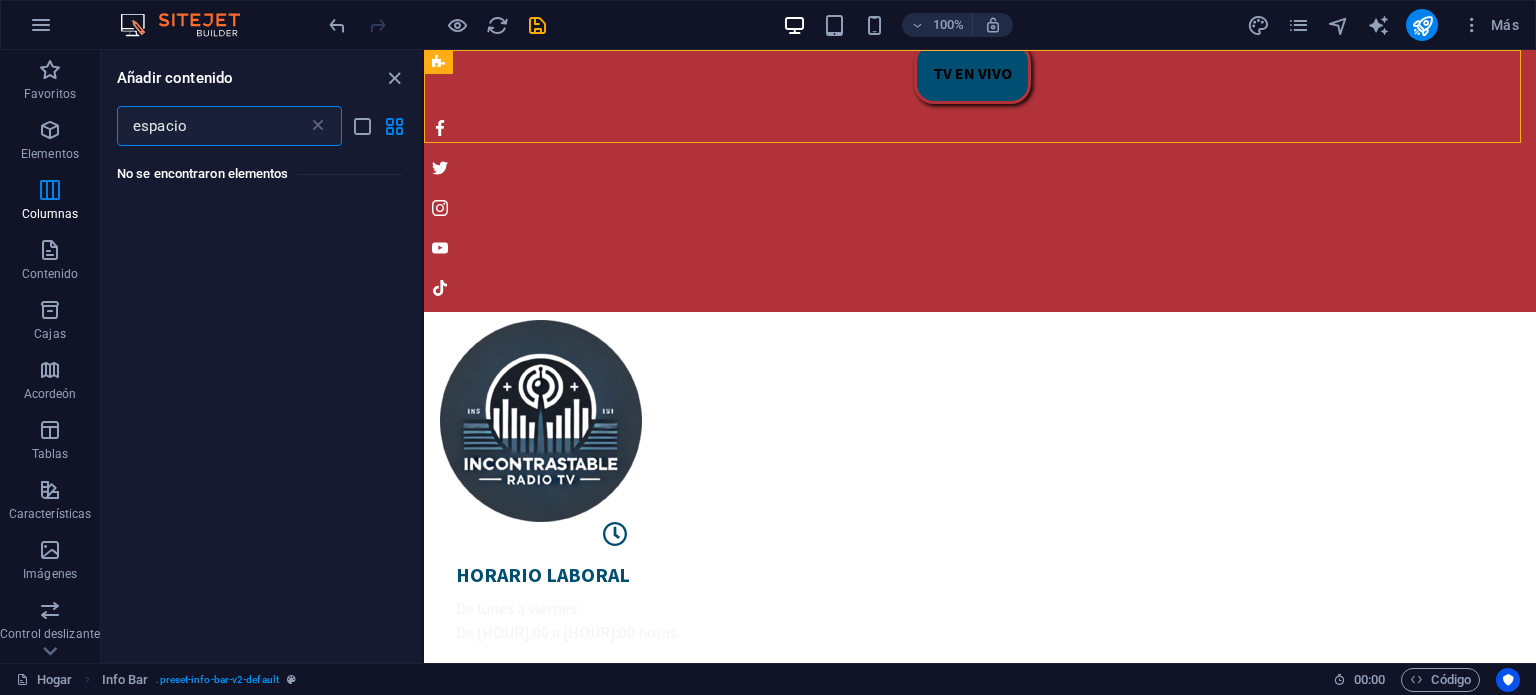 click on "espacio" at bounding box center (212, 126) 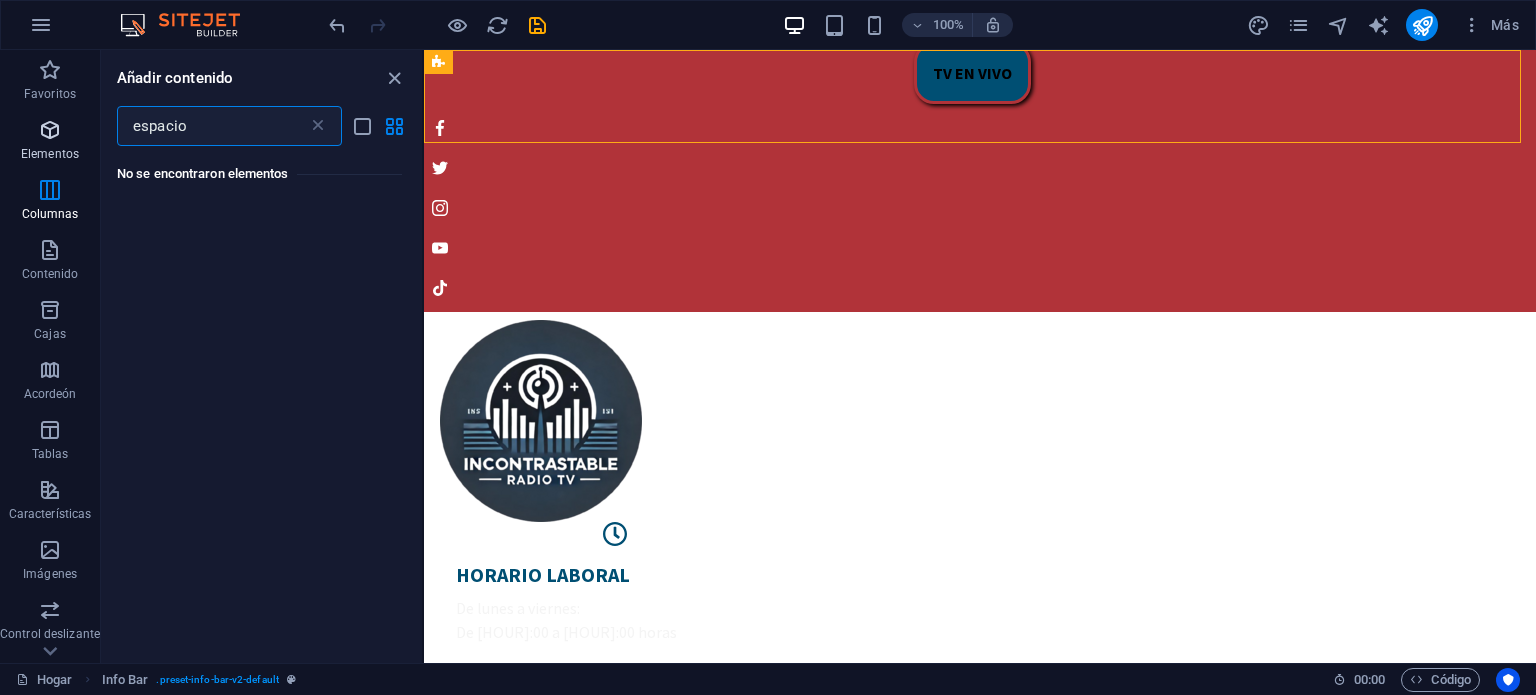 drag, startPoint x: 199, startPoint y: 121, endPoint x: 91, endPoint y: 111, distance: 108.461975 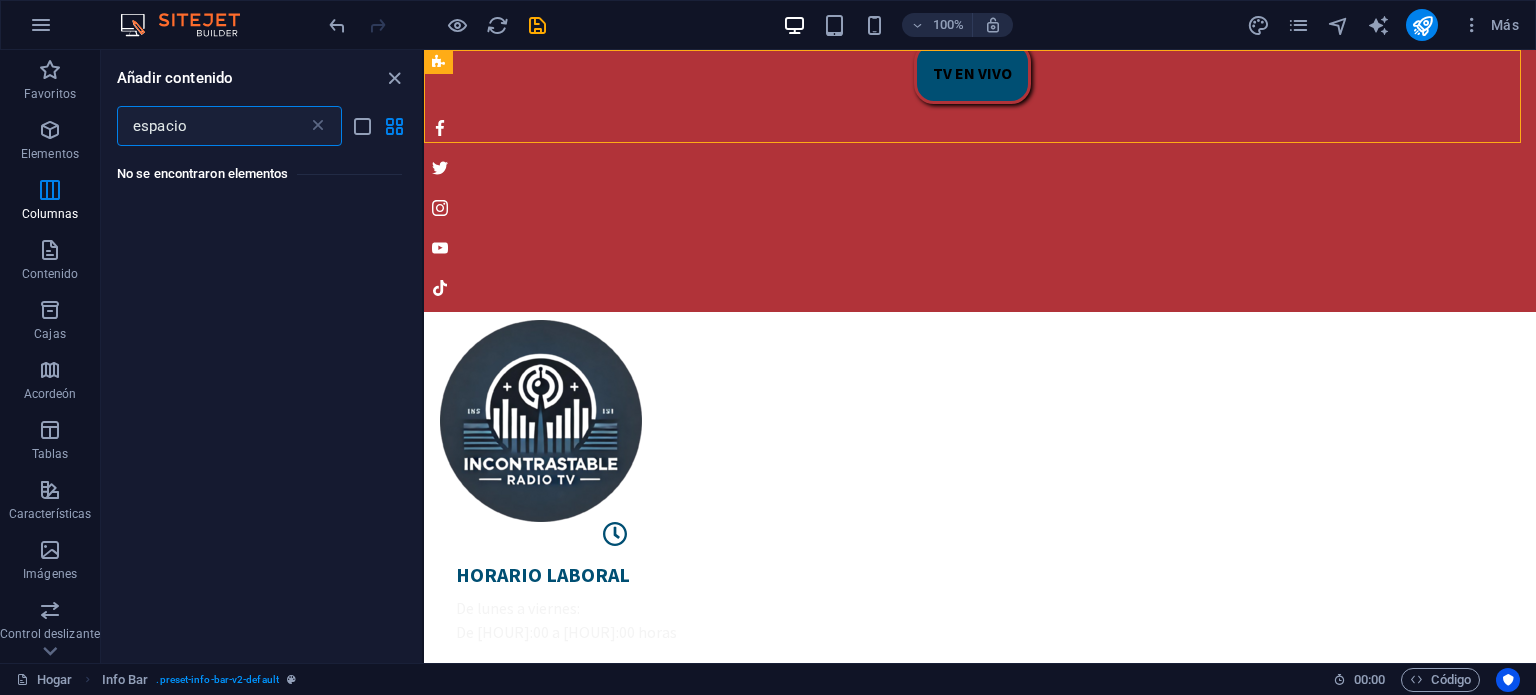 click on "espacio" at bounding box center (212, 126) 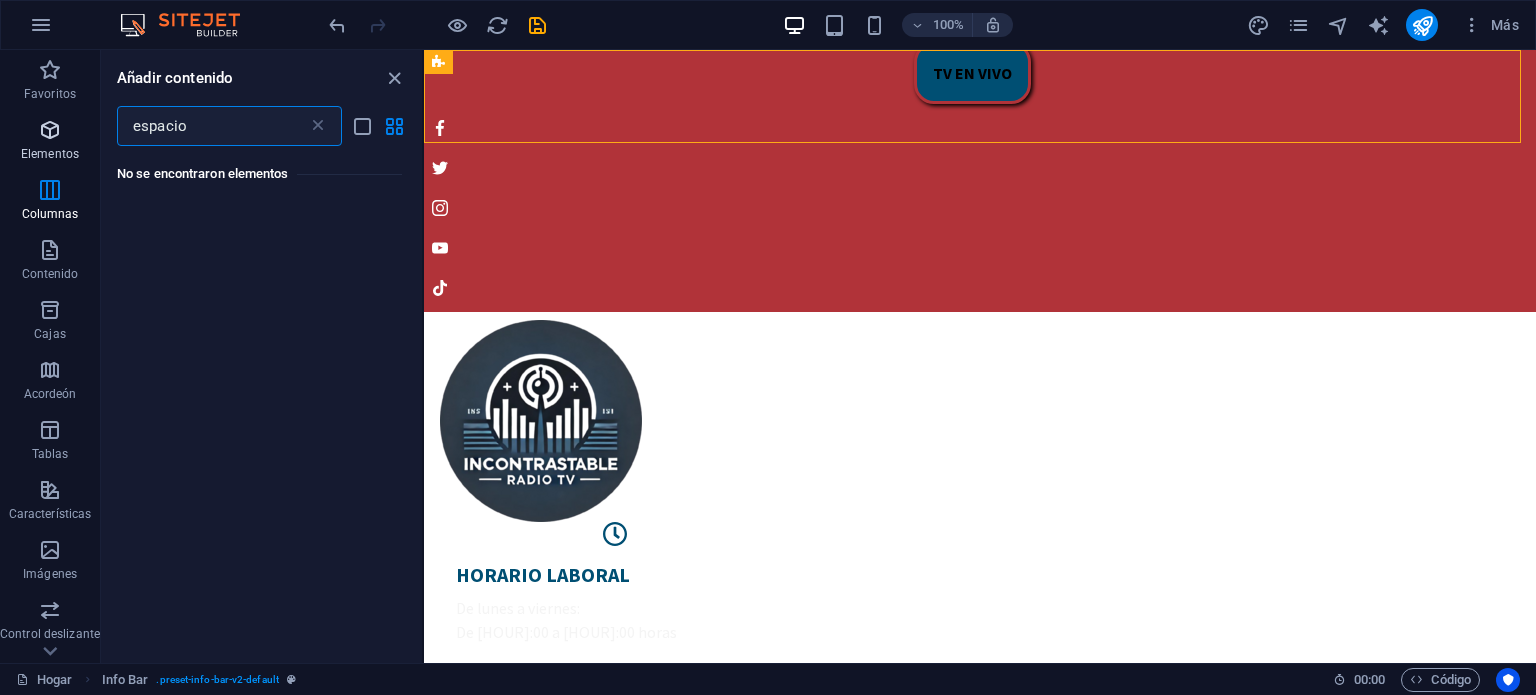 drag, startPoint x: 246, startPoint y: 131, endPoint x: 84, endPoint y: 112, distance: 163.1104 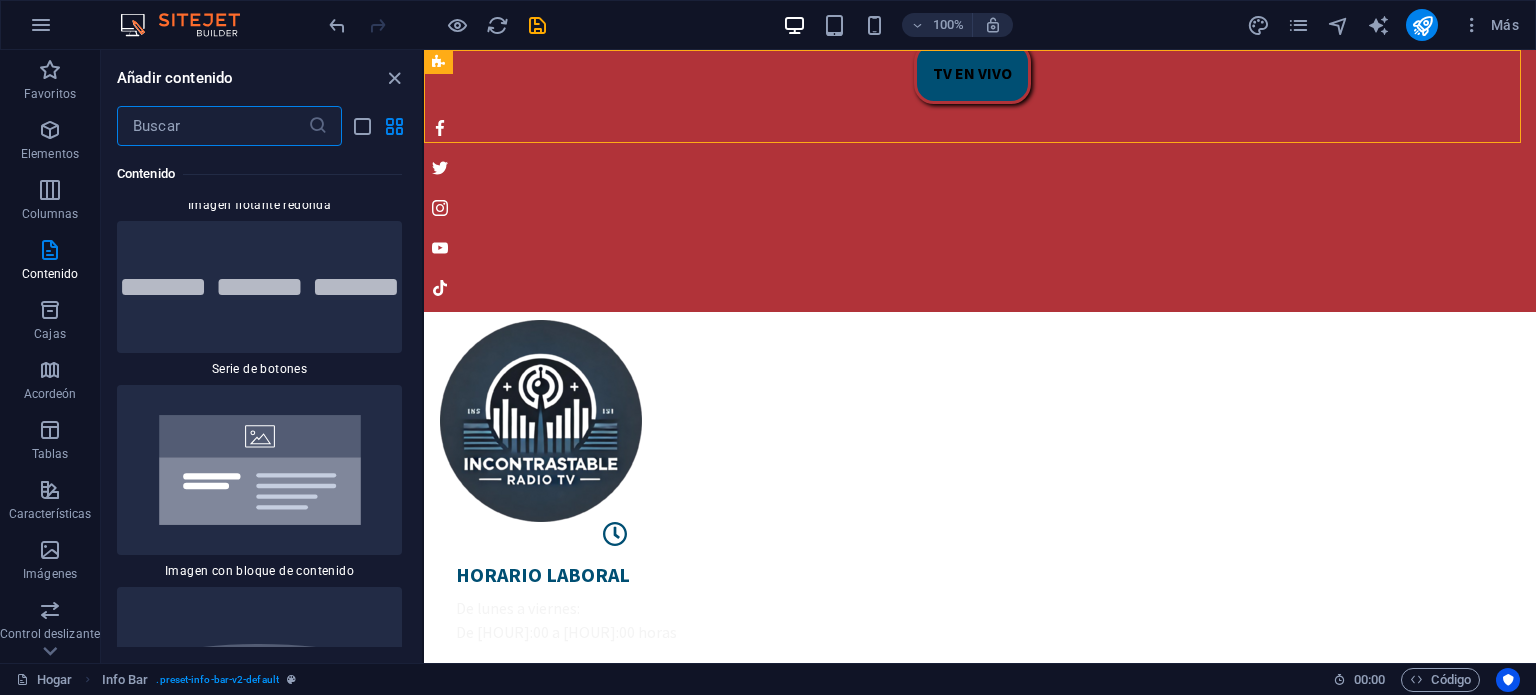 scroll, scrollTop: 9500, scrollLeft: 0, axis: vertical 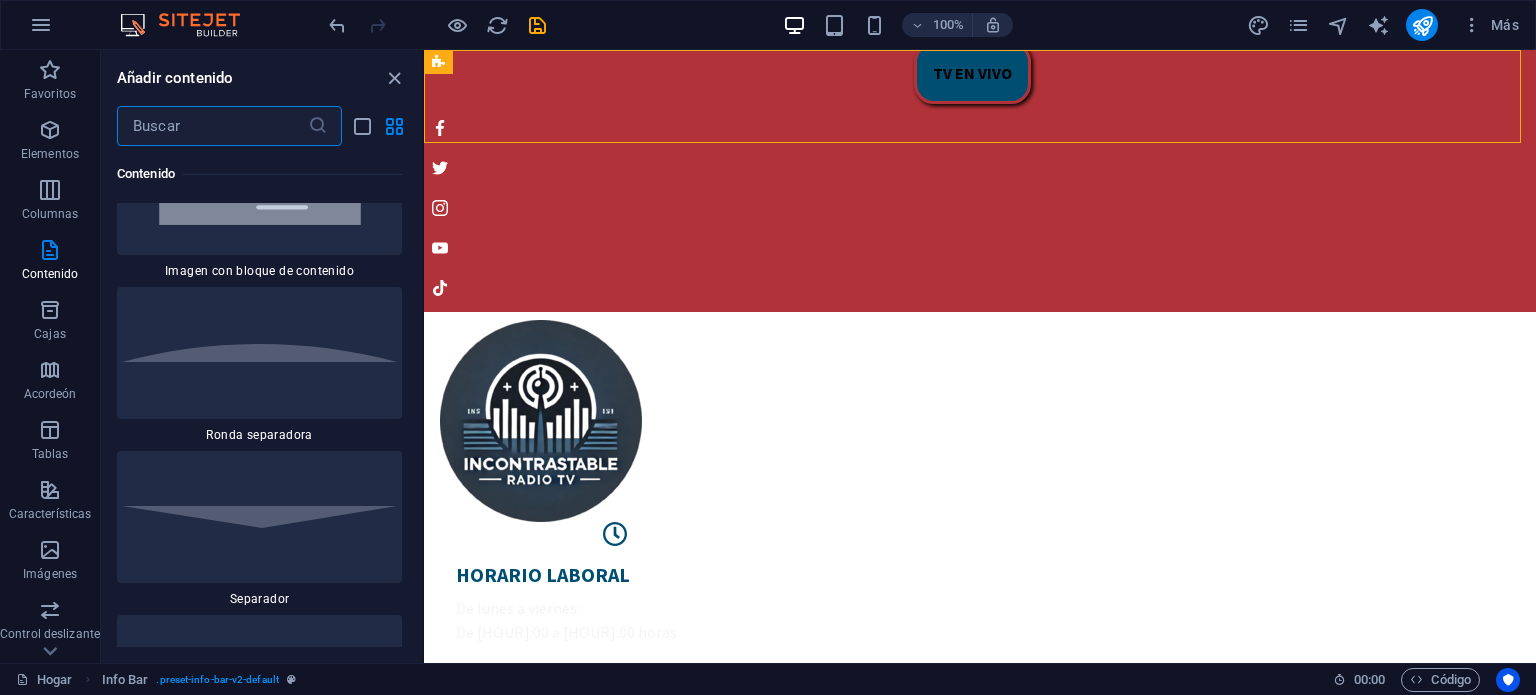 click at bounding box center (259, 353) 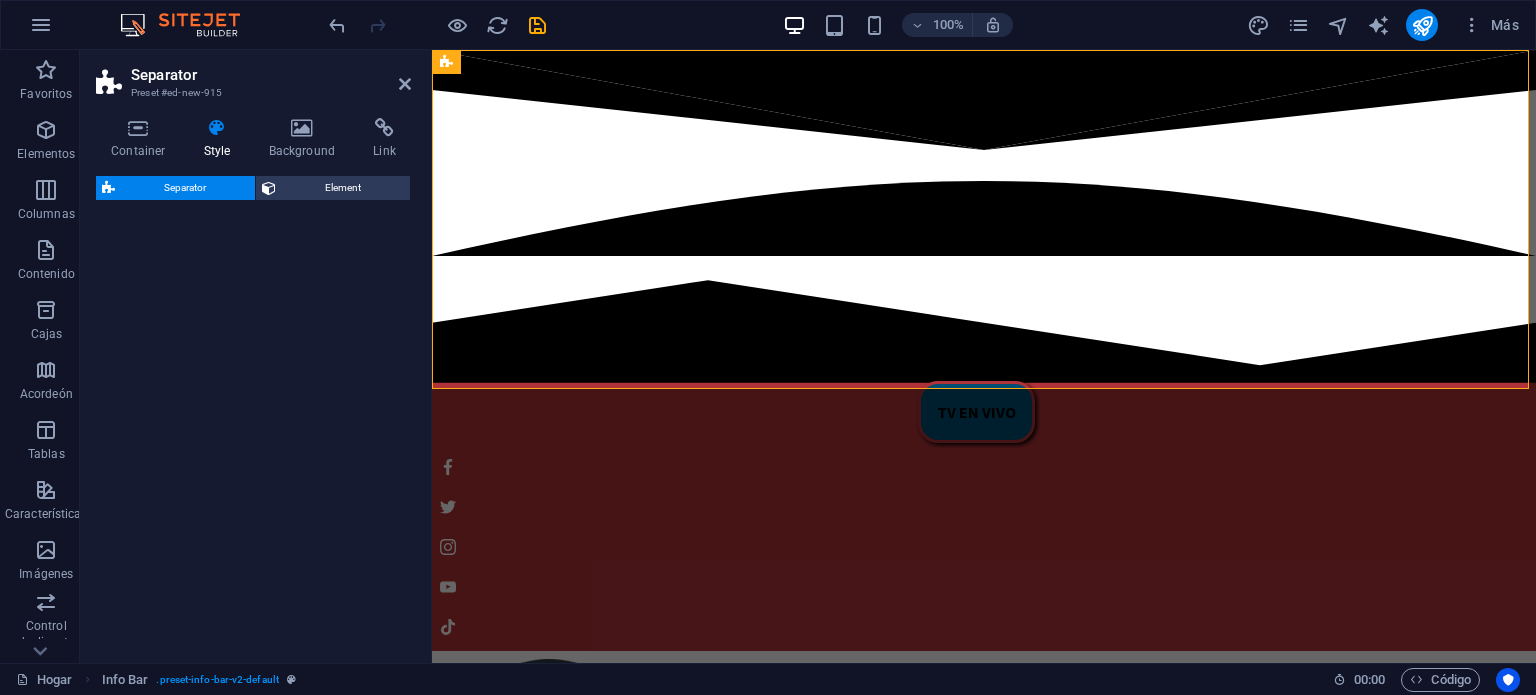 select on "circle" 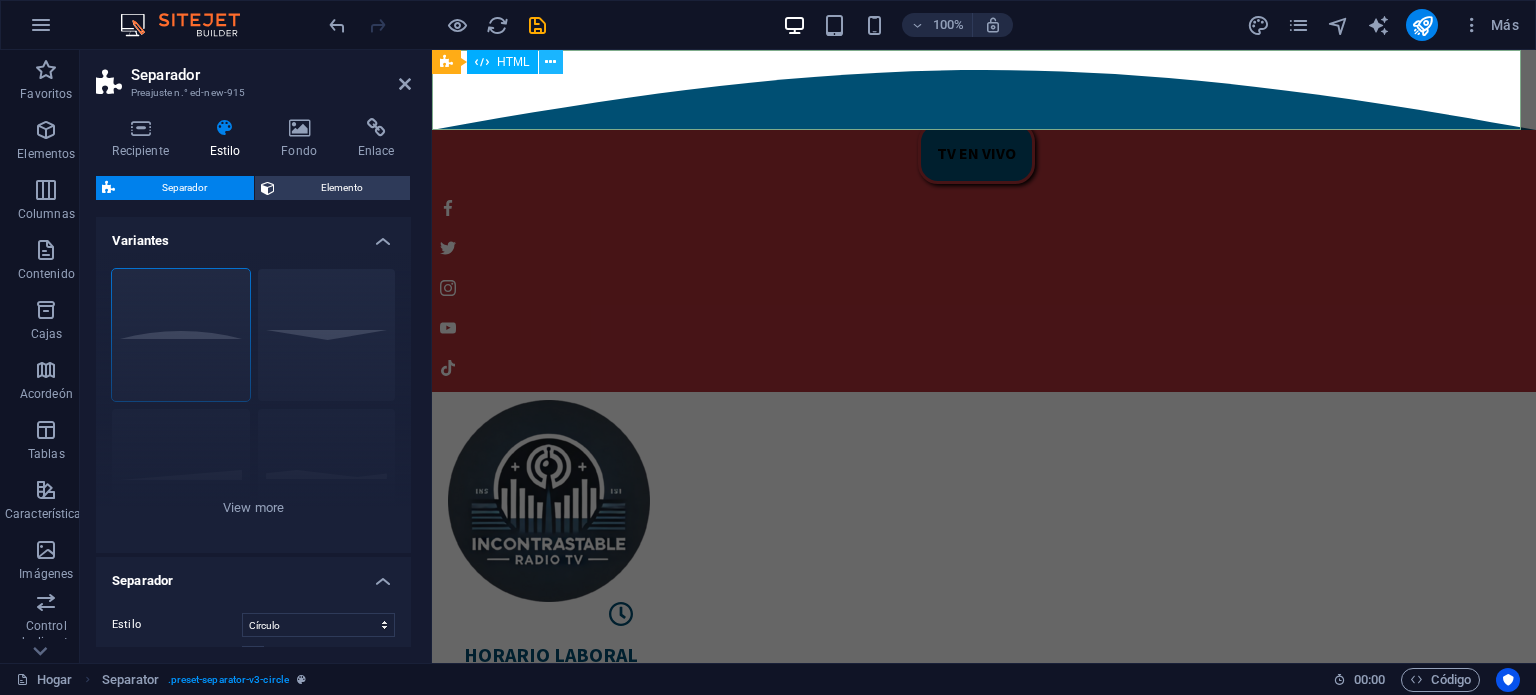 click at bounding box center (550, 62) 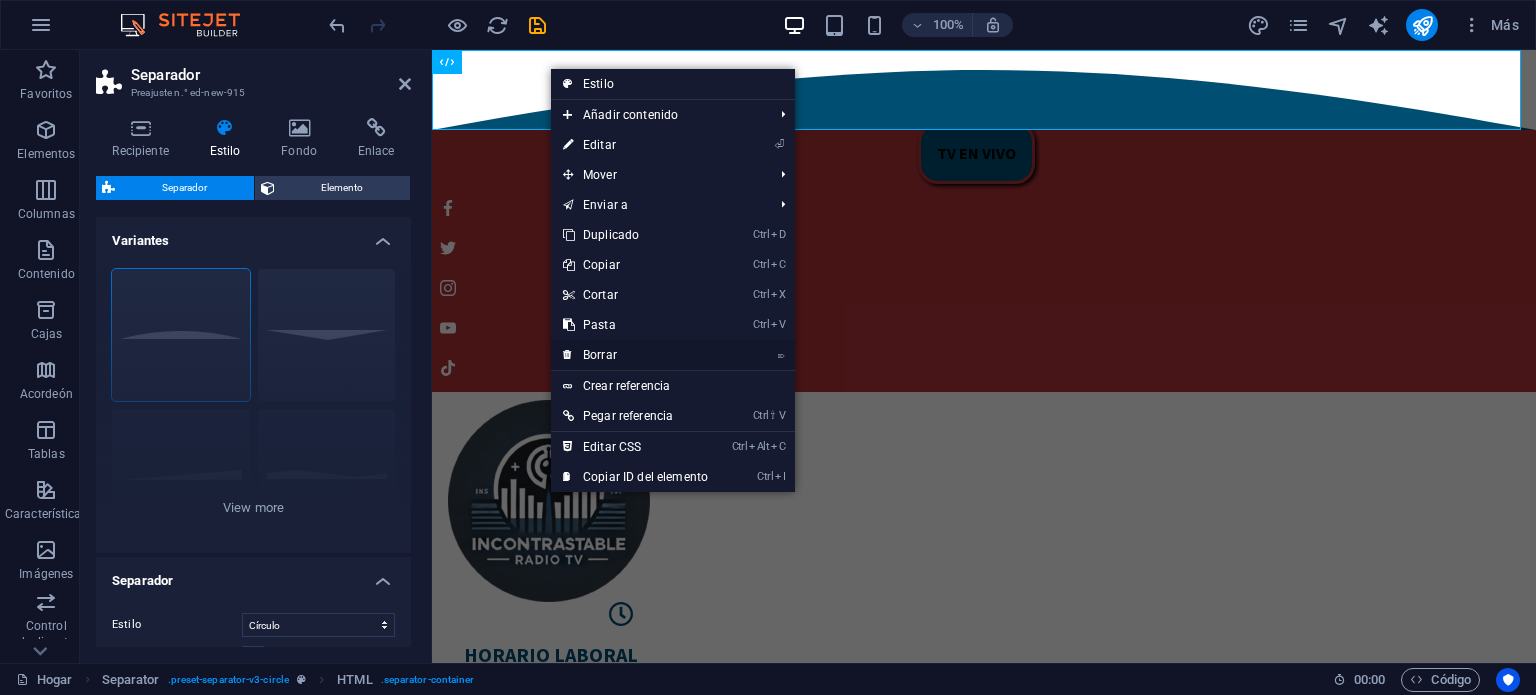 click on "⌦ Borrar" at bounding box center [635, 355] 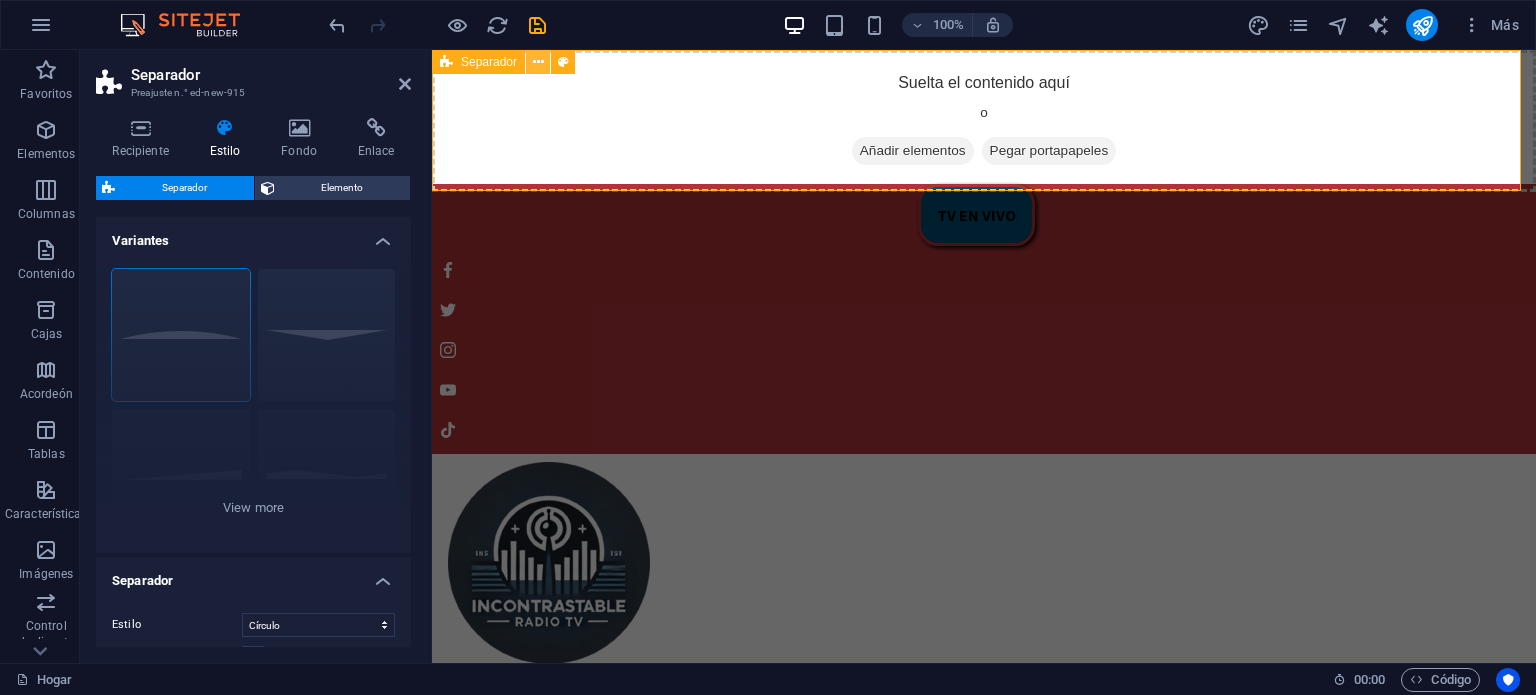 click at bounding box center [538, 62] 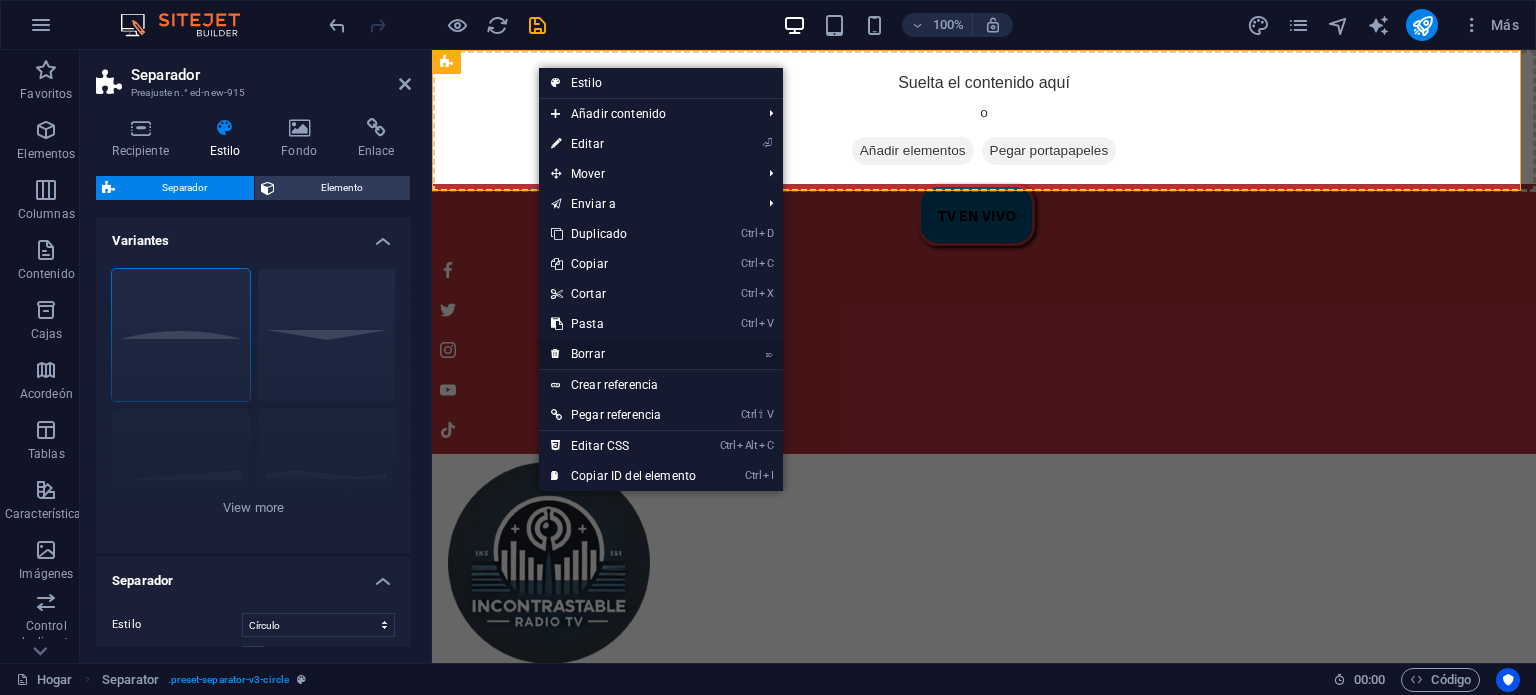 click on "Borrar" at bounding box center [588, 354] 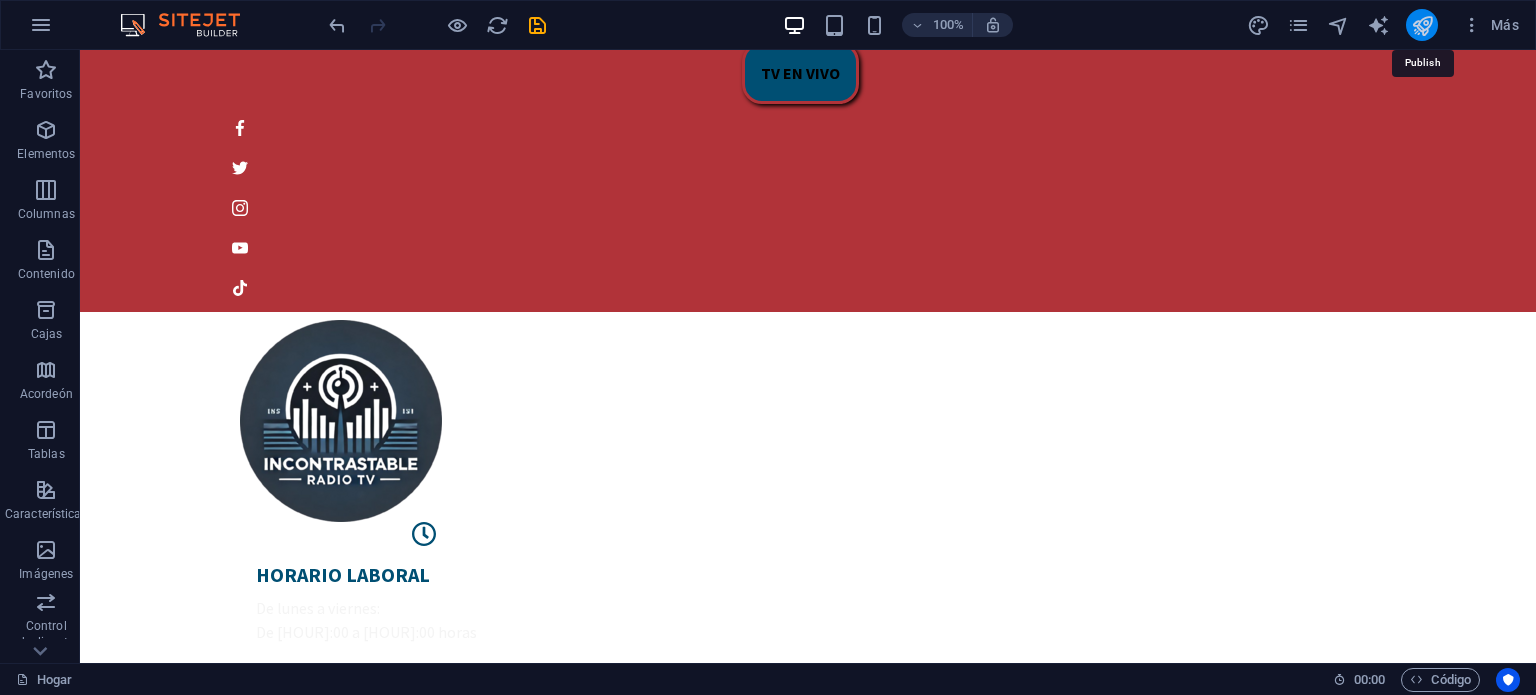 click at bounding box center [1422, 25] 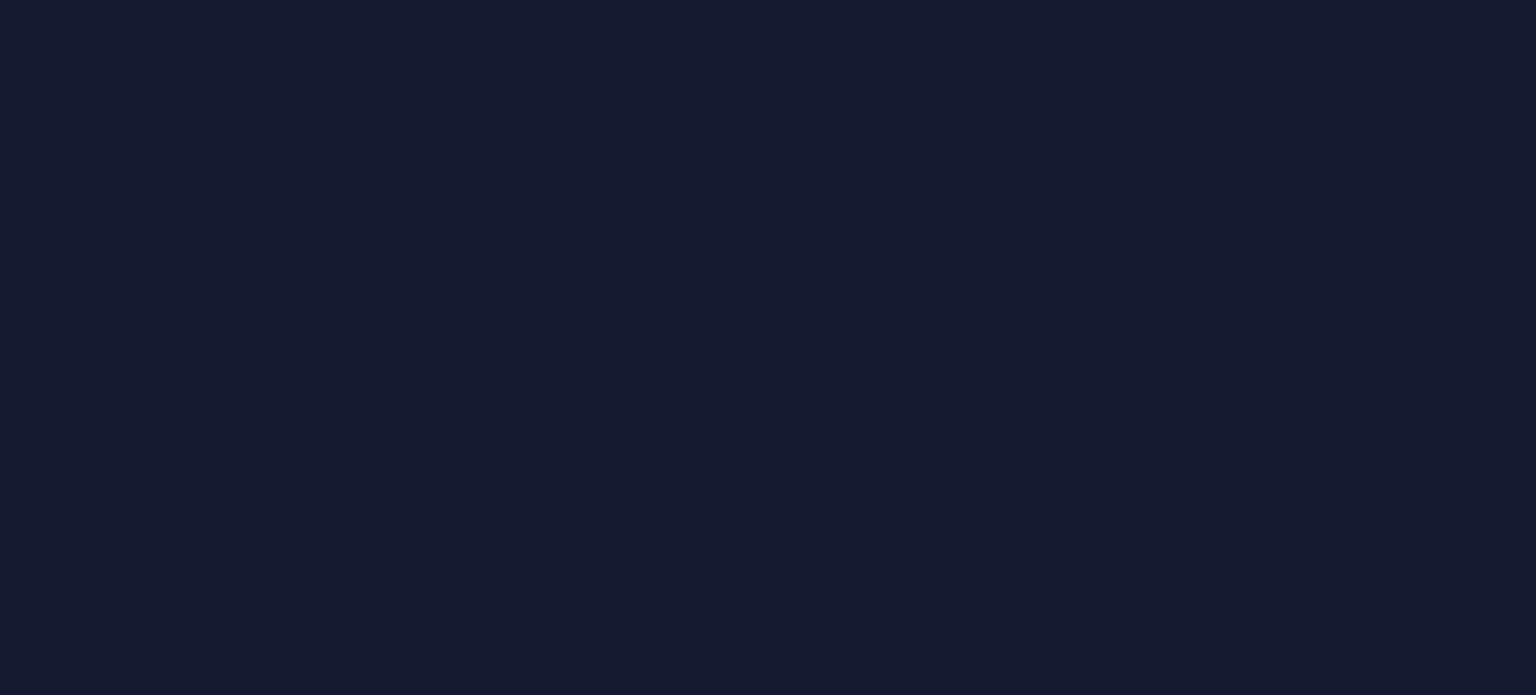 scroll, scrollTop: 0, scrollLeft: 0, axis: both 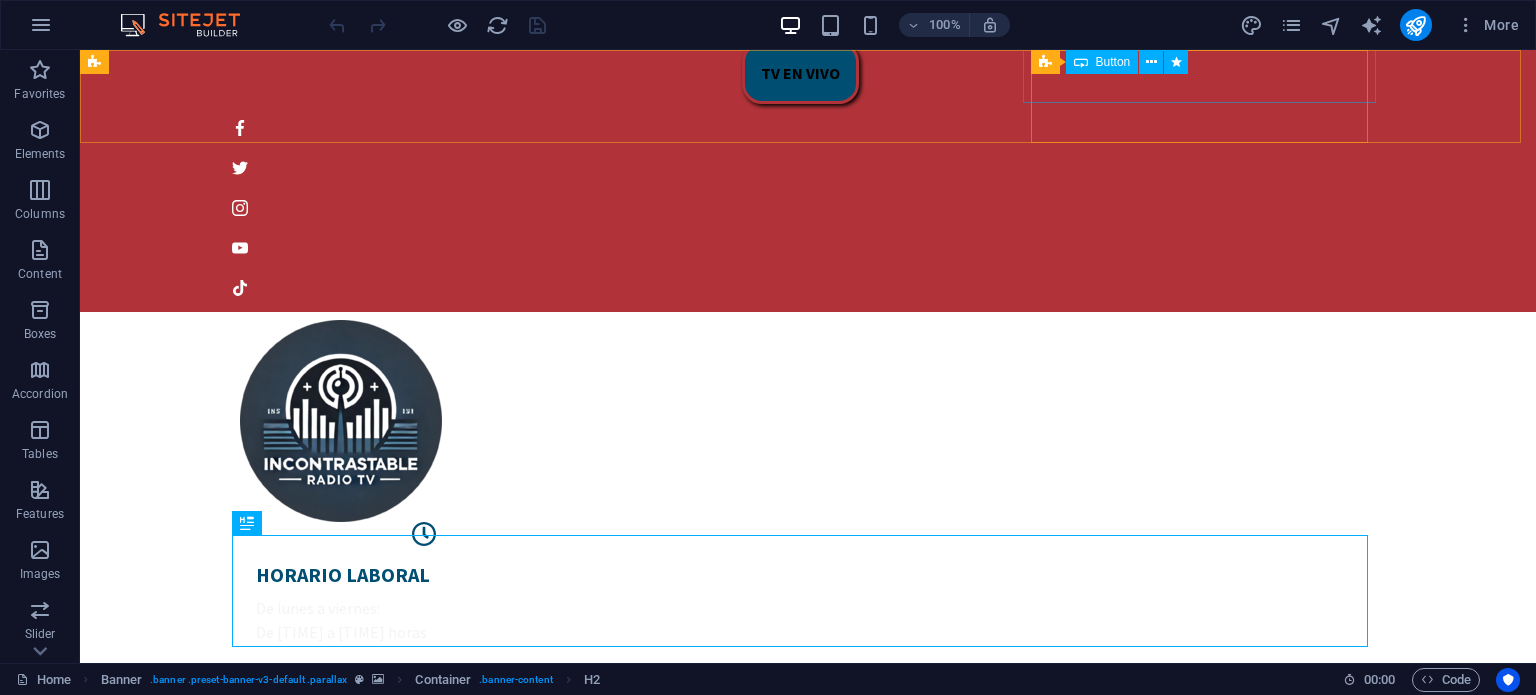 click on "Button" at bounding box center [1113, 62] 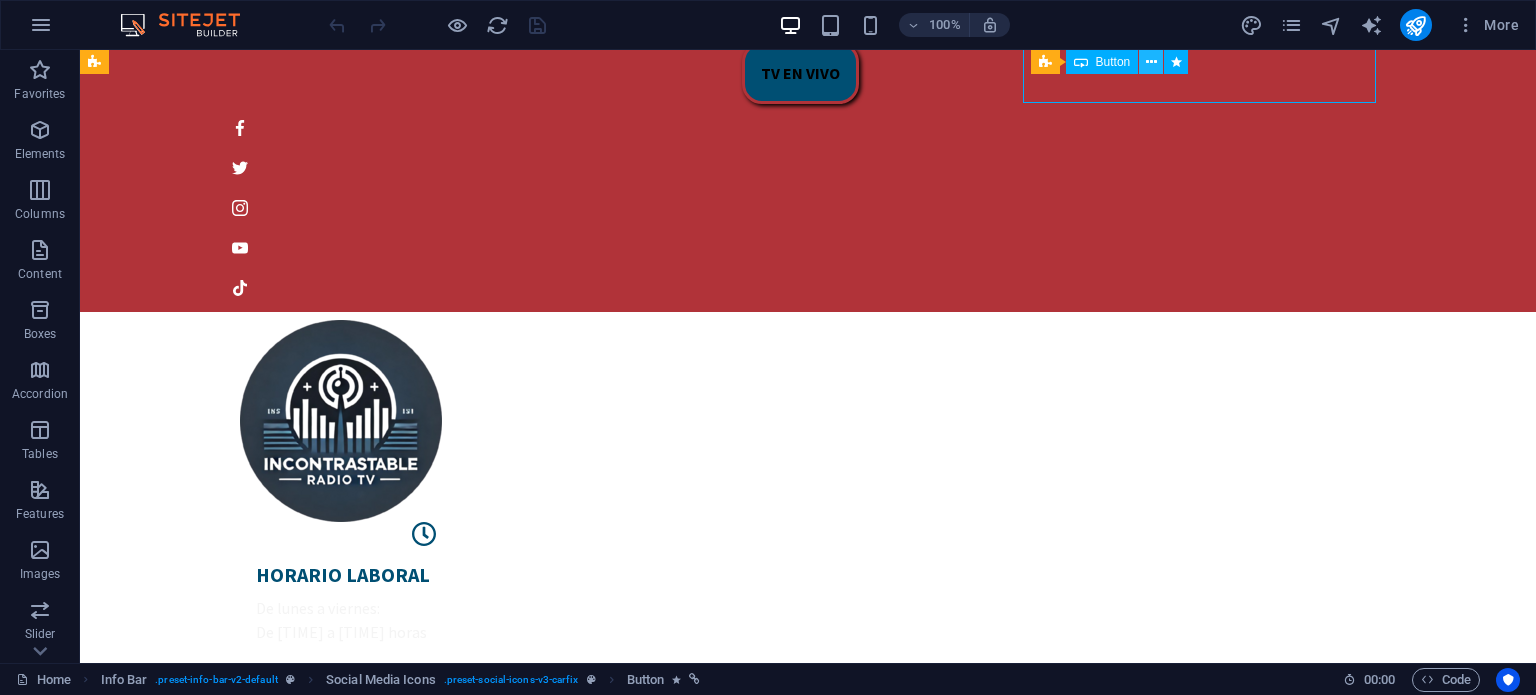 click at bounding box center (1151, 62) 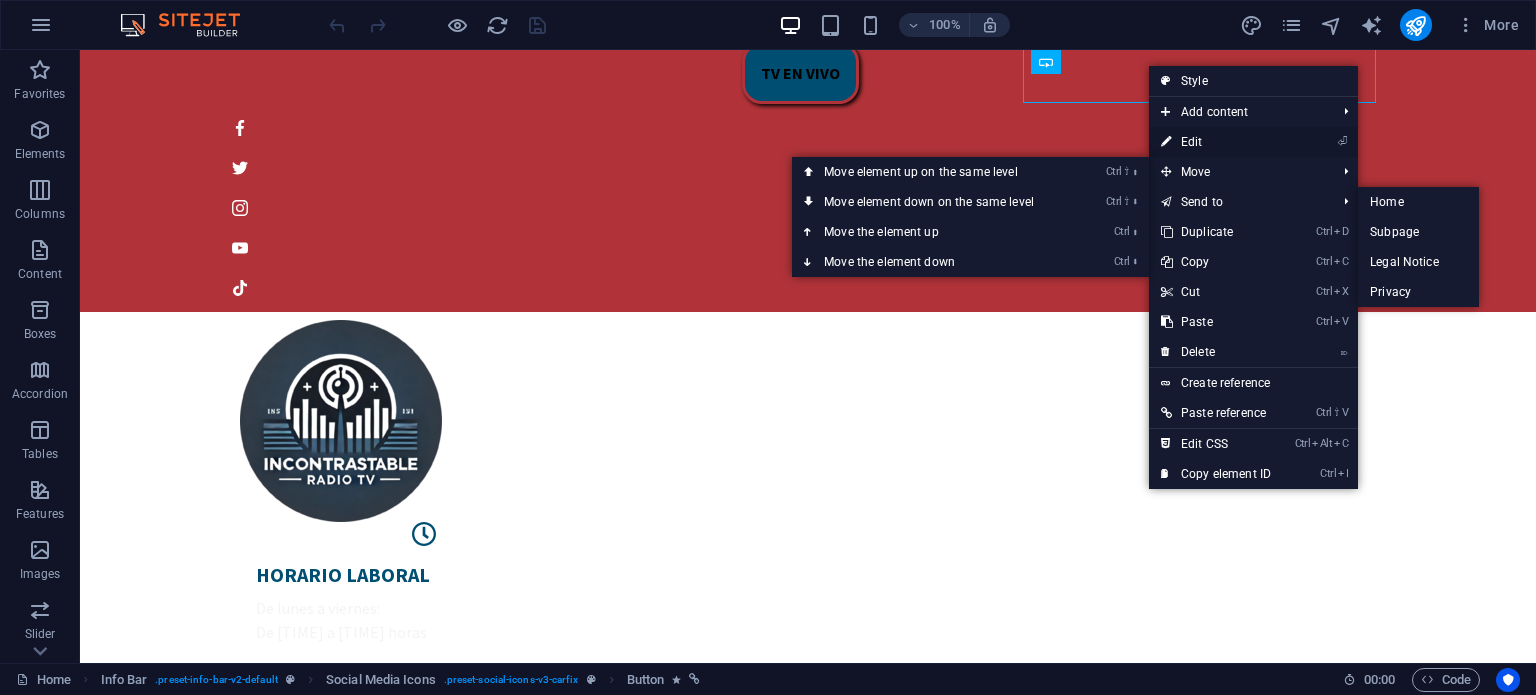click on "⏎  Edit" at bounding box center (1216, 142) 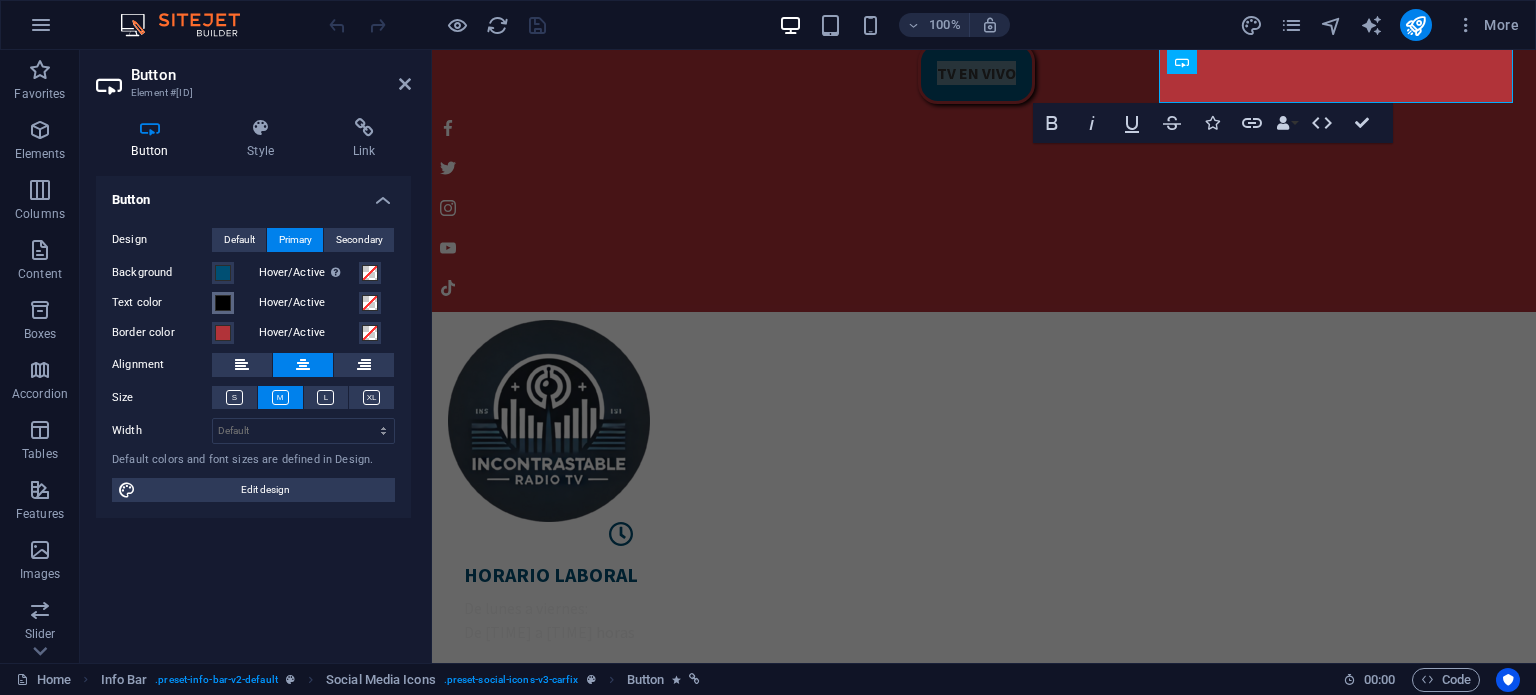 click at bounding box center (223, 303) 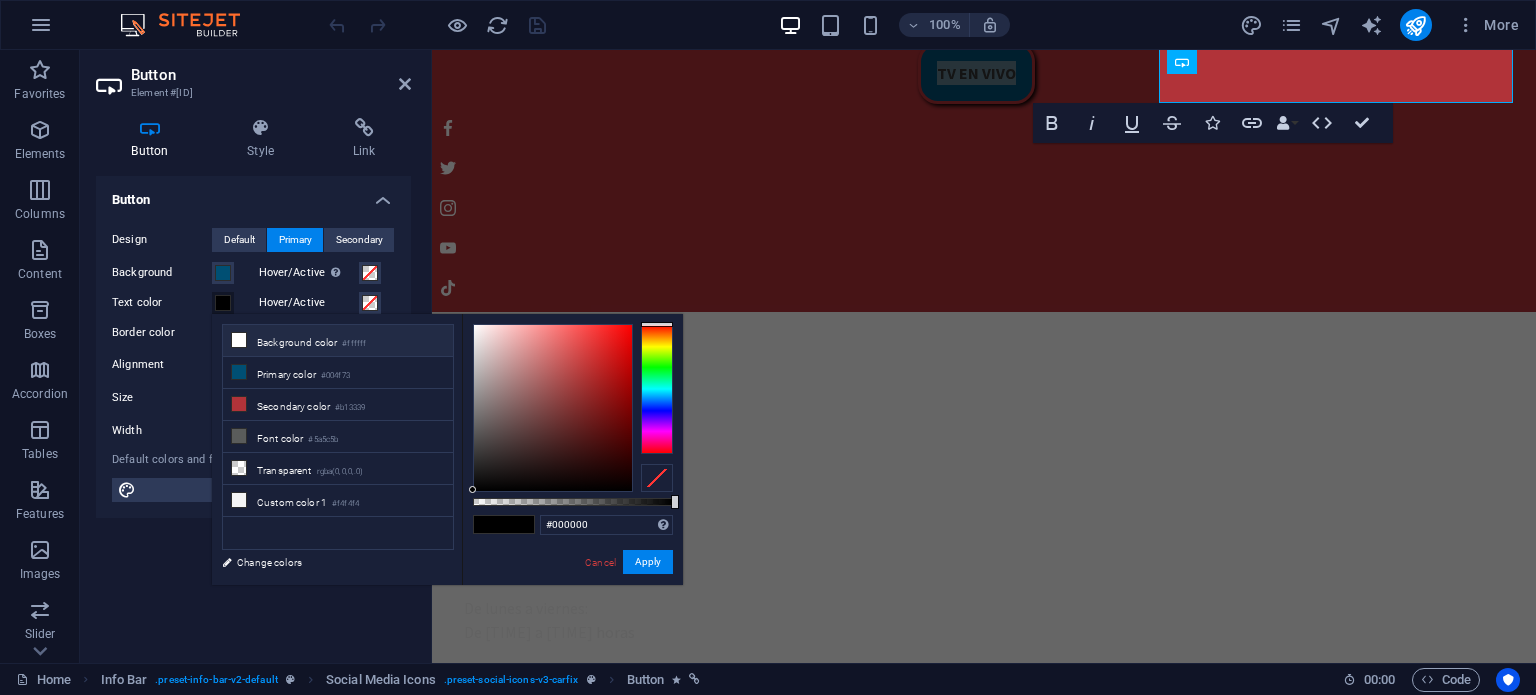 click at bounding box center [239, 340] 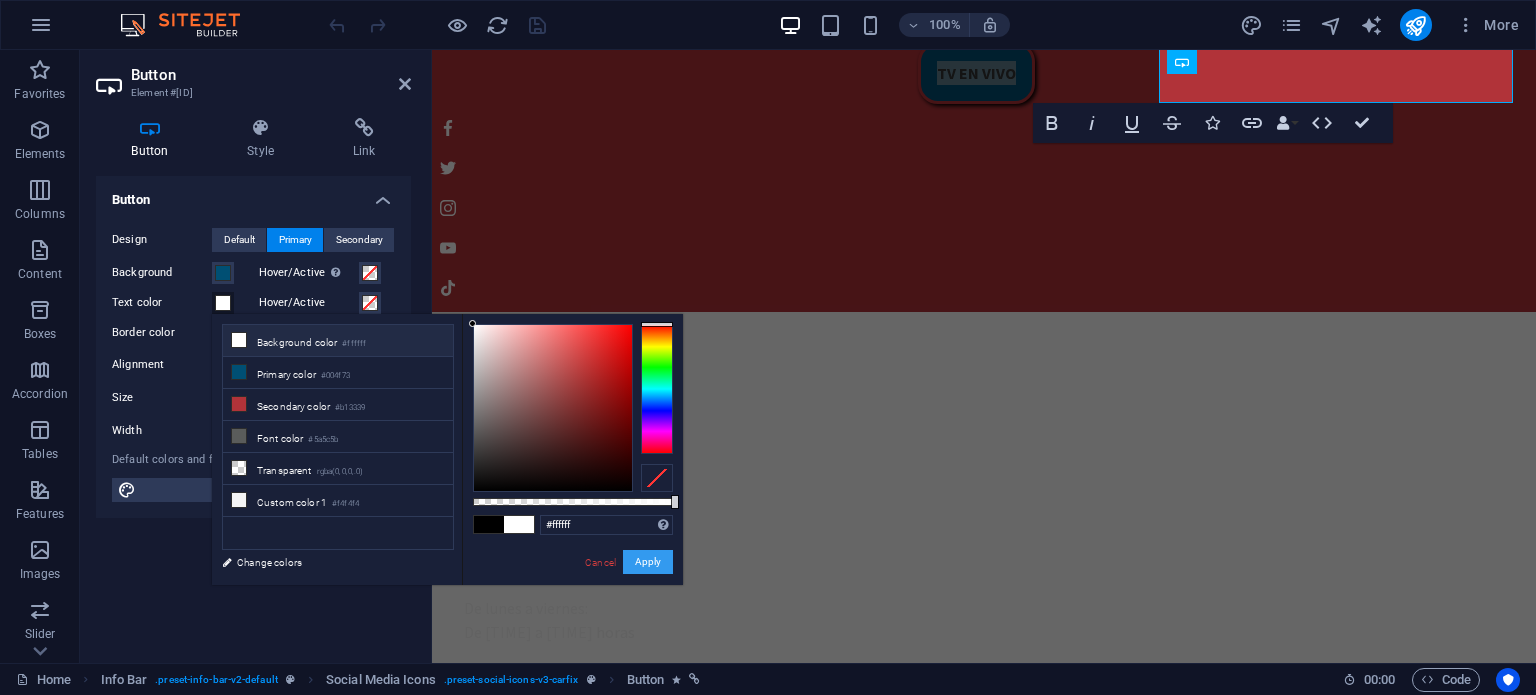 click on "Apply" at bounding box center (648, 562) 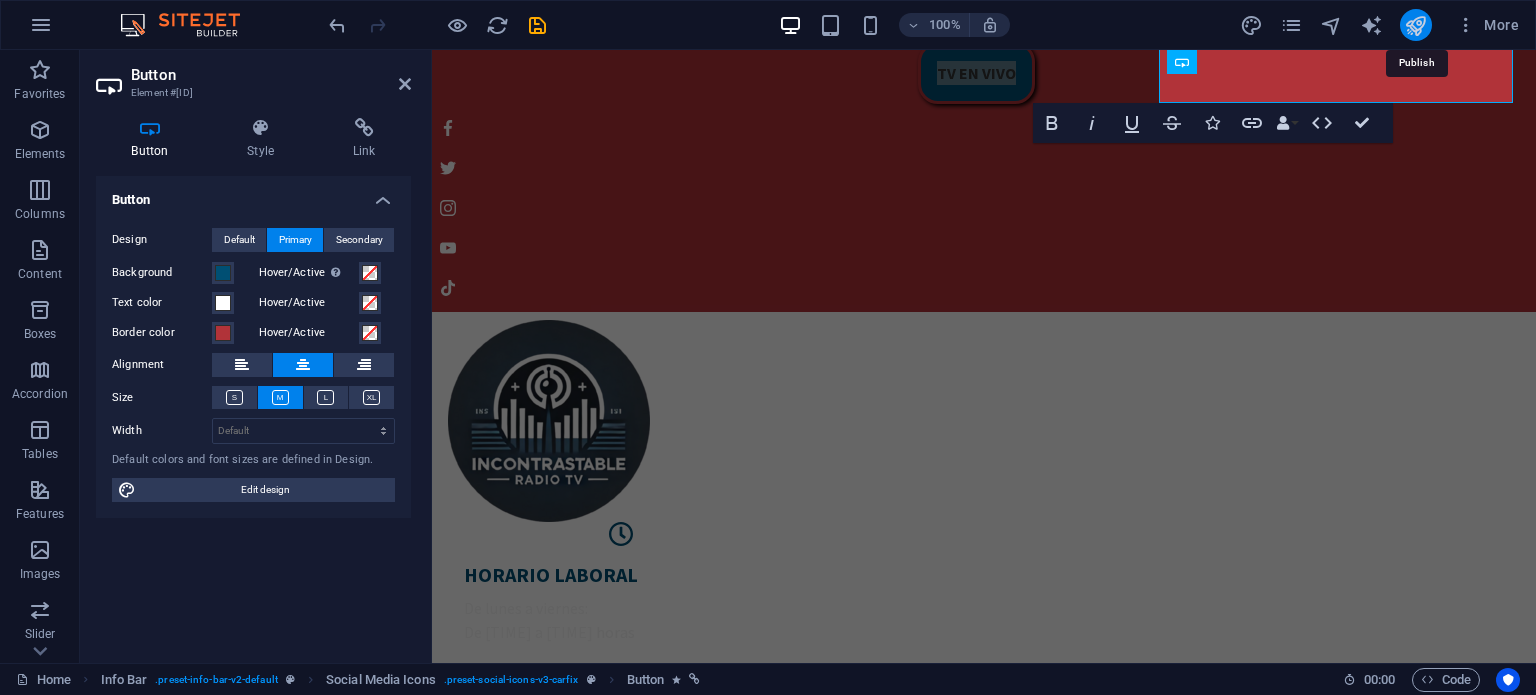 click at bounding box center (1415, 25) 